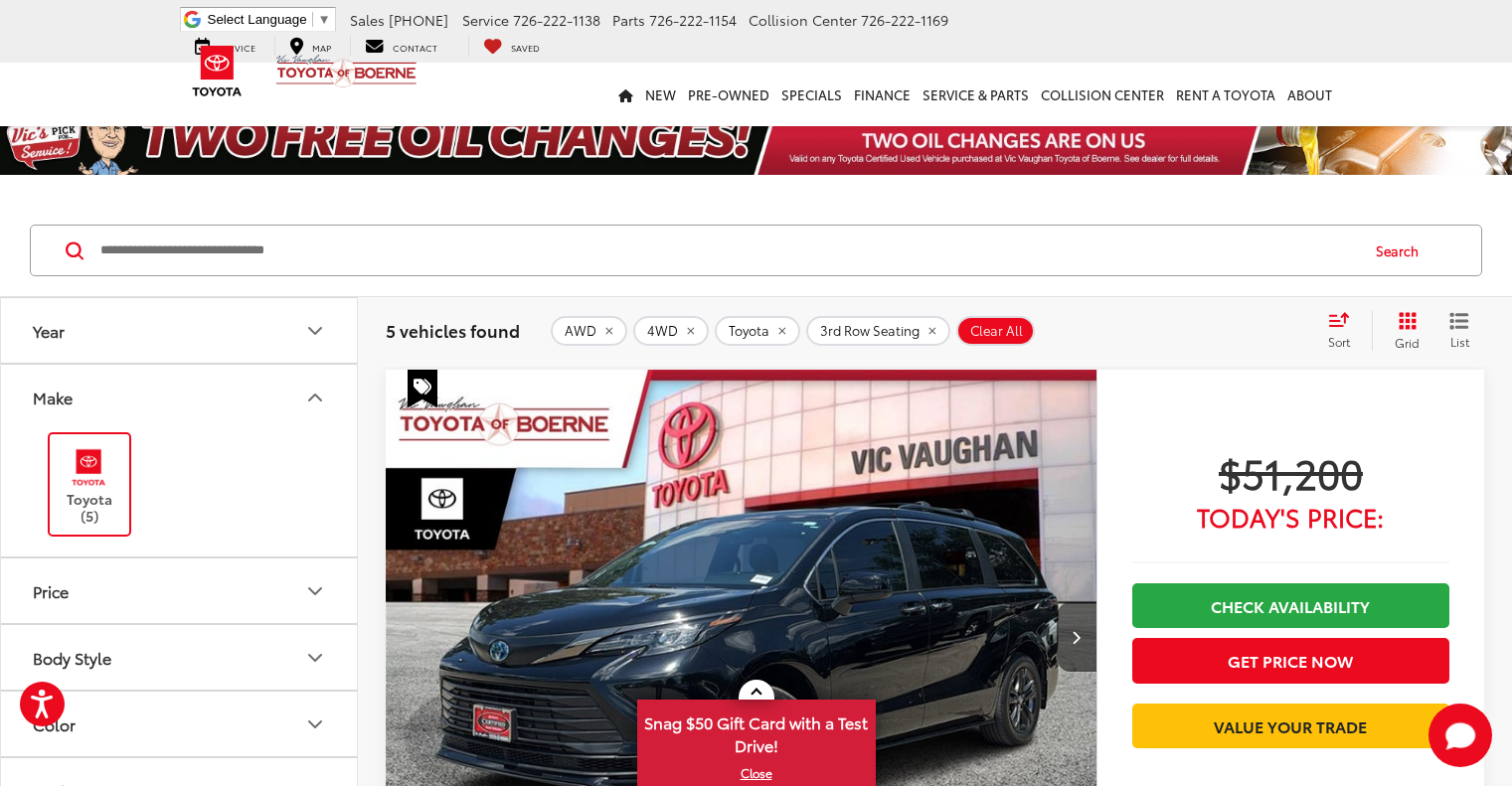 scroll, scrollTop: 79, scrollLeft: 0, axis: vertical 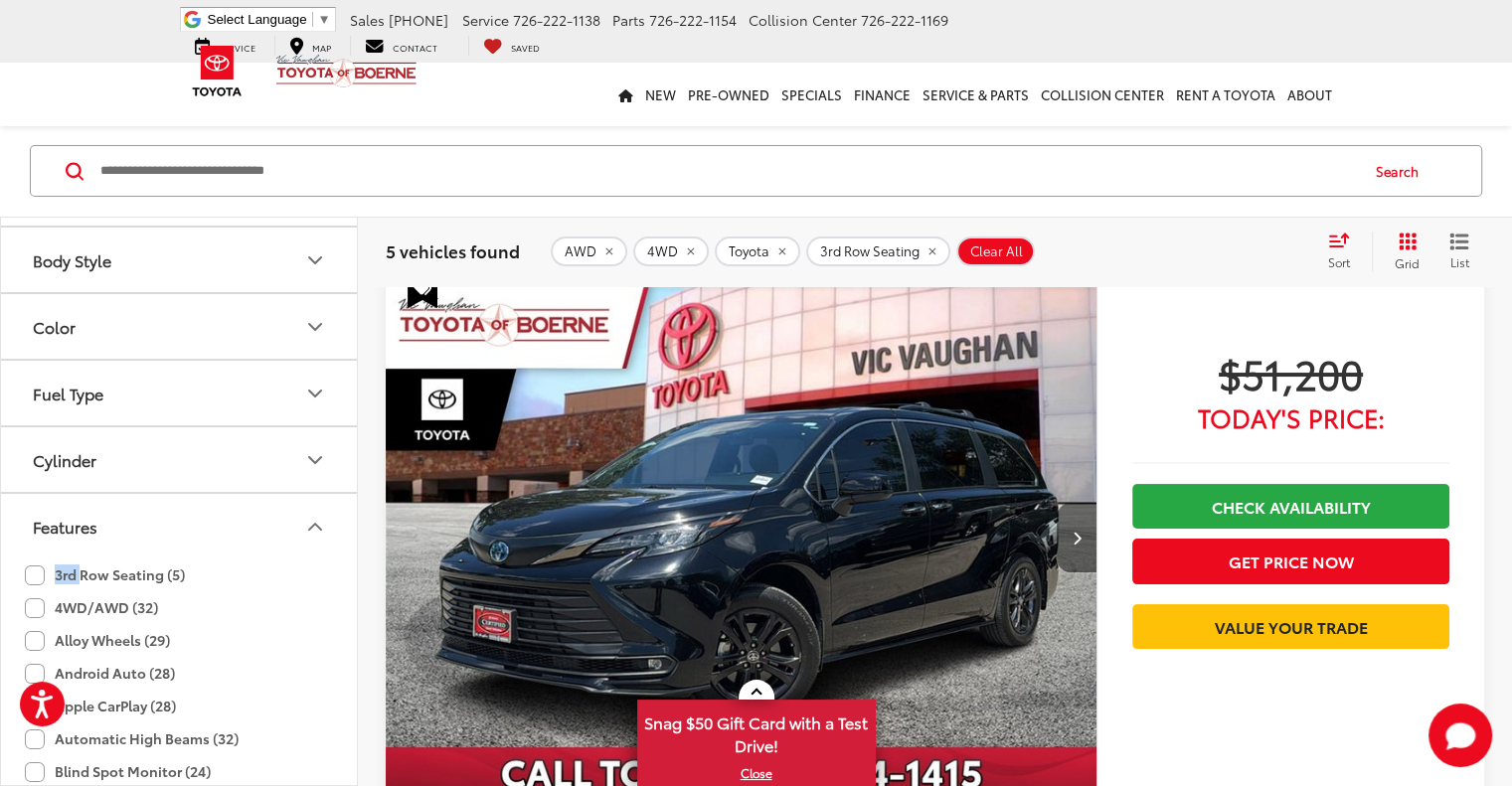 click at bounding box center [1076, 538] 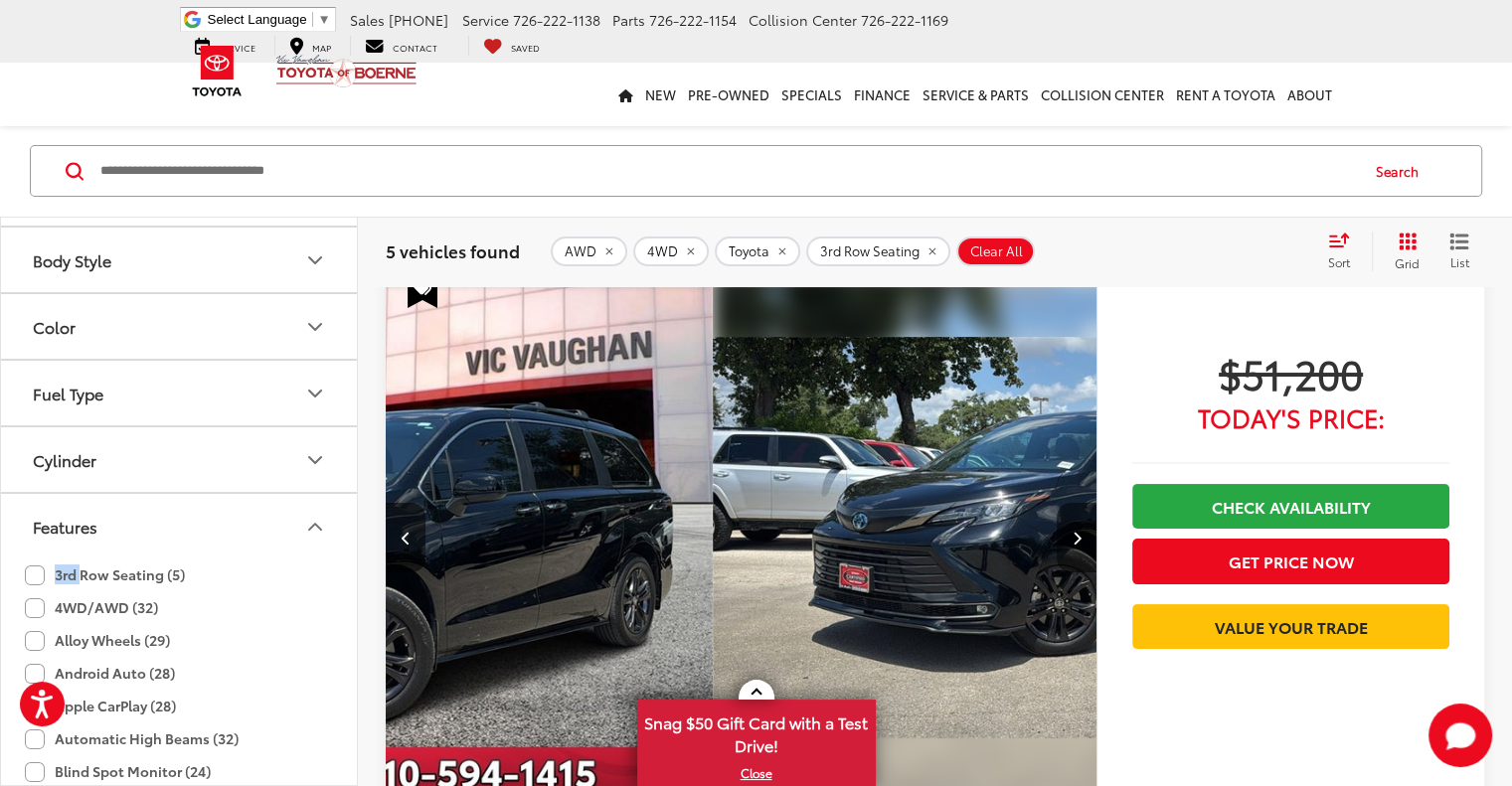 click at bounding box center (1076, 538) 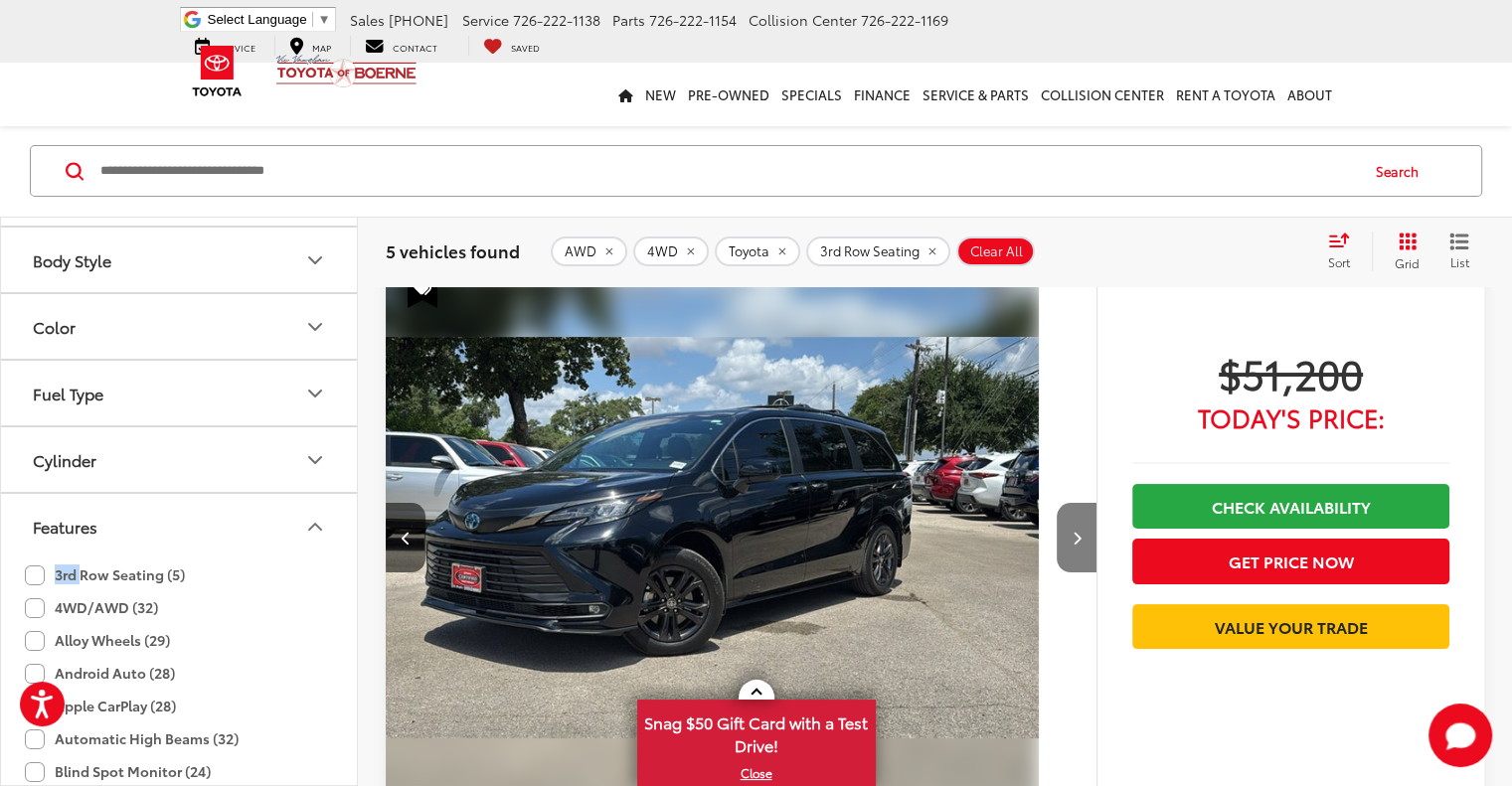 click at bounding box center [1076, 538] 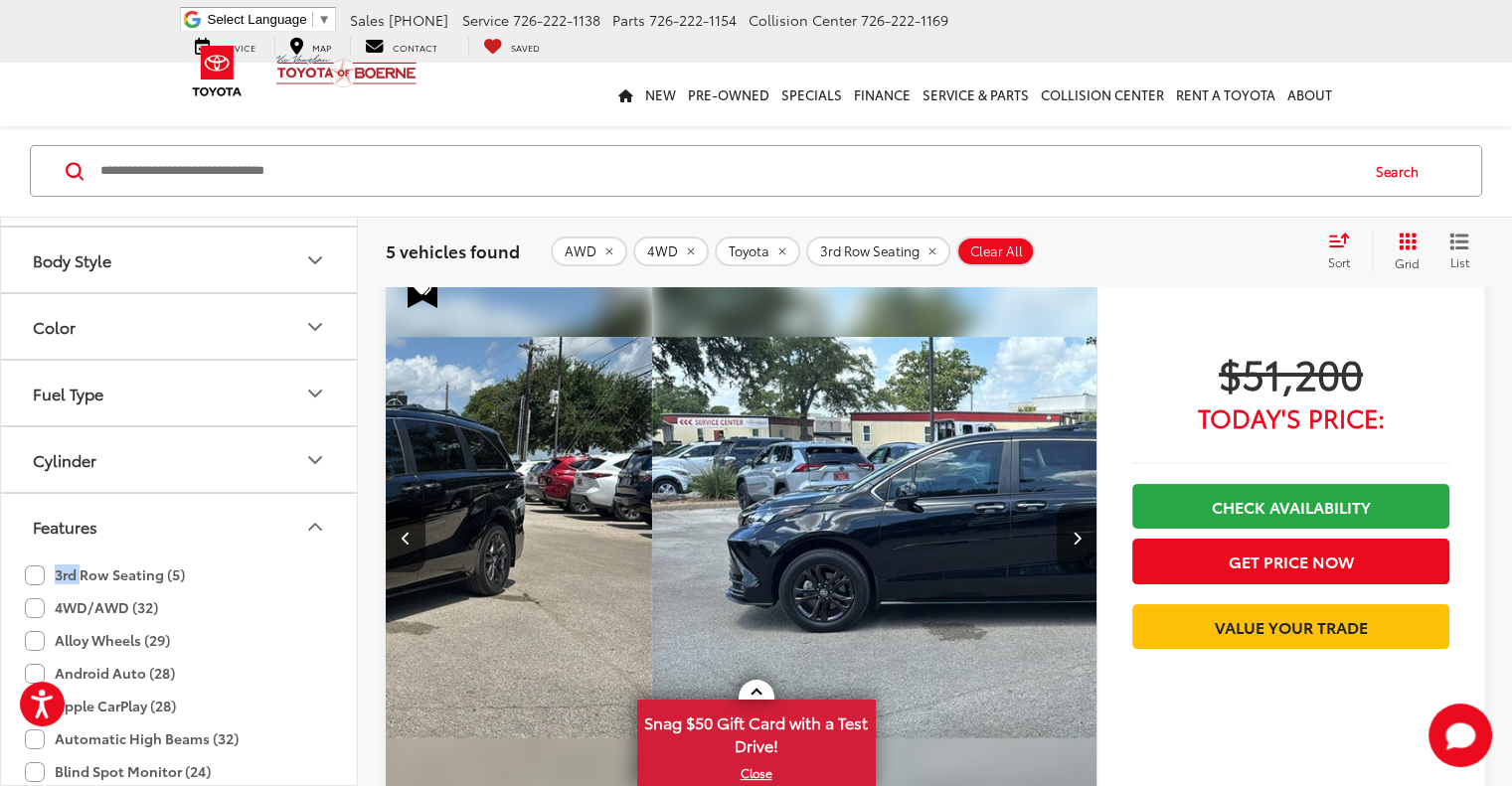 click at bounding box center [1076, 538] 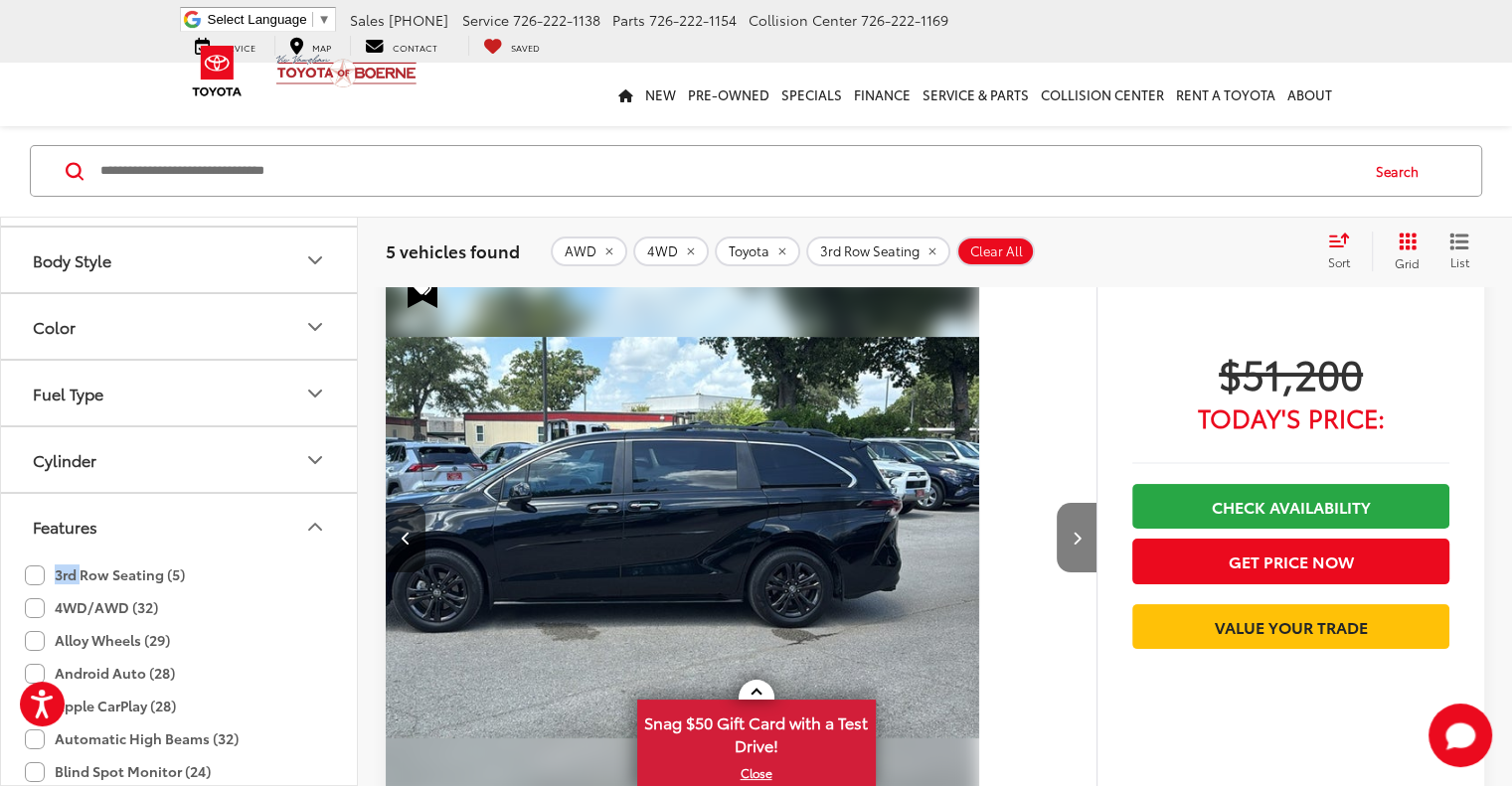 click at bounding box center (1076, 538) 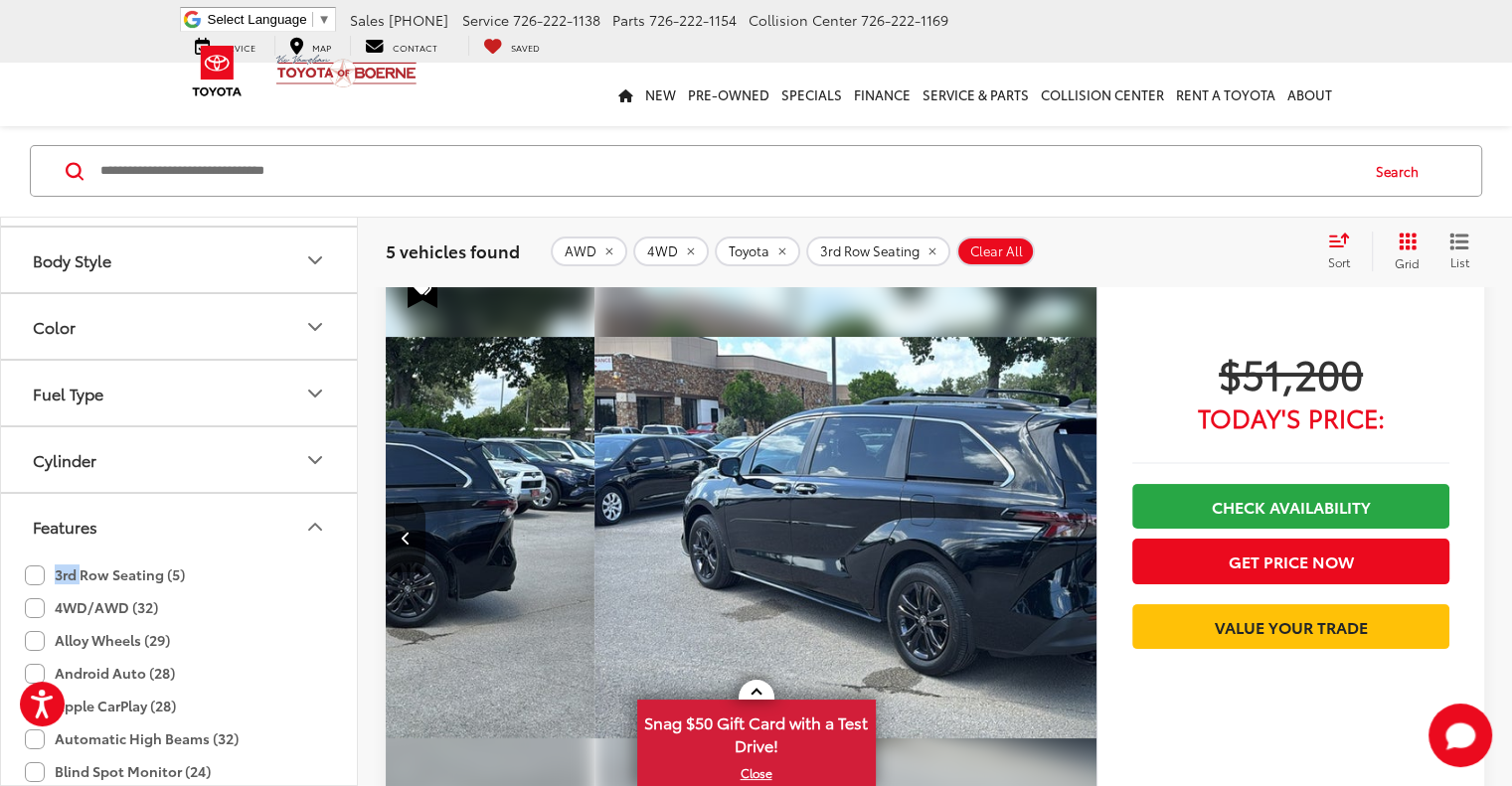 scroll, scrollTop: 0, scrollLeft: 1932, axis: horizontal 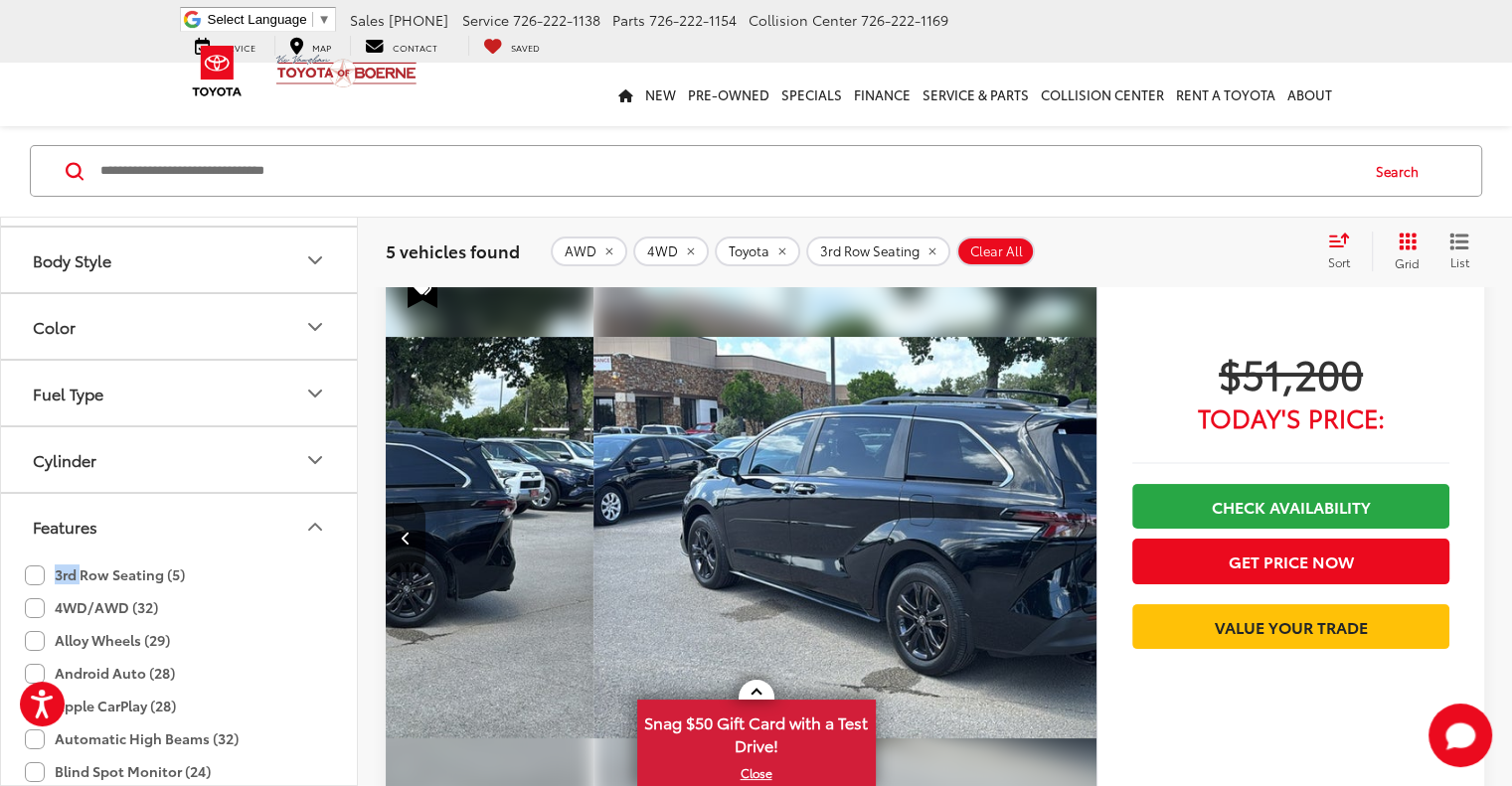 click on "View More" at bounding box center (2378, 538) 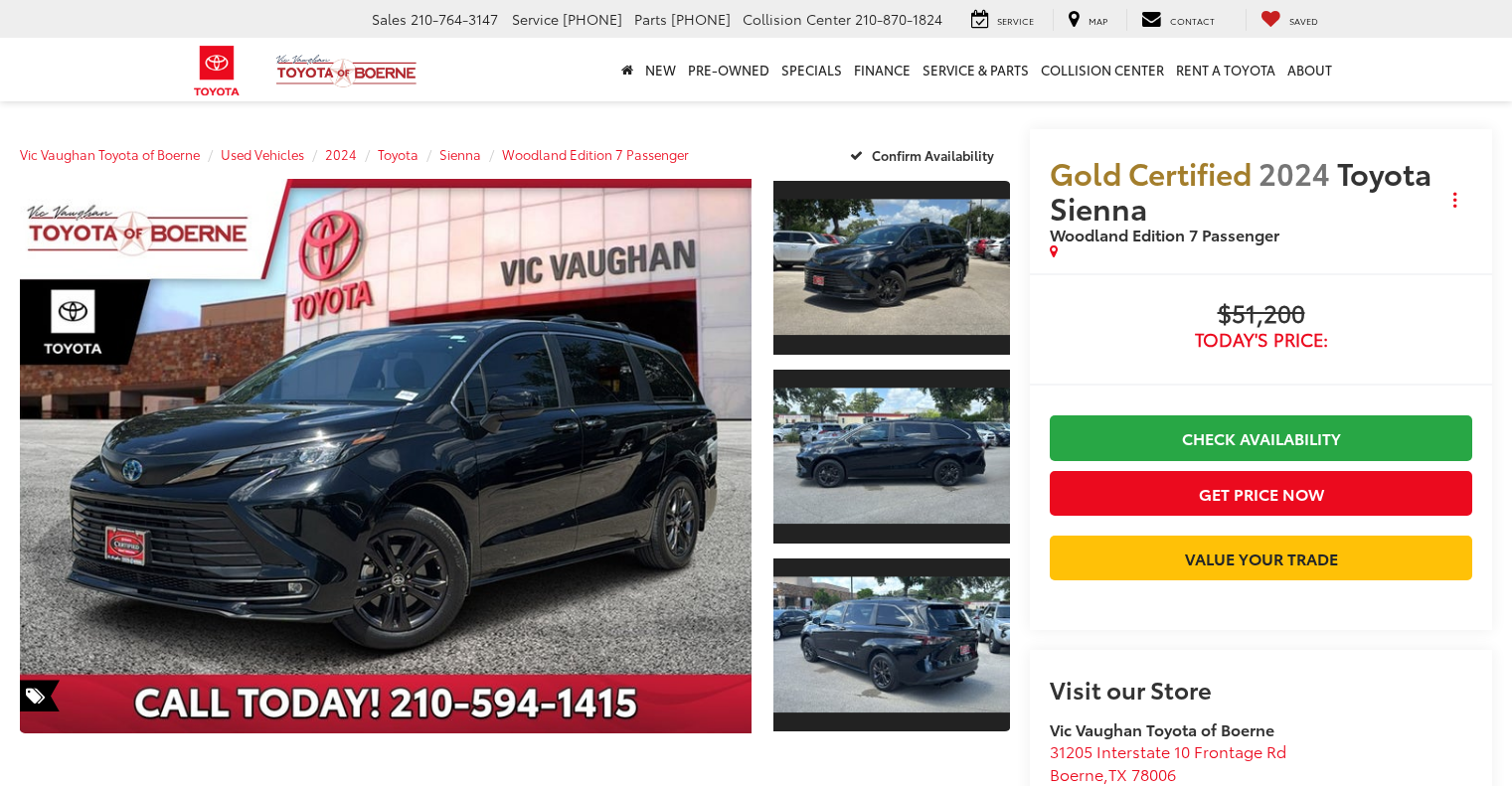 scroll, scrollTop: 0, scrollLeft: 0, axis: both 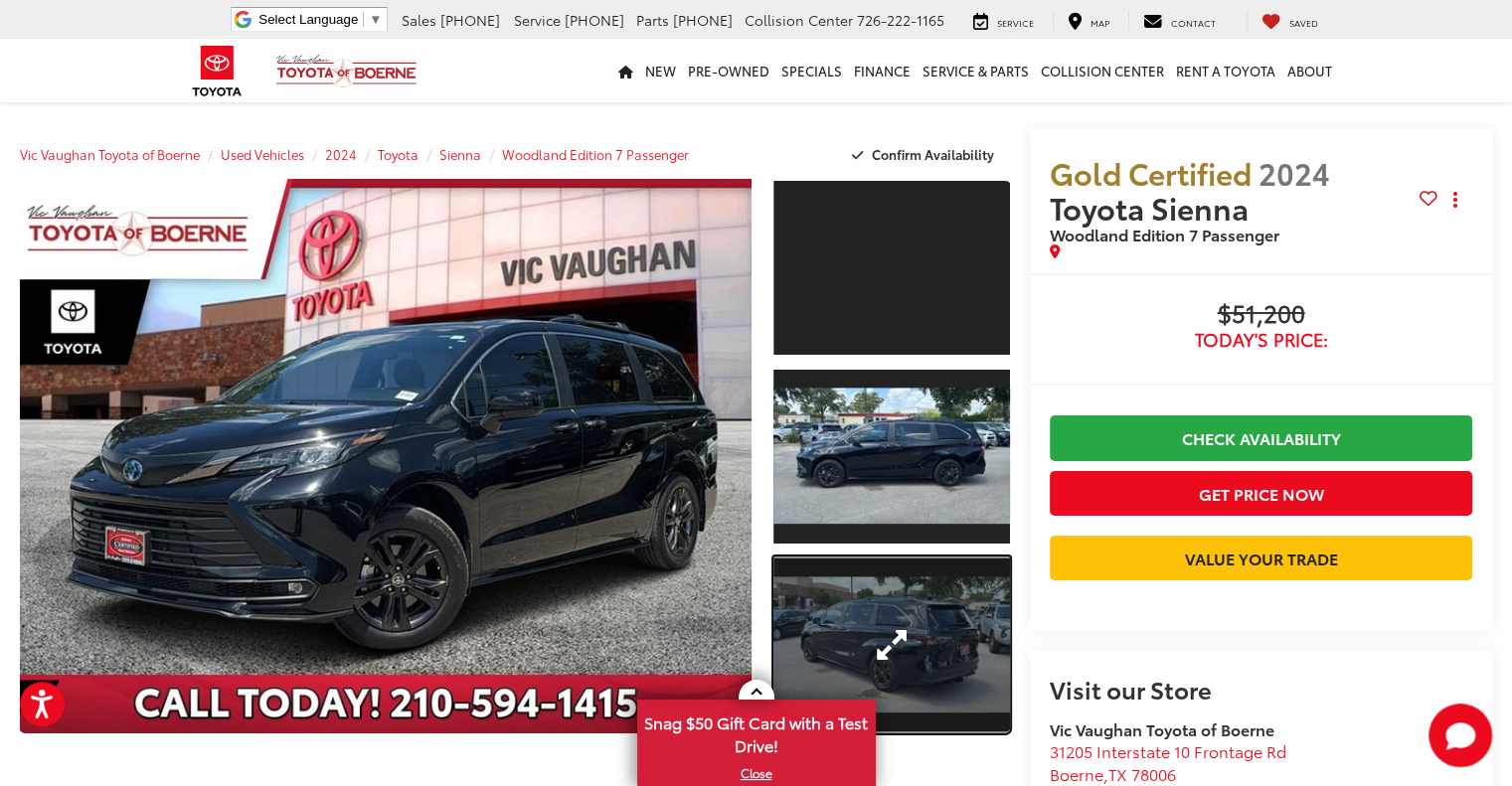 click at bounding box center [892, 645] 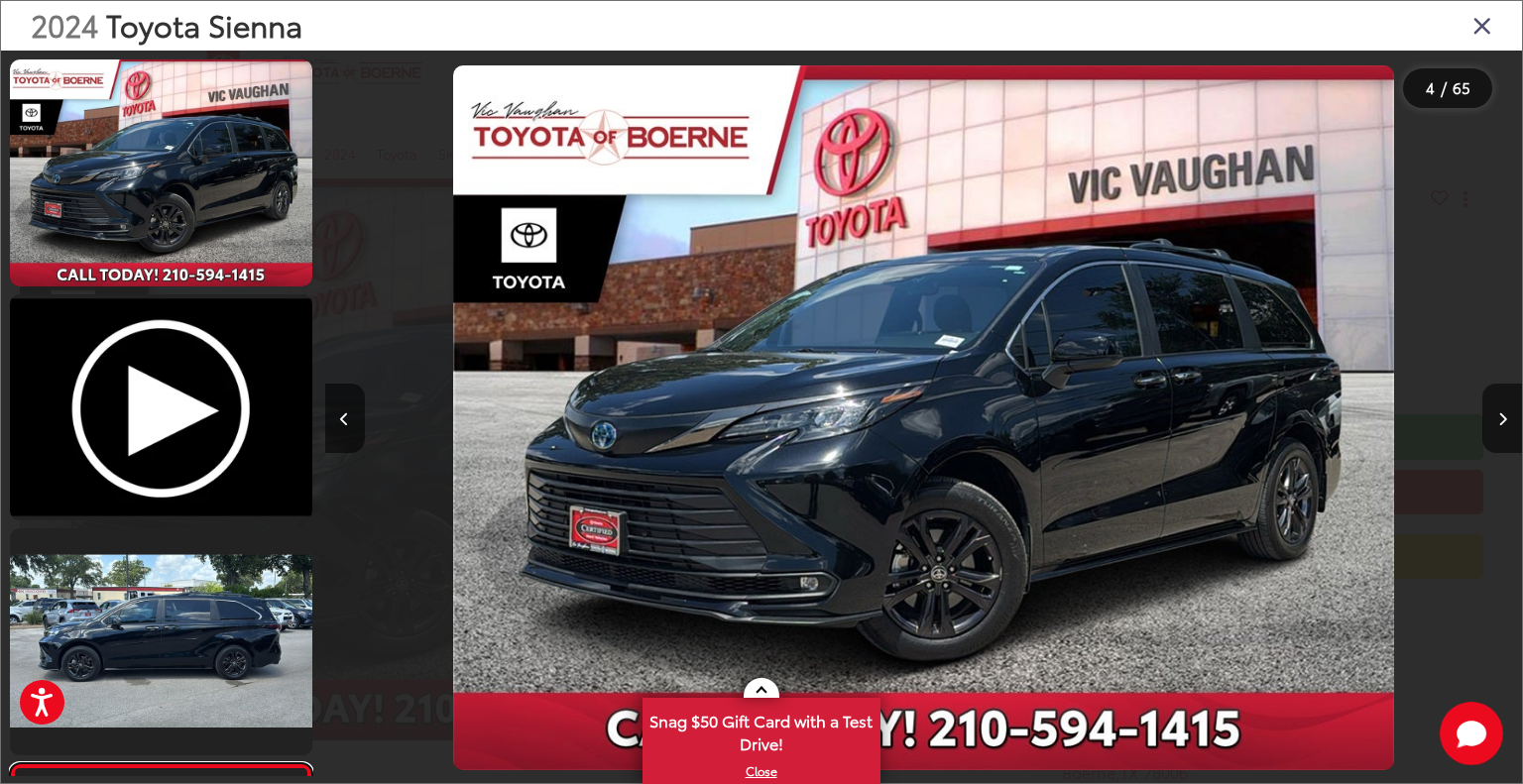 scroll, scrollTop: 371, scrollLeft: 0, axis: vertical 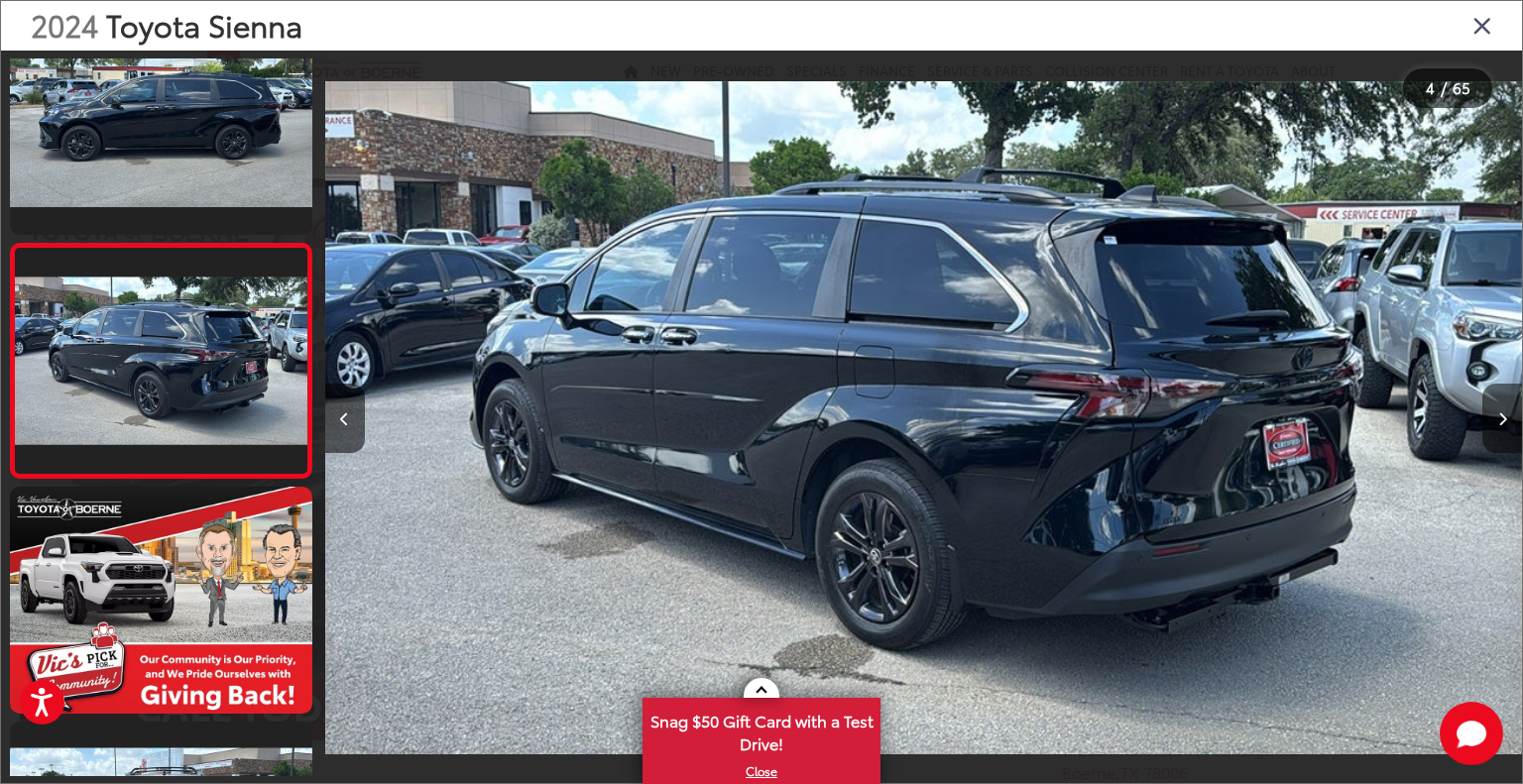 click at bounding box center [1502, 419] 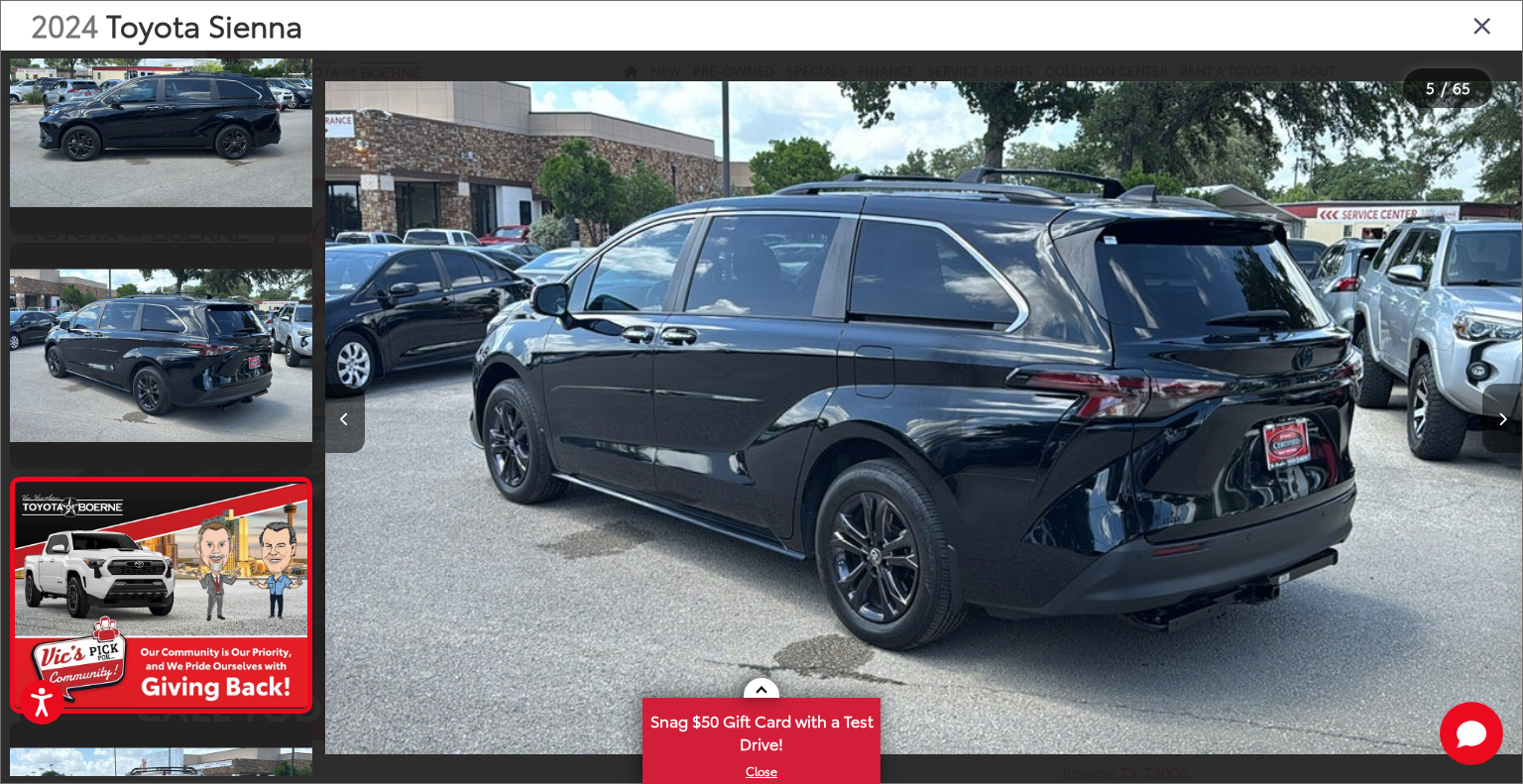 scroll, scrollTop: 0, scrollLeft: 3671, axis: horizontal 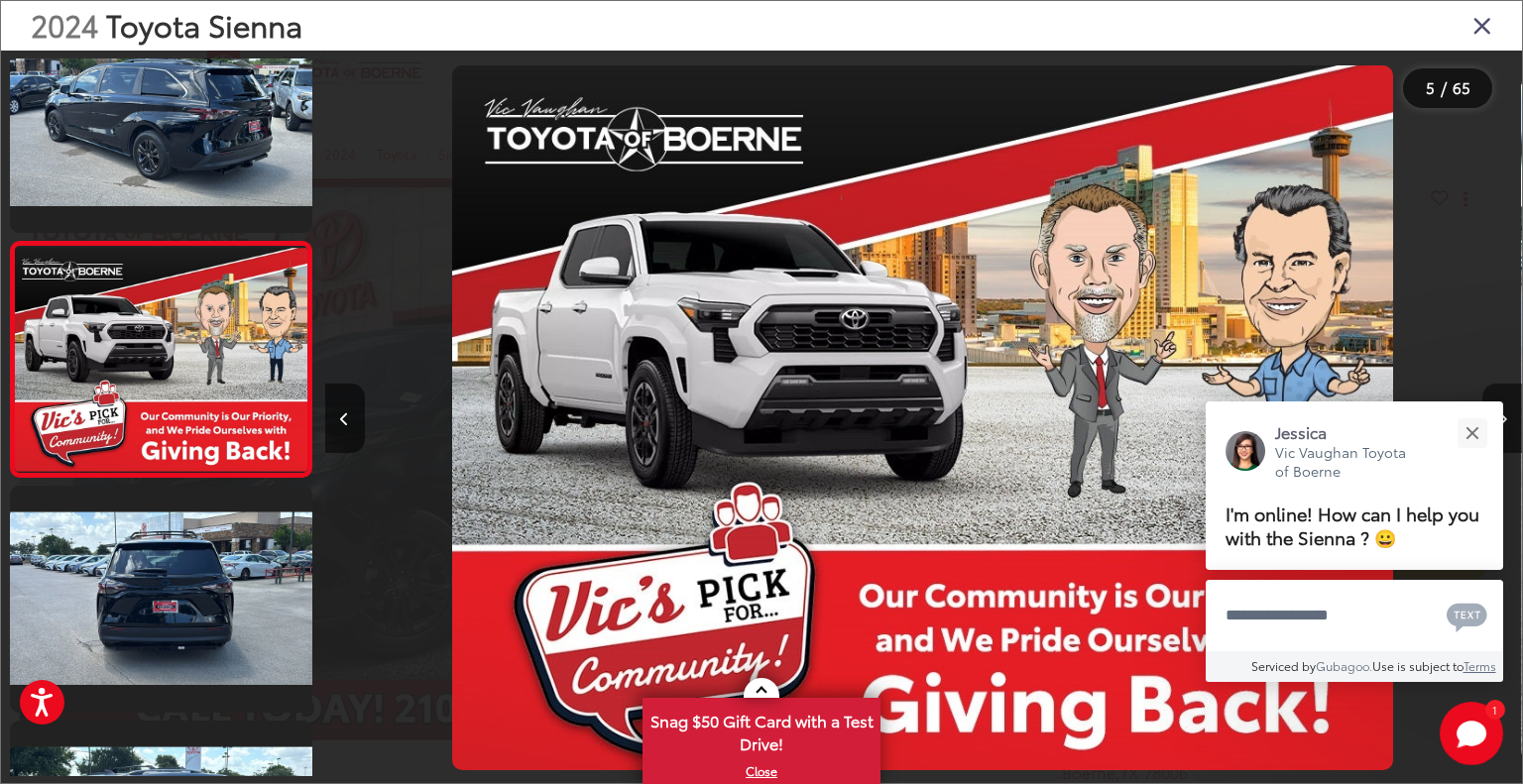 click on "Press Alt+1 for screen-reader mode, Alt+0 to cancel Accessibility Screen-Reader Guide, Feedback, and Issue Reporting | New window
Vic Vaughan Toyota of Boerne
Select Language ​ ▼
Sales
726-222-1164
Service
726-222-1132
Parts
726-222-1142
Collision Center
726-222-1165
31205 Interstate 10 Frontage Rd
Boerne, TX 78006
Service
Map
Contact
Saved
Saved
Vic Vaughan Toyota of Boerne
Saved
Directions
New
New Vehicles
New Specials
New Tundra Inventory
Schedule Test Drive
ToyotaCare
Toyota Safety Sense
Model Research
Toyota Reviews
Toyota Comparisons" at bounding box center (762, 1626) 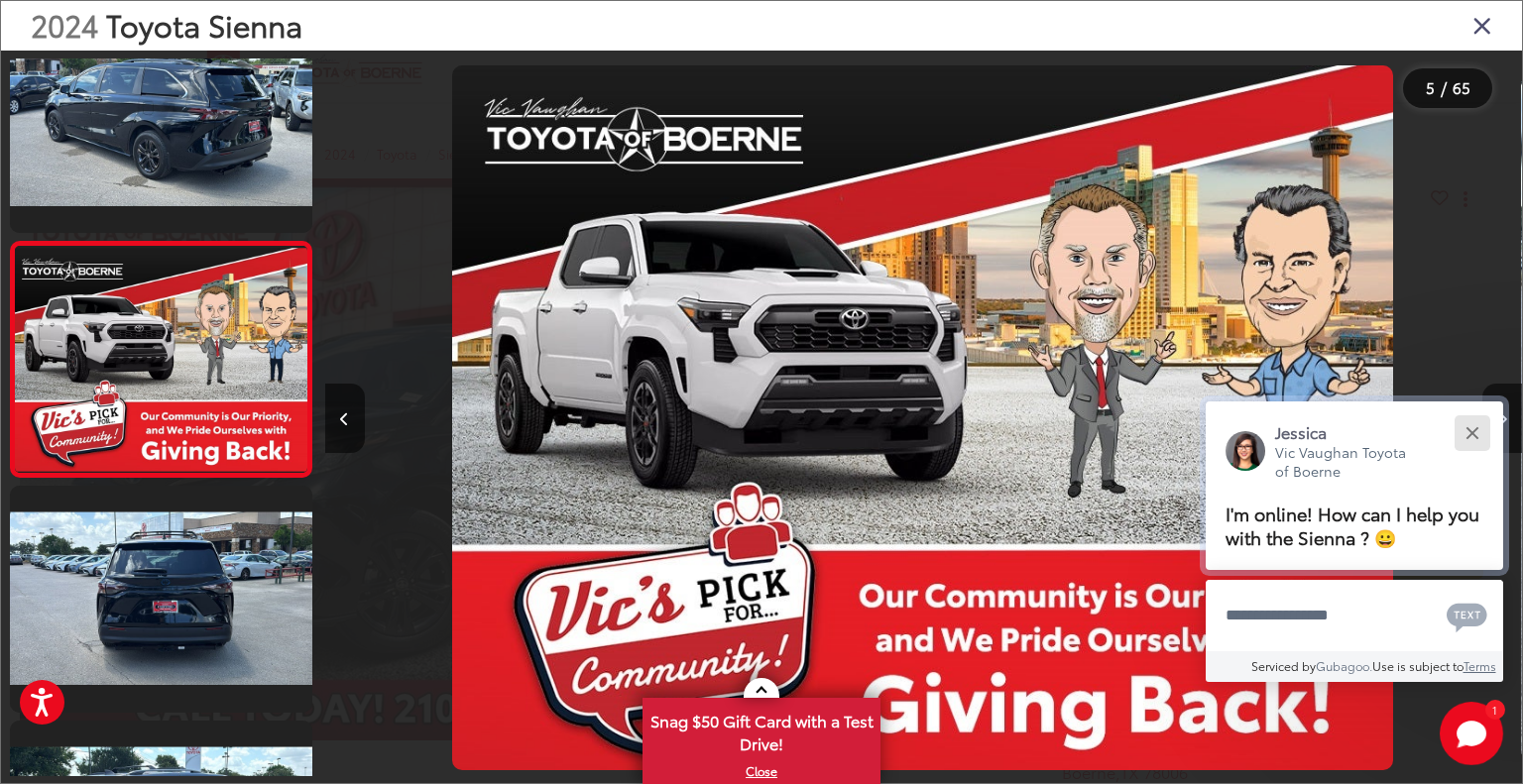 click at bounding box center (1471, 432) 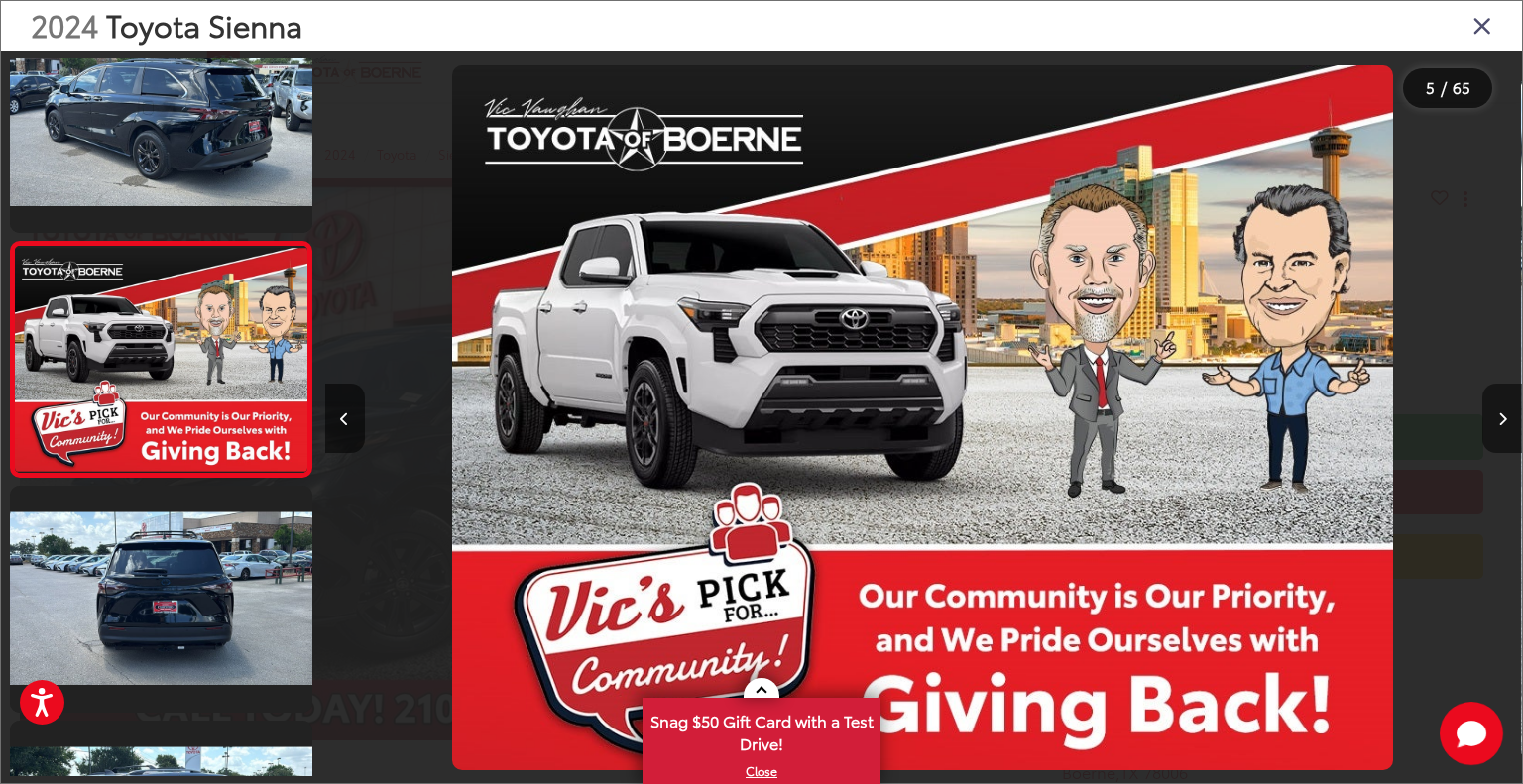 click at bounding box center (1502, 418) 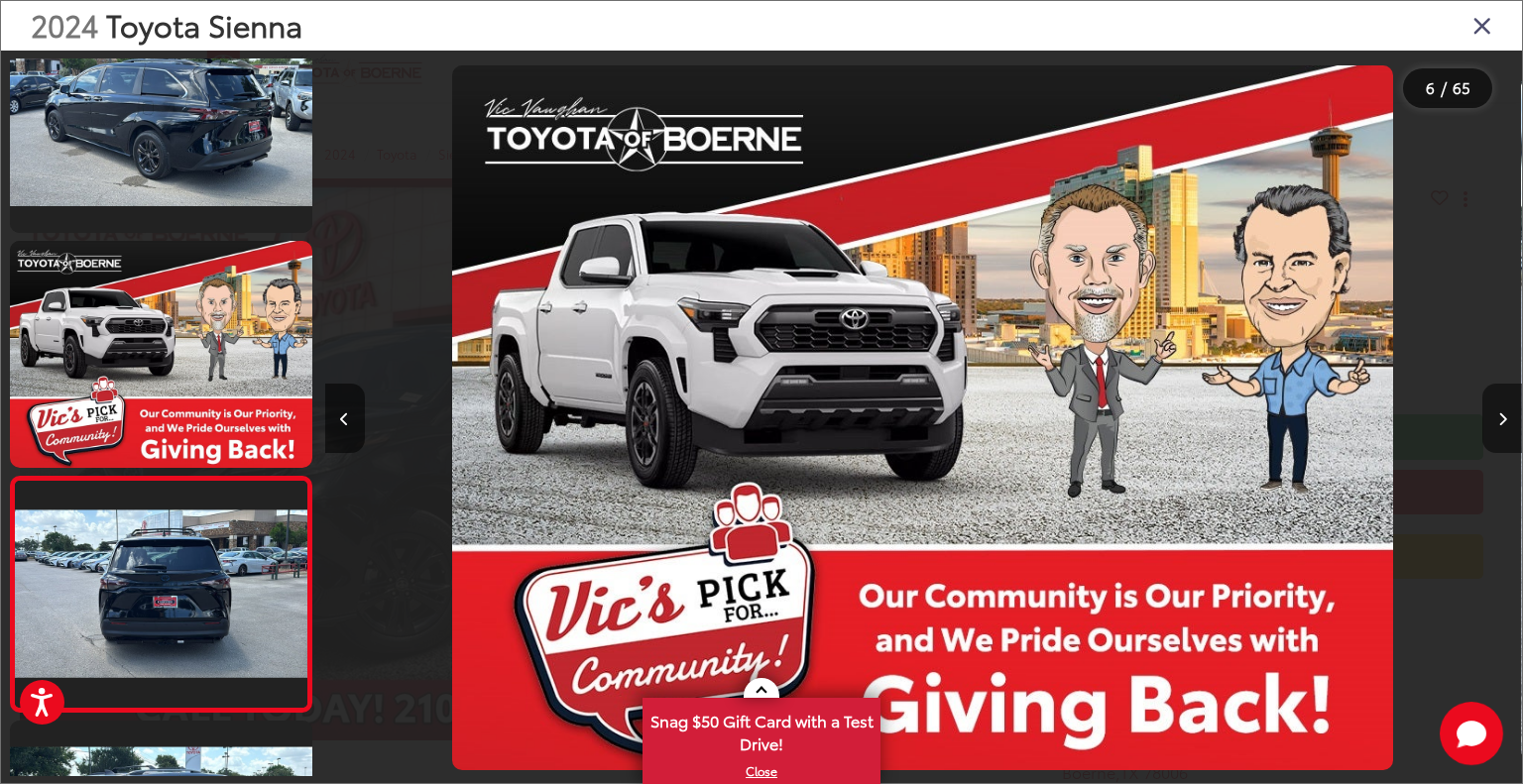 scroll, scrollTop: 0, scrollLeft: 5113, axis: horizontal 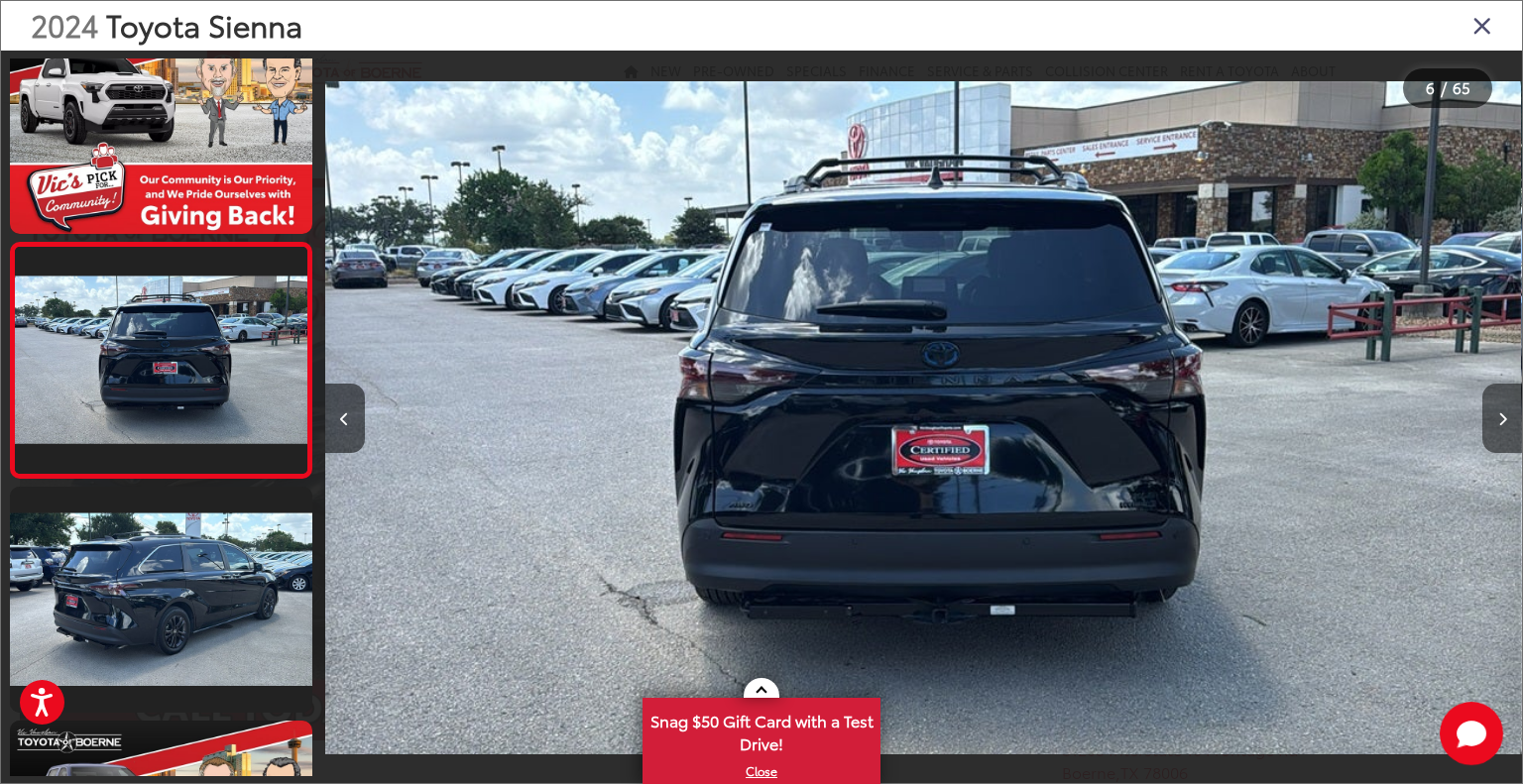 click at bounding box center [1502, 418] 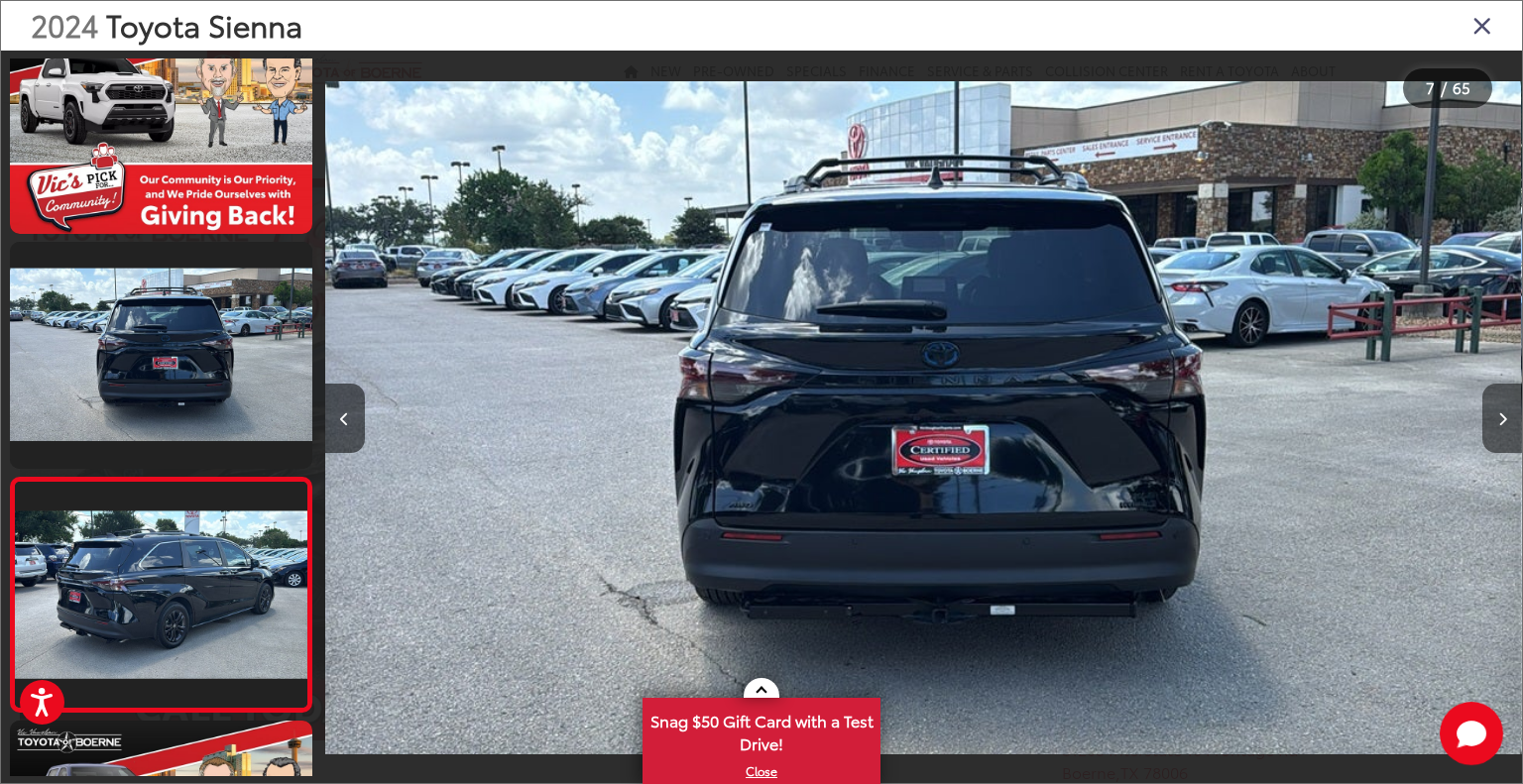 scroll, scrollTop: 0, scrollLeft: 6267, axis: horizontal 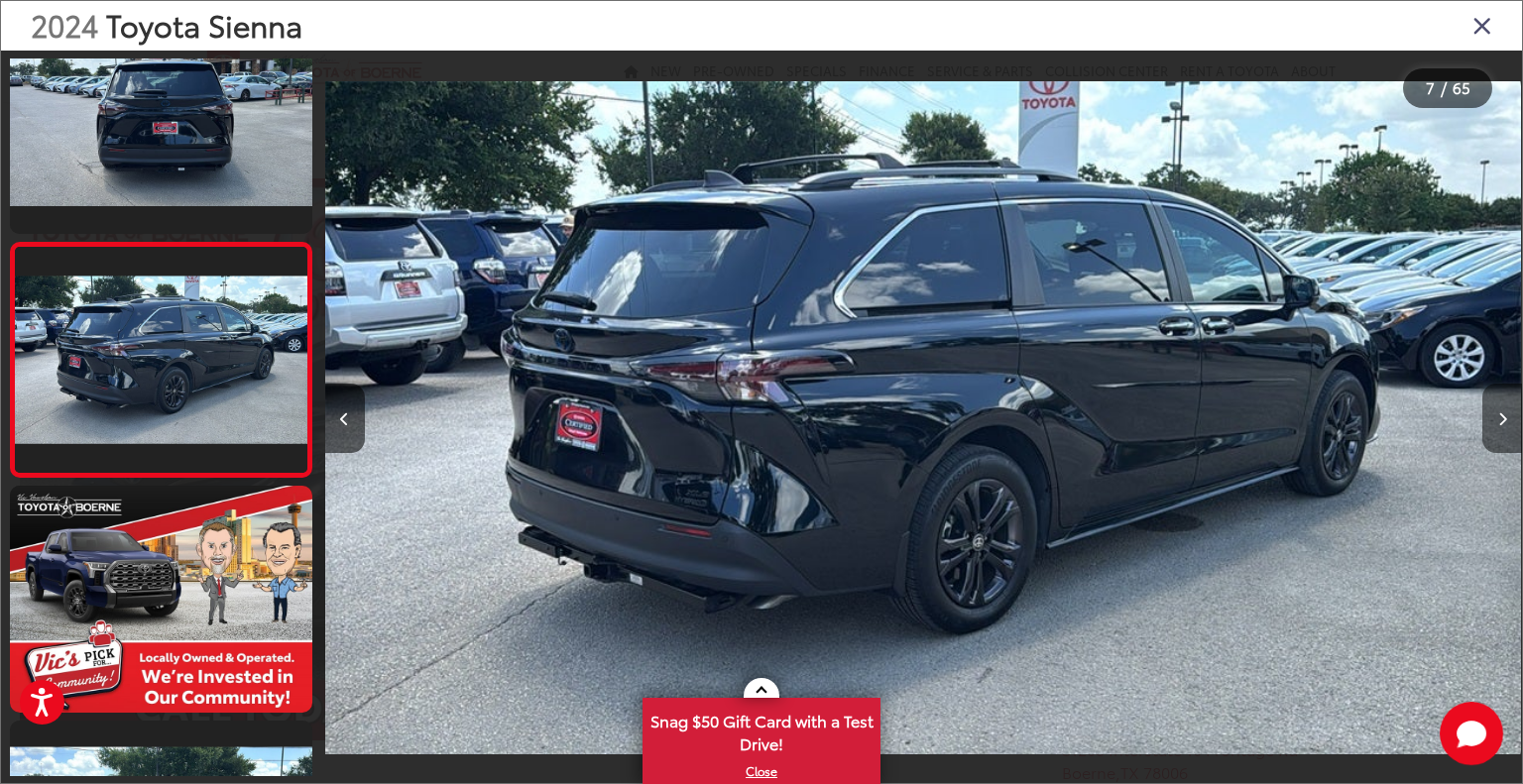 click at bounding box center (1502, 418) 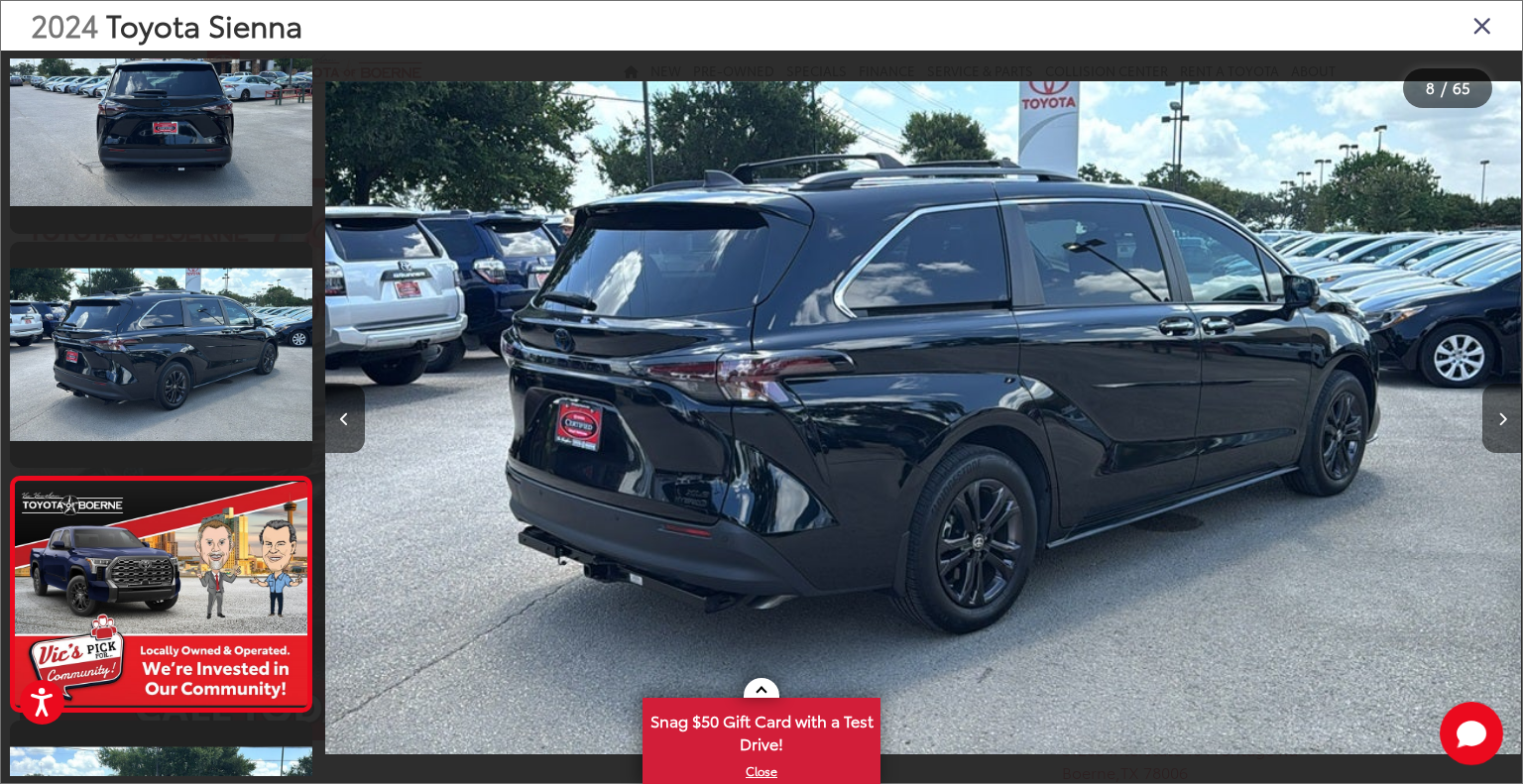 scroll, scrollTop: 0, scrollLeft: 7508, axis: horizontal 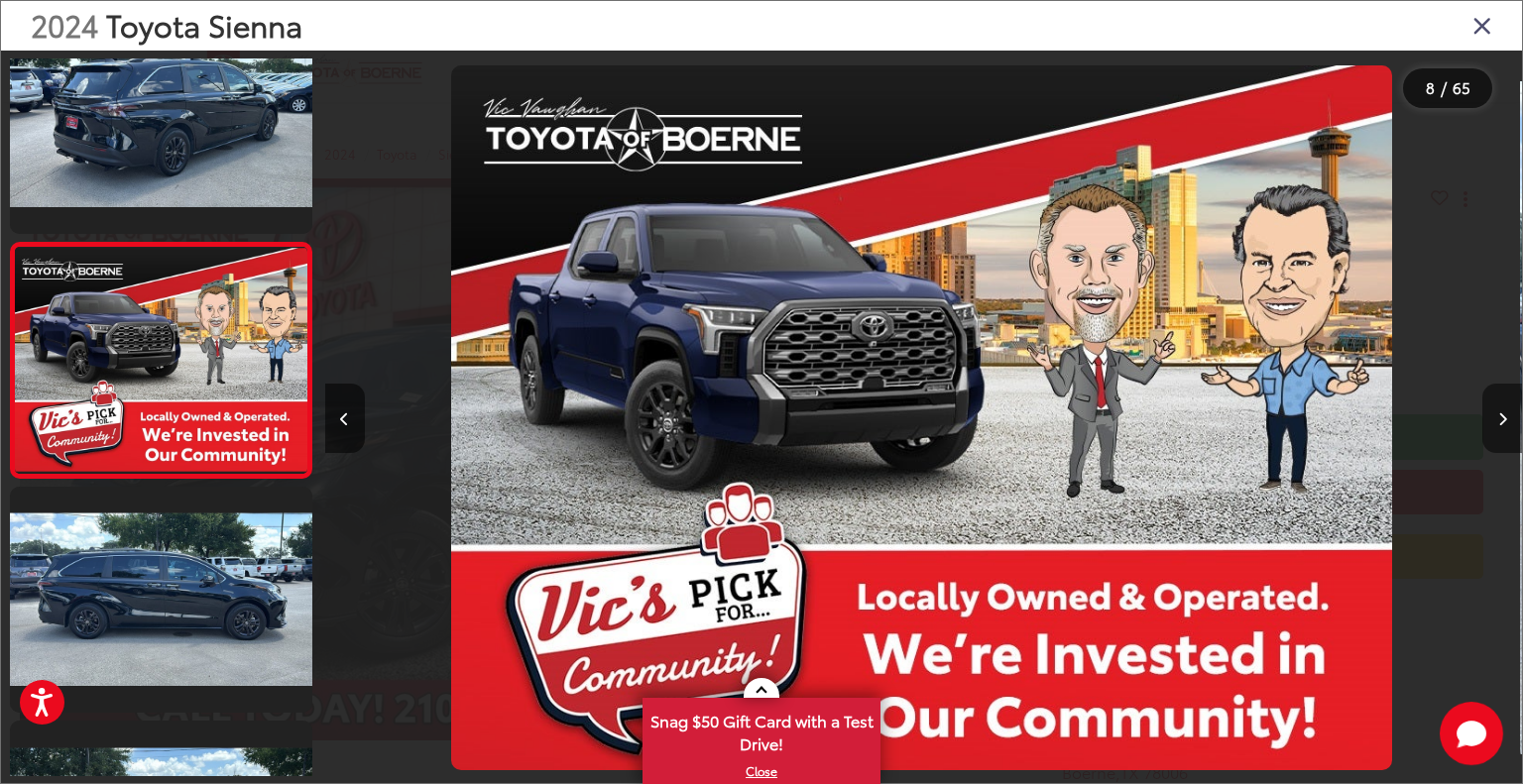 click at bounding box center [1502, 418] 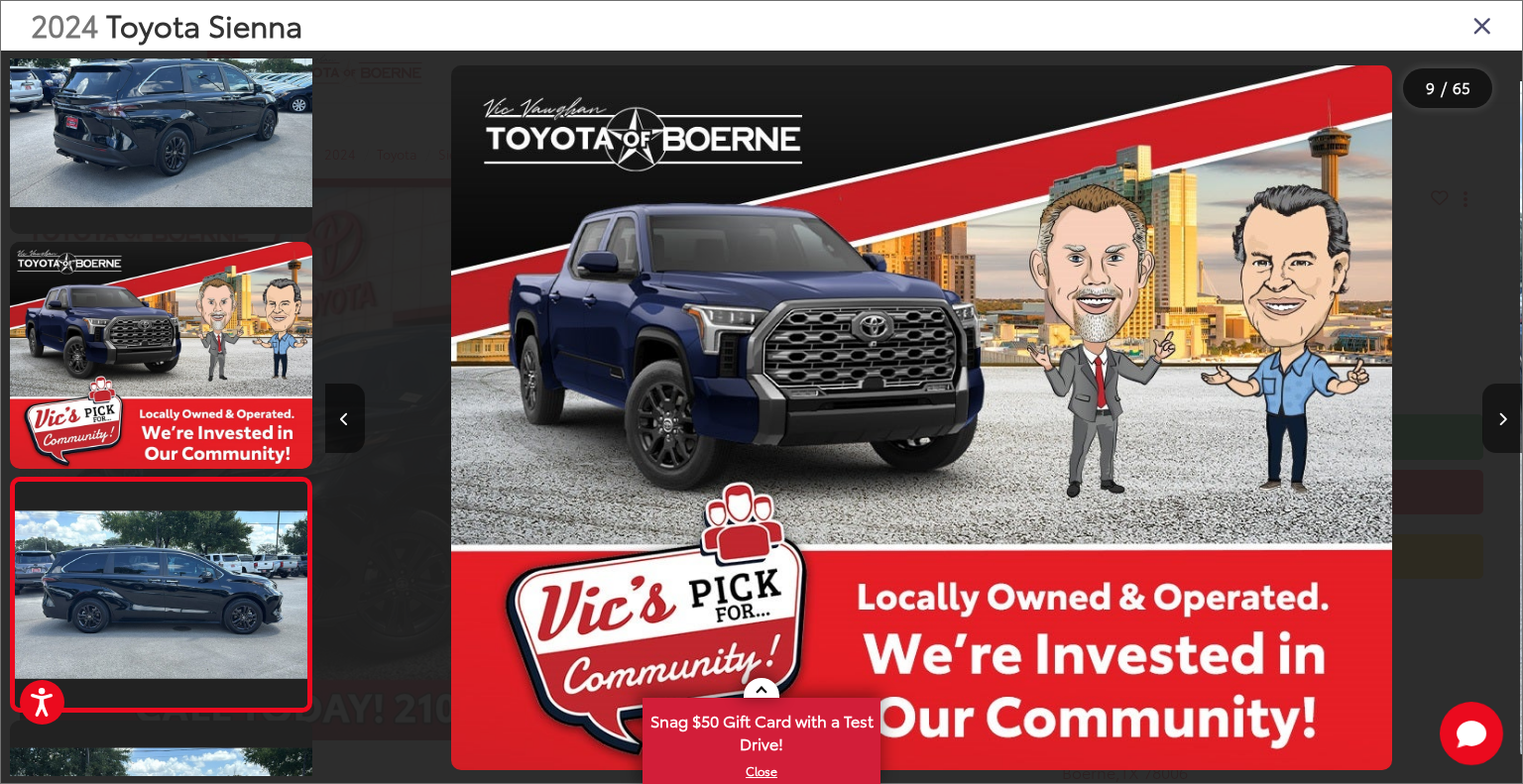 scroll, scrollTop: 0, scrollLeft: 8618, axis: horizontal 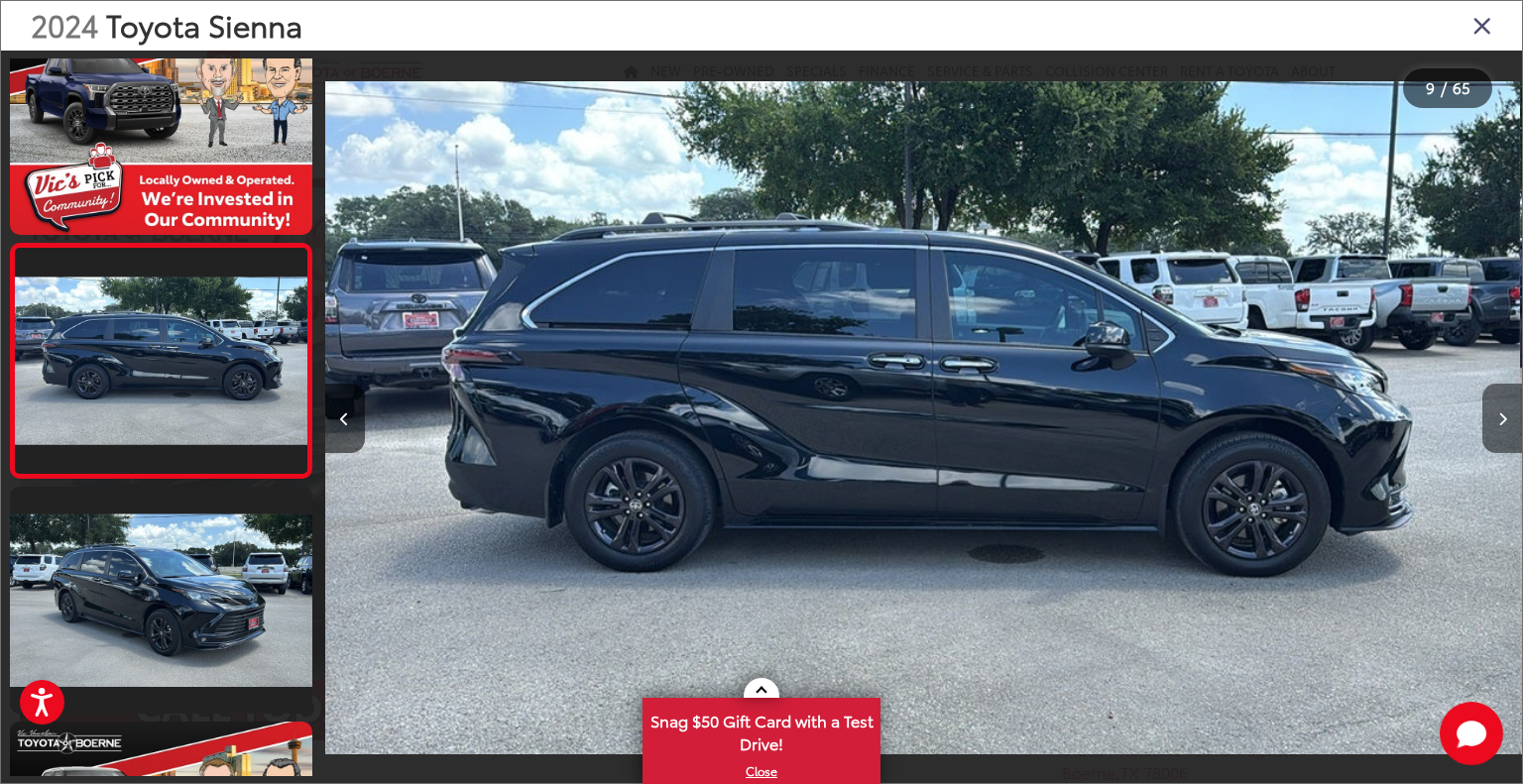click at bounding box center (1502, 418) 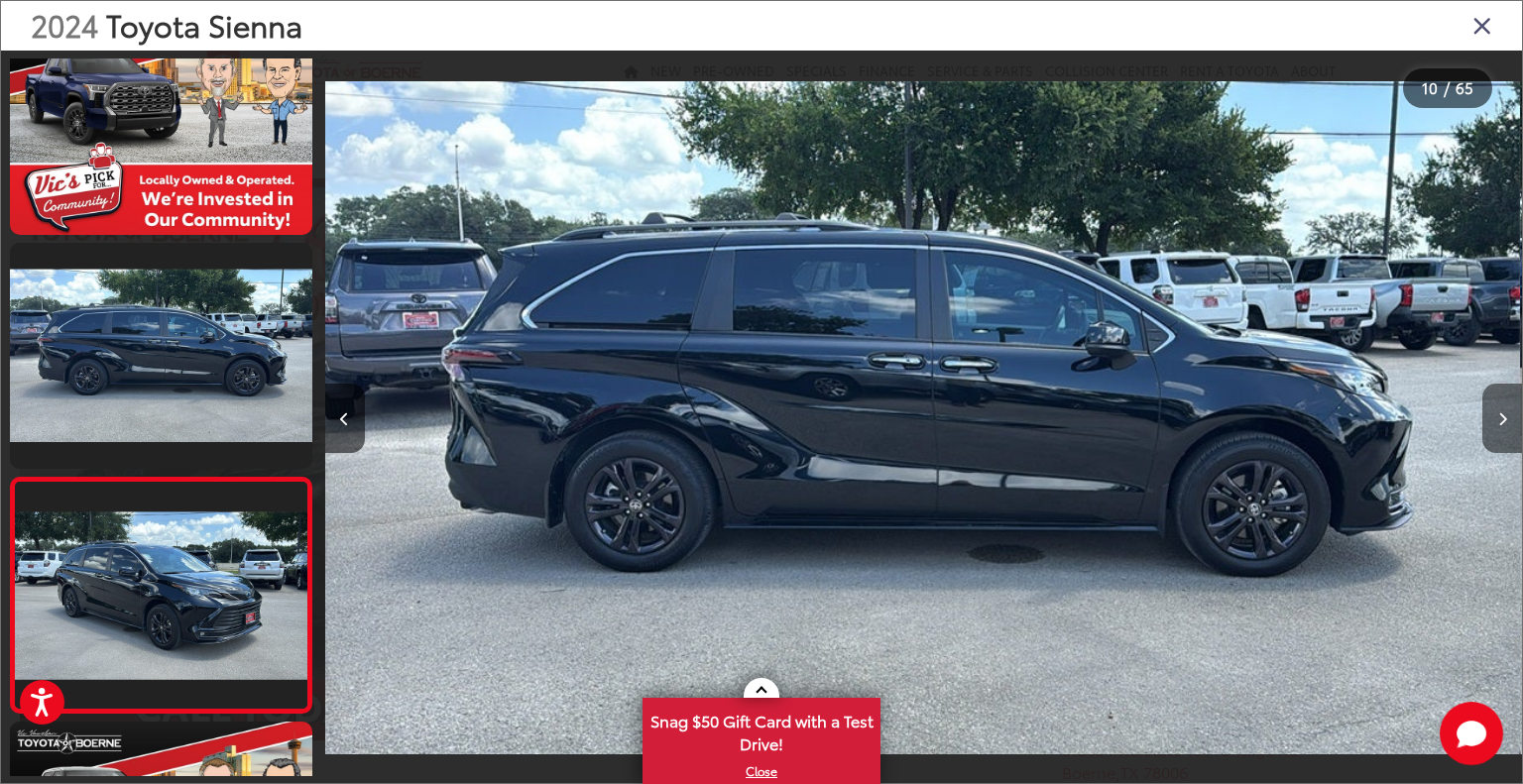 scroll, scrollTop: 0, scrollLeft: 9657, axis: horizontal 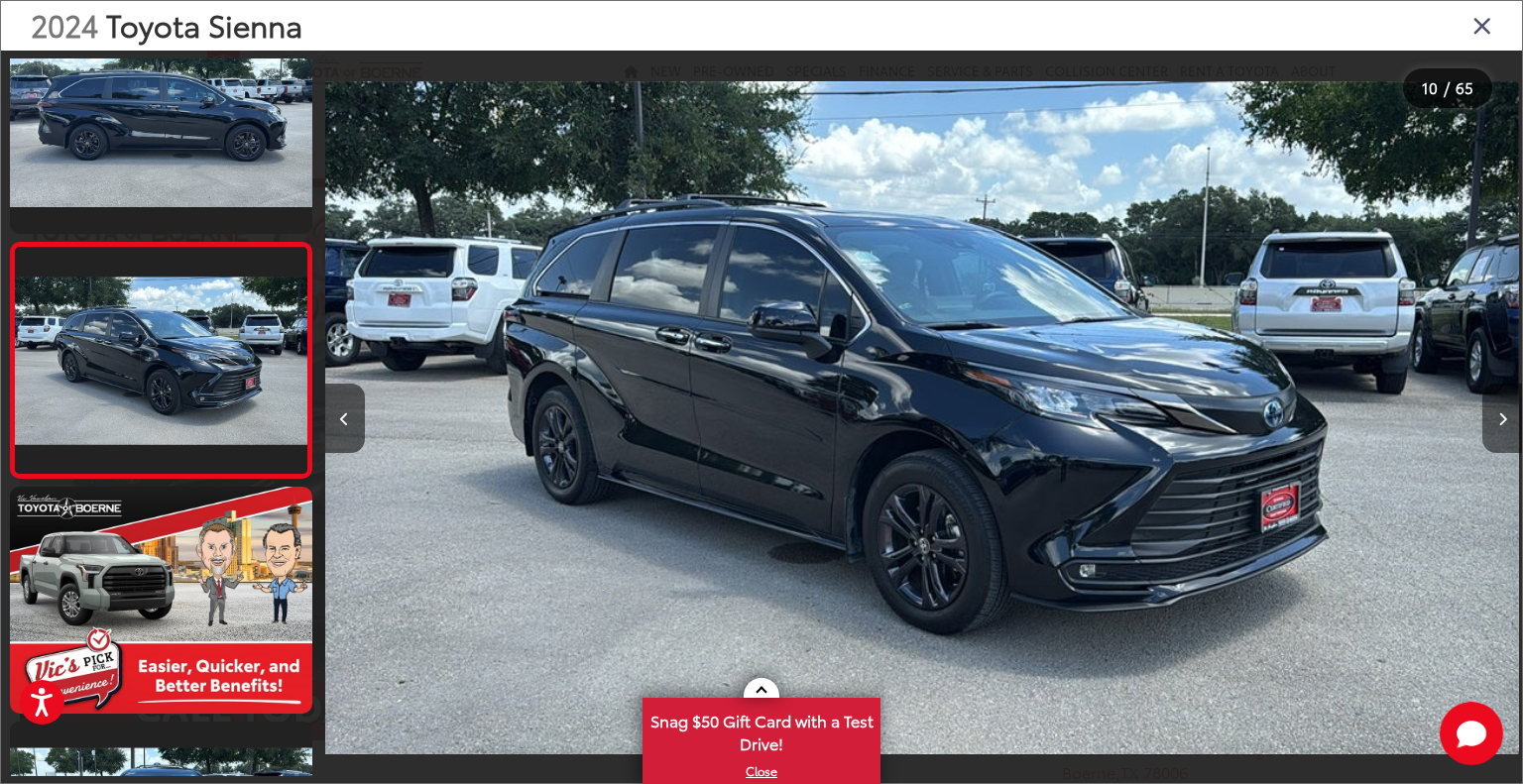click at bounding box center [1502, 418] 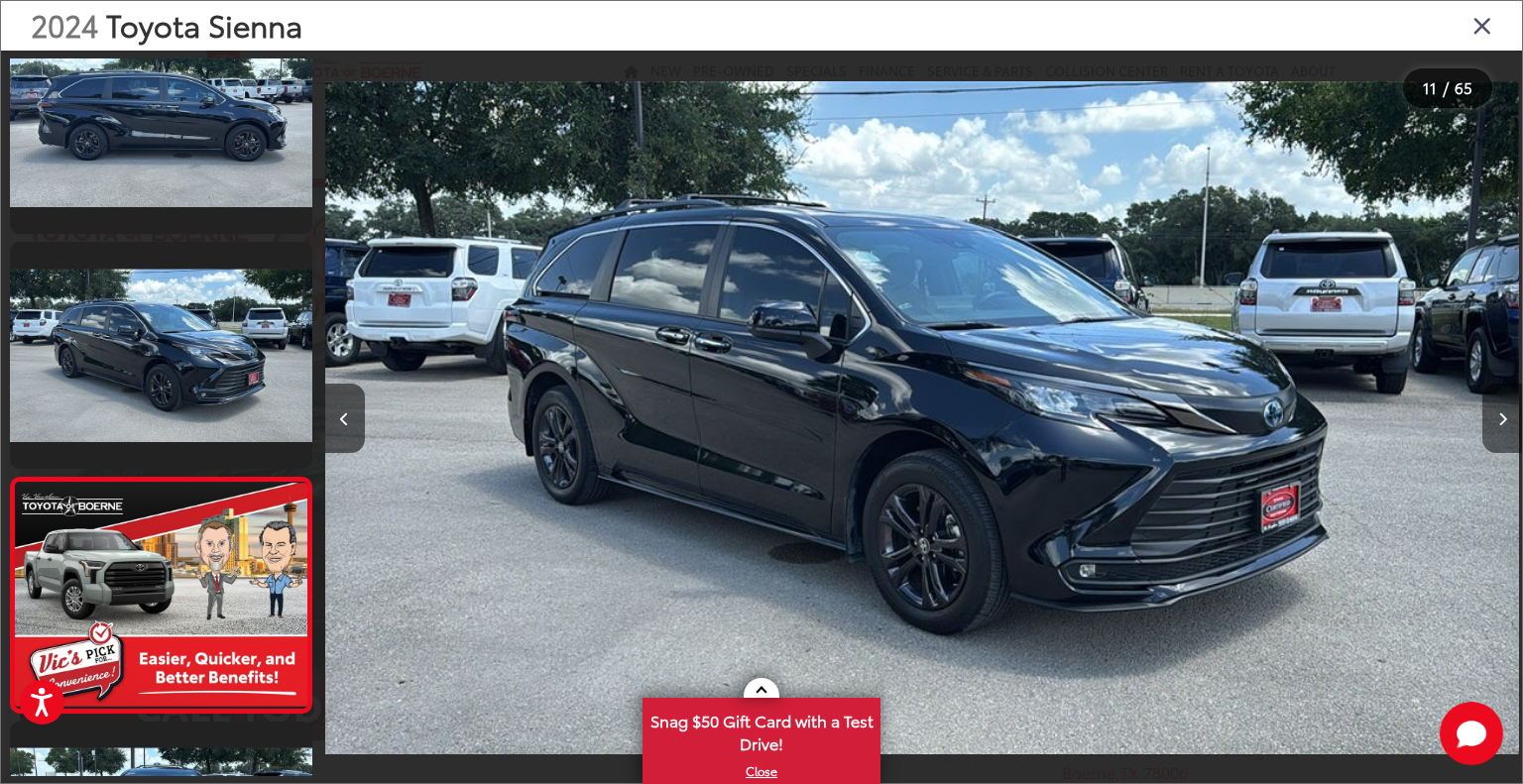 scroll 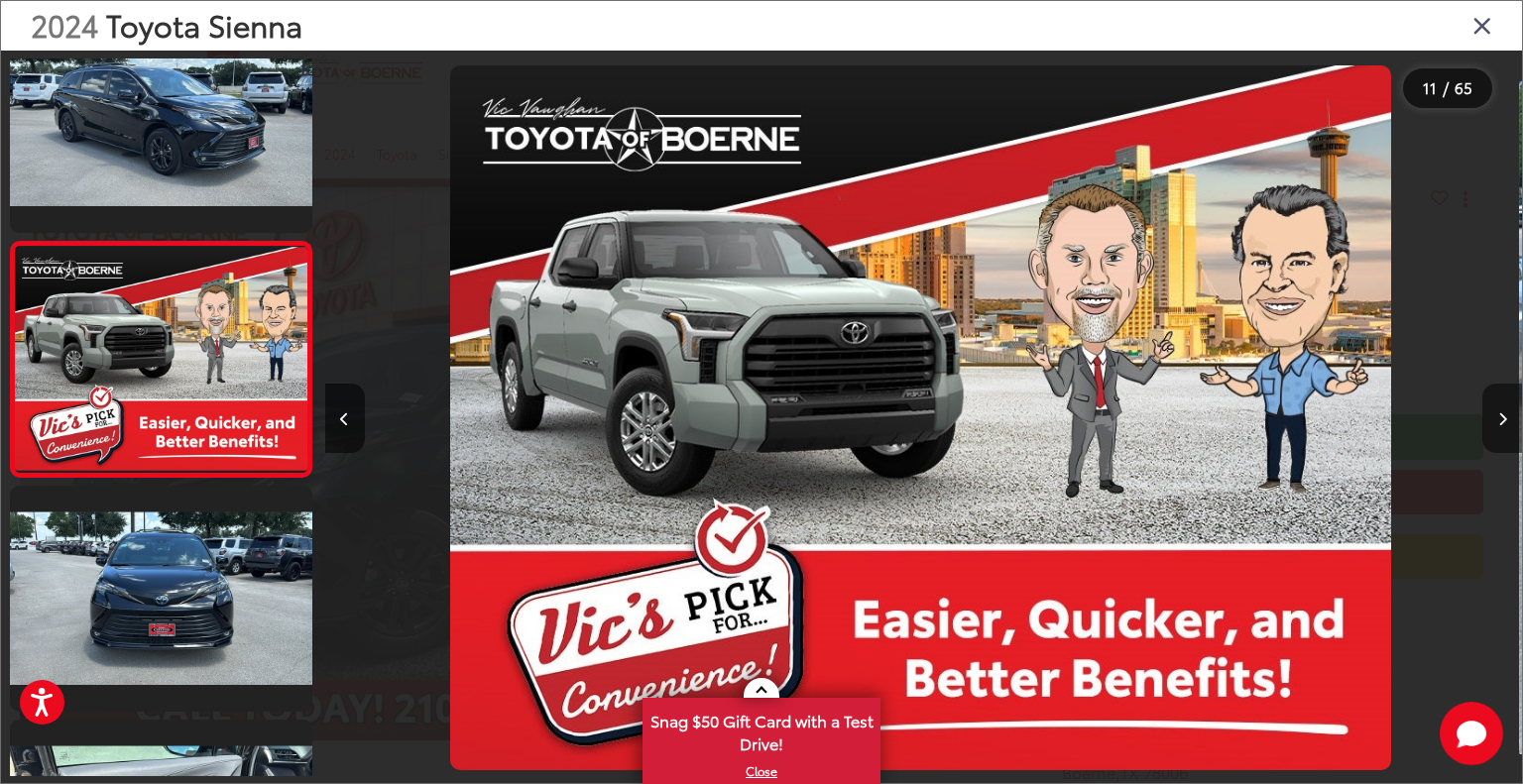 click at bounding box center [1502, 418] 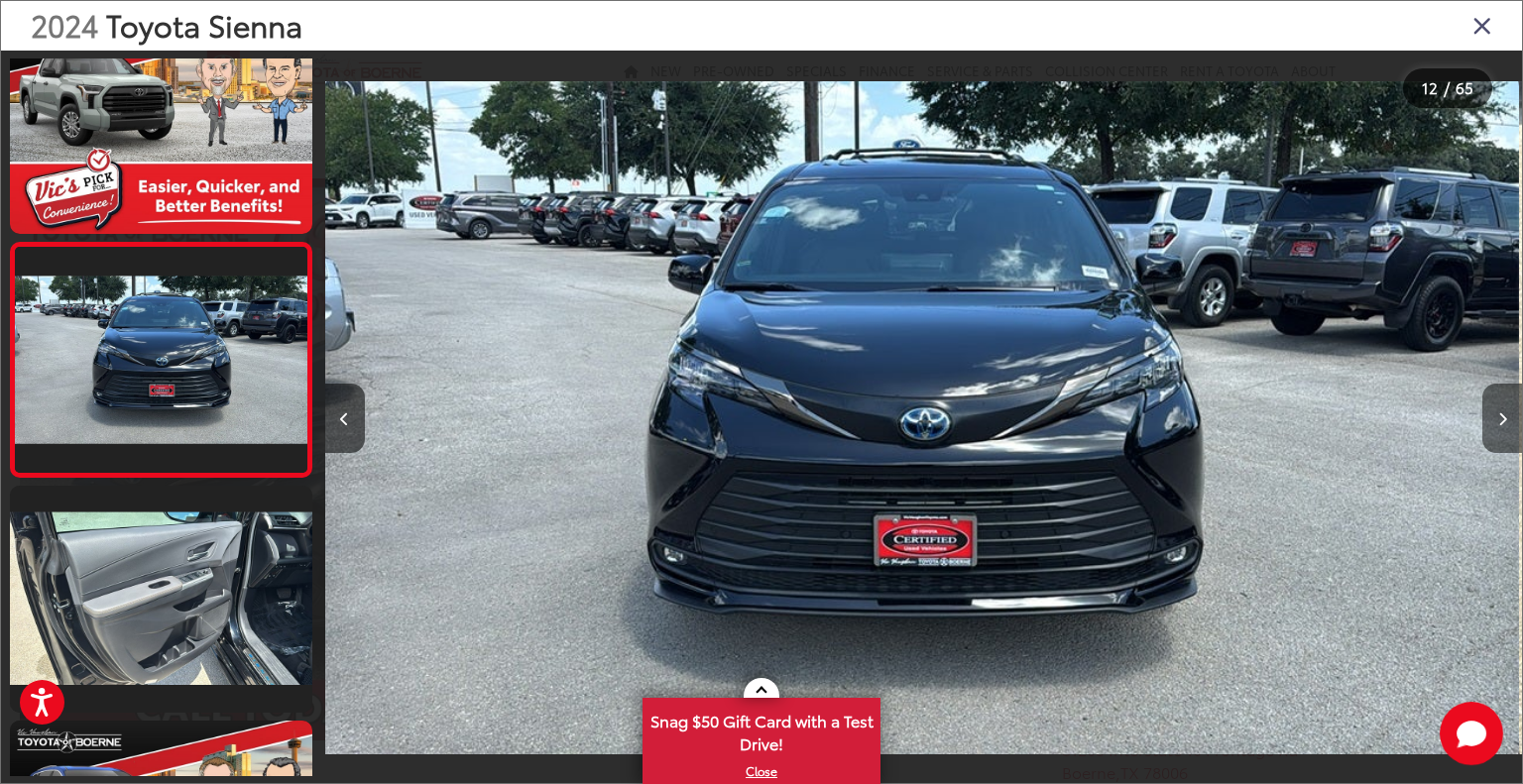 click at bounding box center (1502, 418) 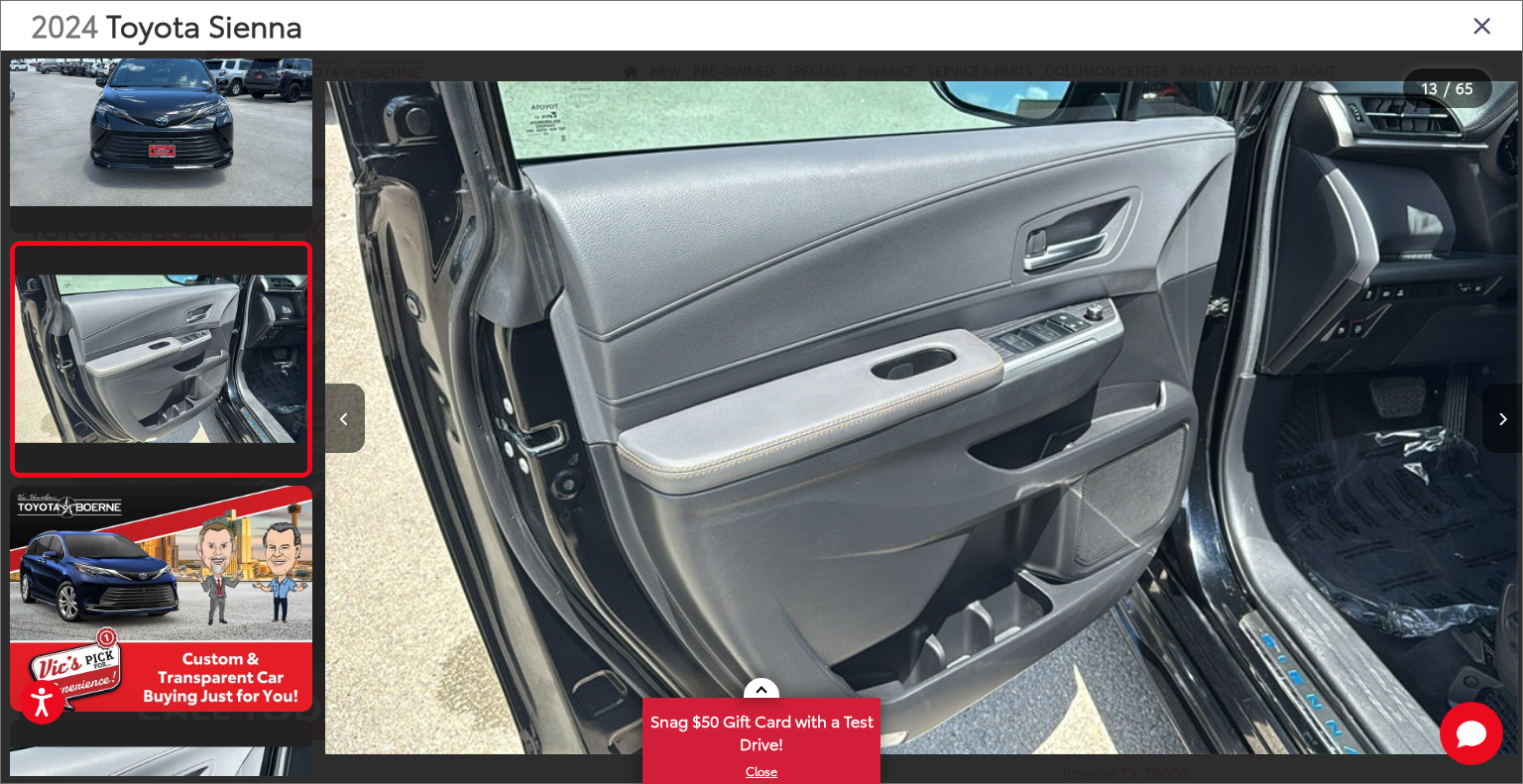 click at bounding box center (1502, 419) 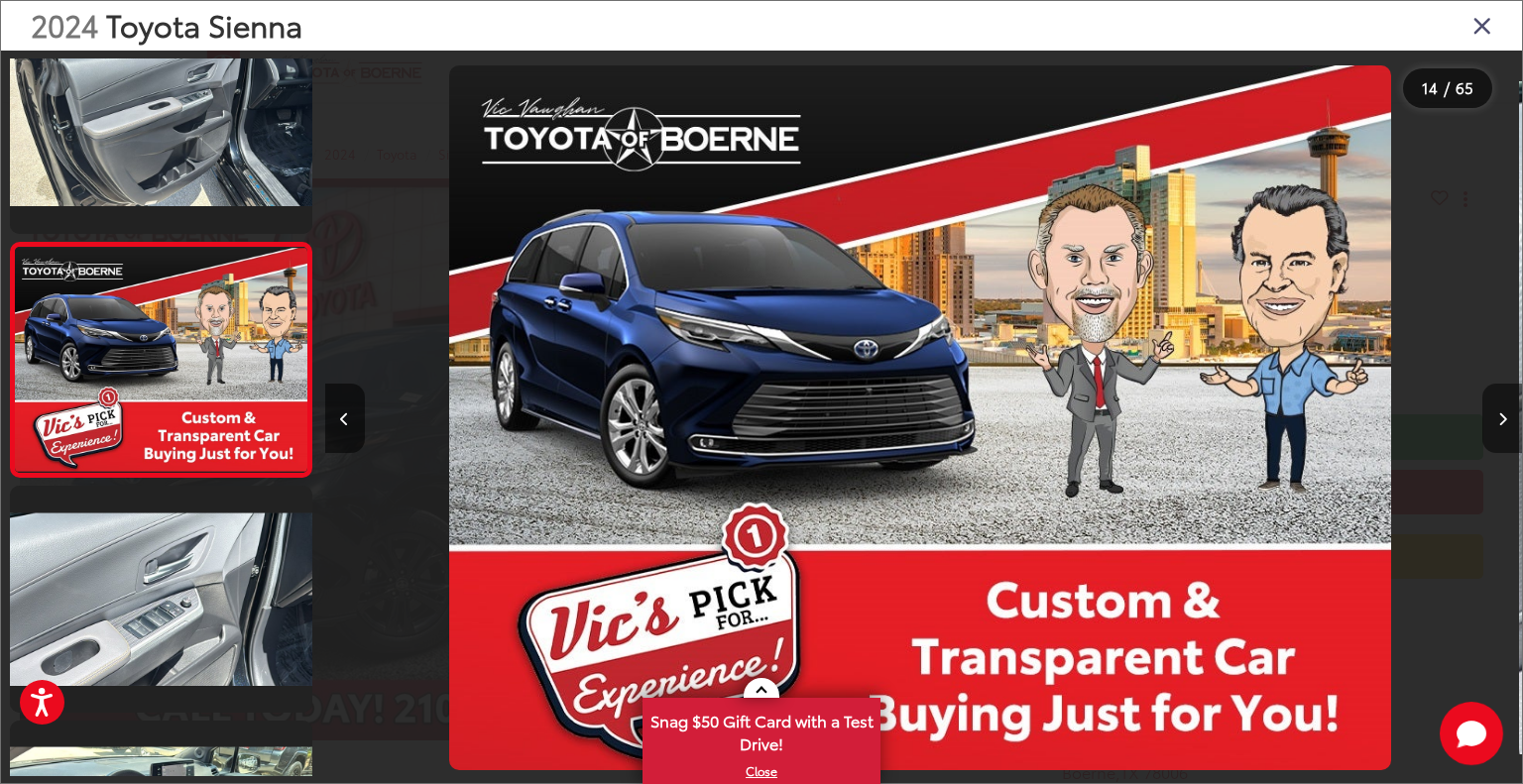 click at bounding box center (1502, 419) 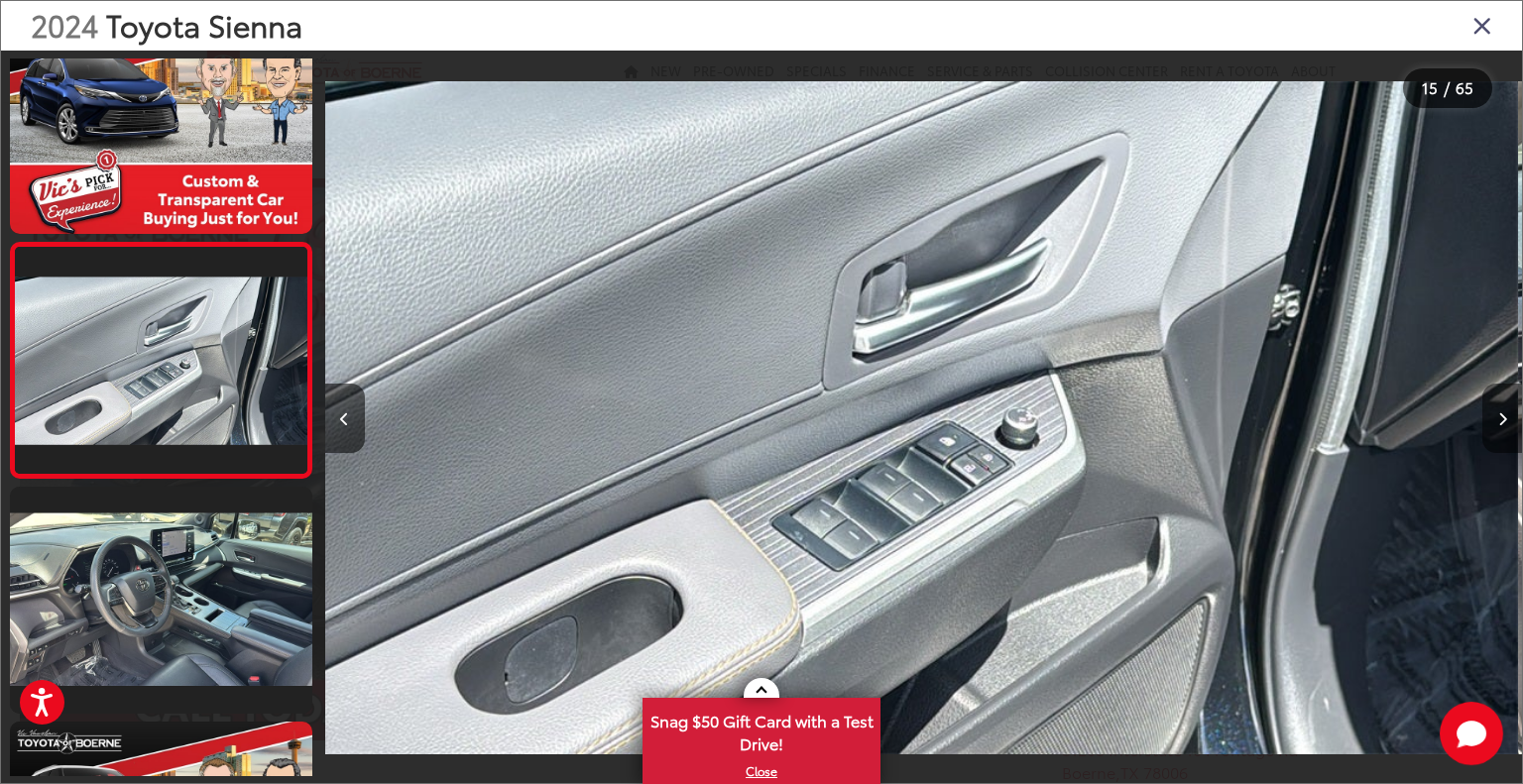 click at bounding box center [1502, 419] 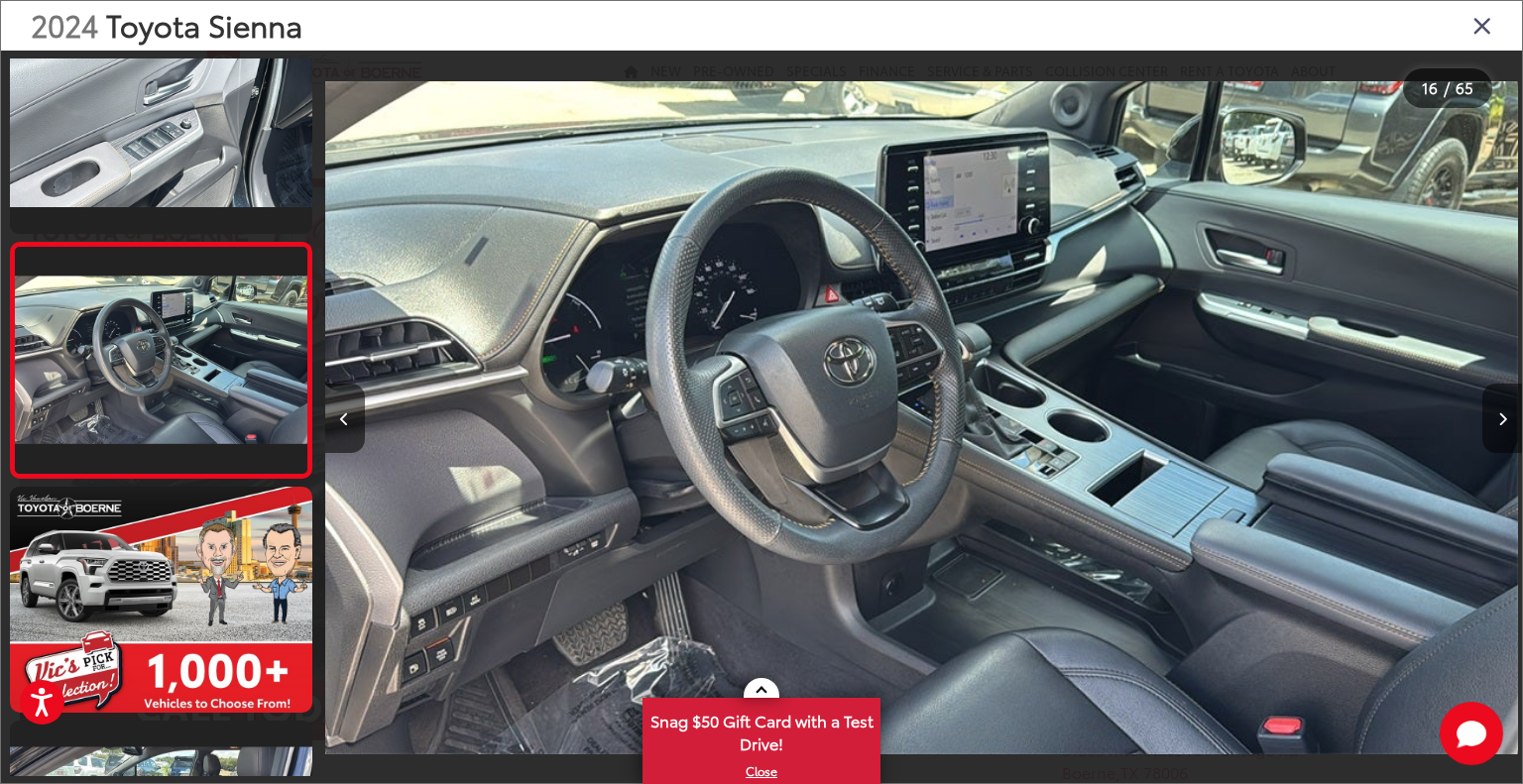 click at bounding box center (1502, 419) 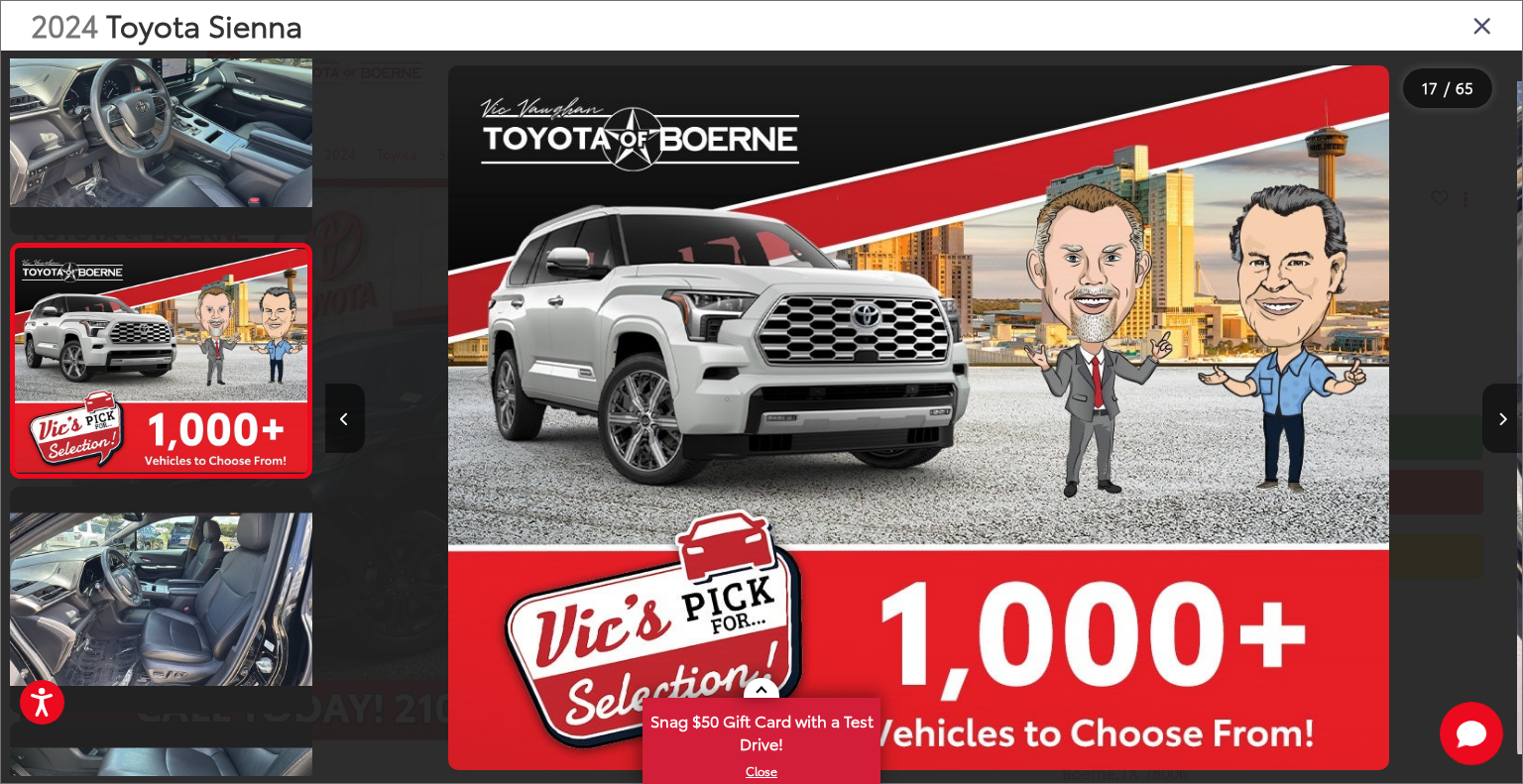 click at bounding box center [1502, 419] 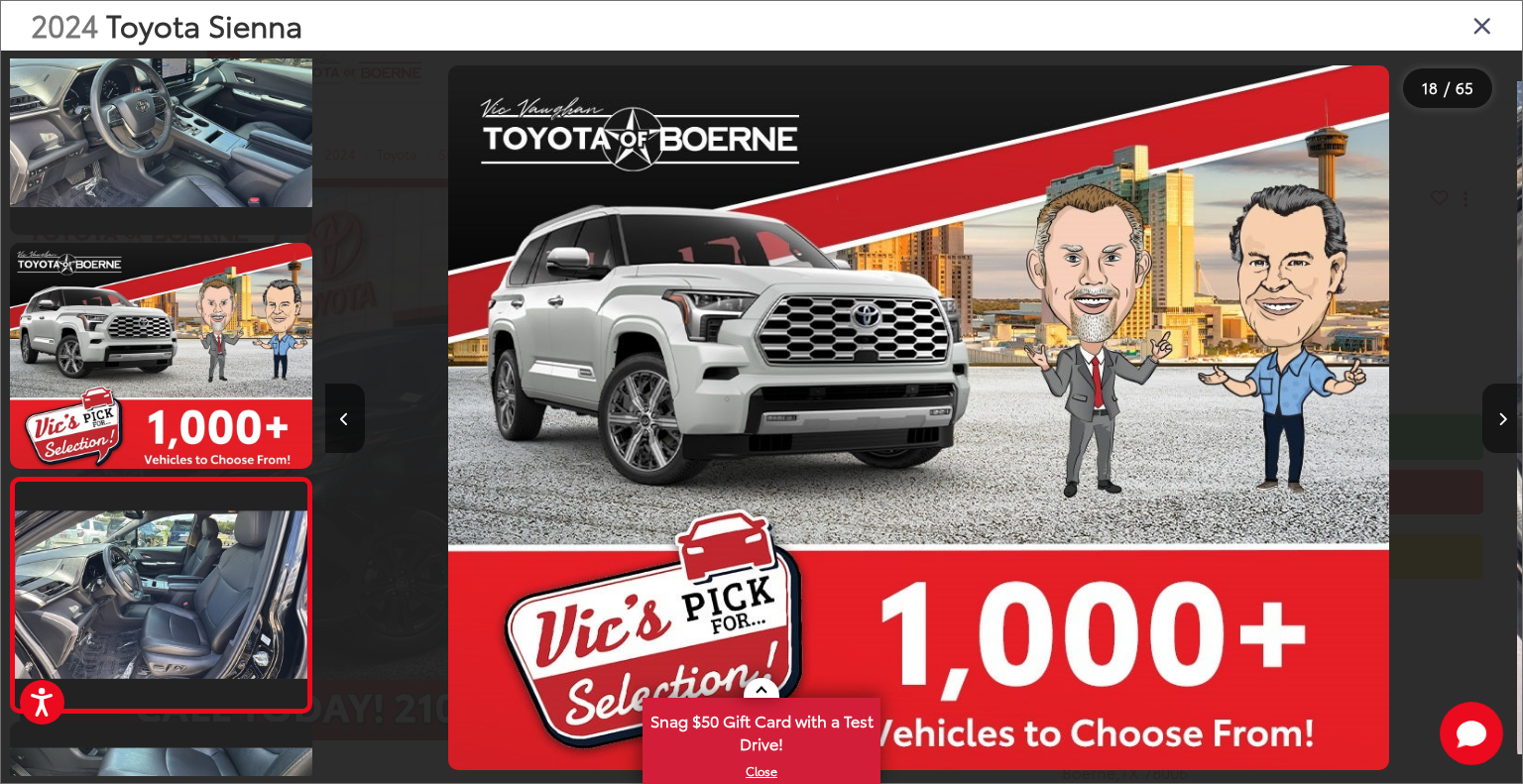 scroll, scrollTop: 0, scrollLeft: 19482, axis: horizontal 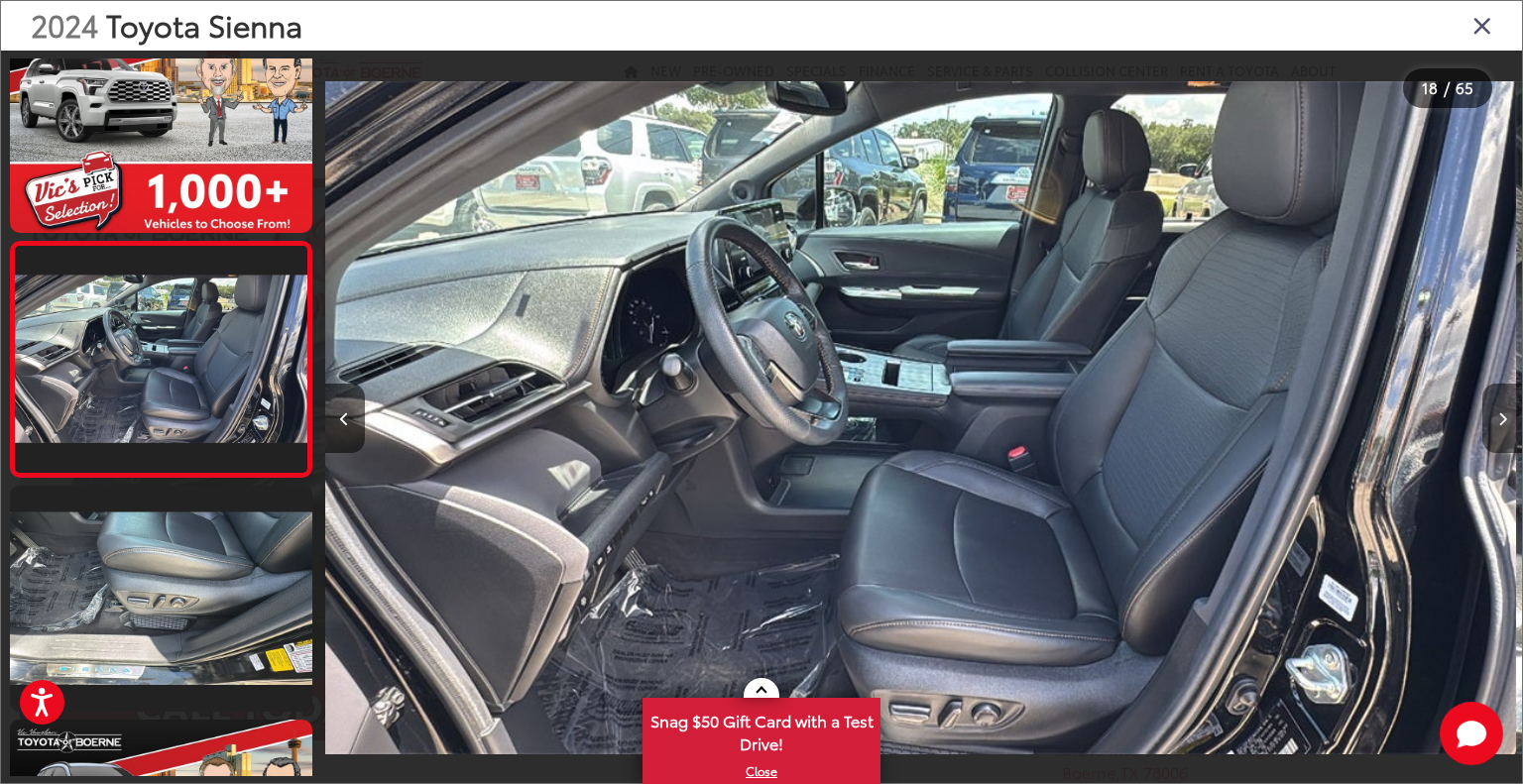 click at bounding box center [1502, 419] 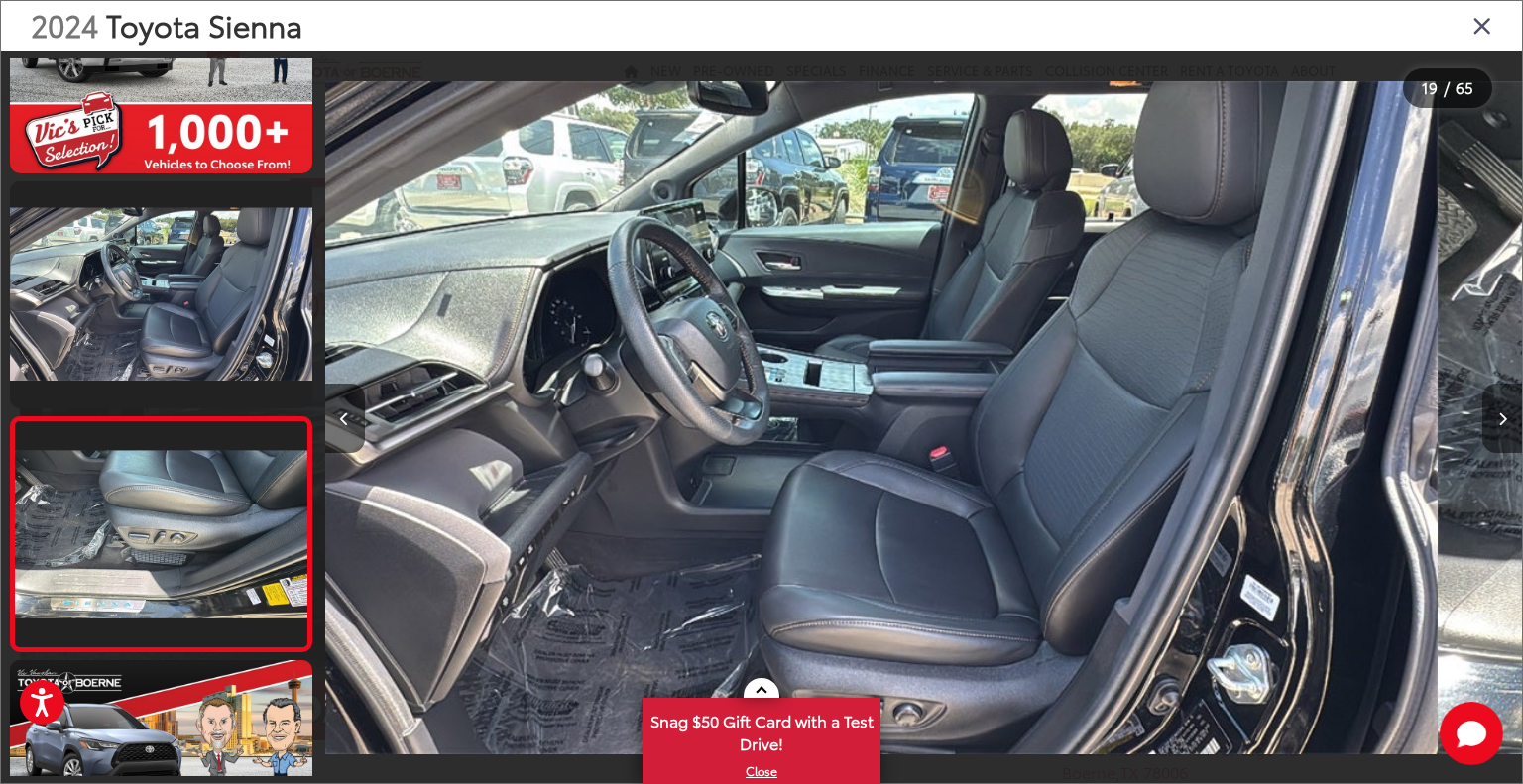 scroll, scrollTop: 3995, scrollLeft: 0, axis: vertical 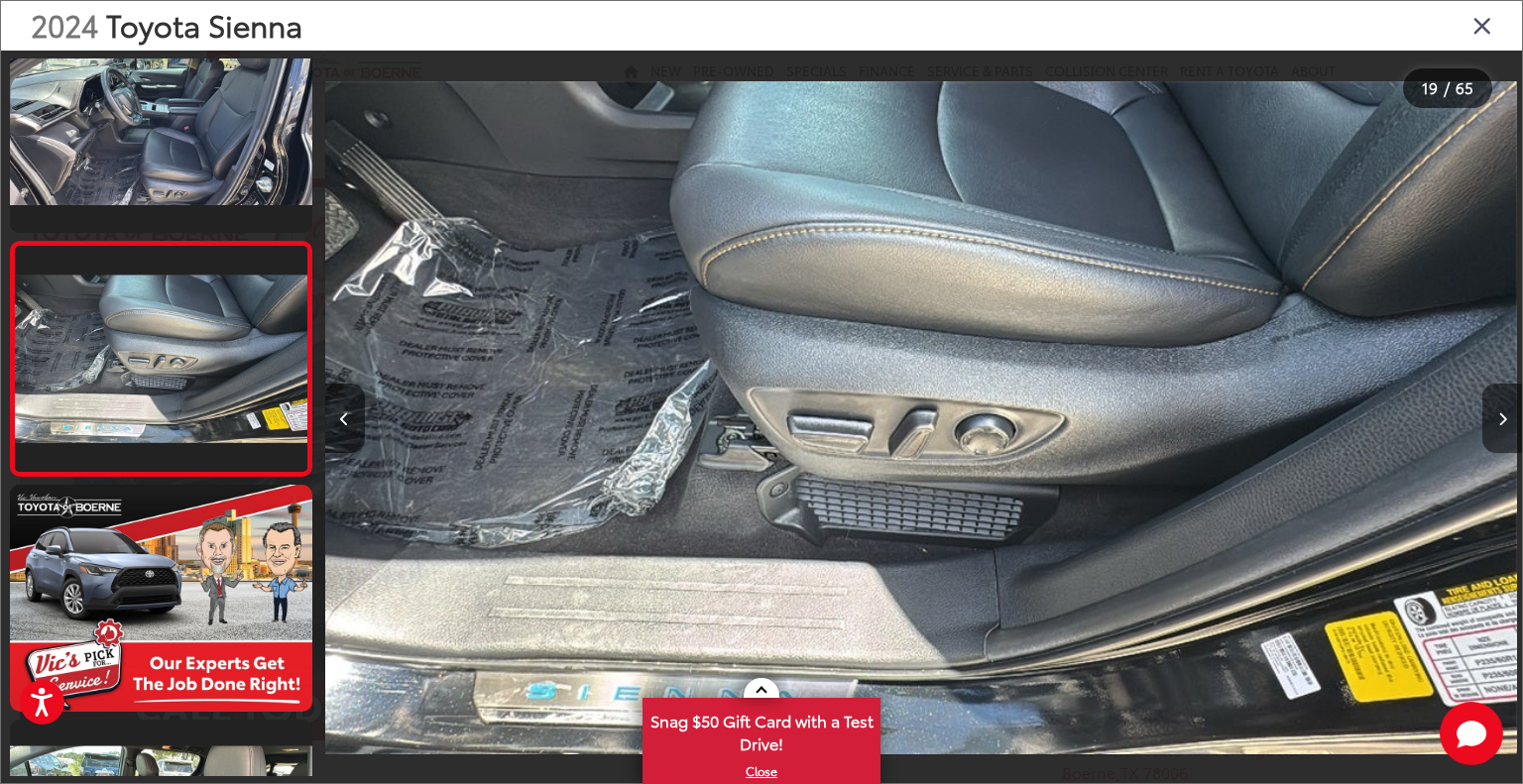 click at bounding box center [1502, 419] 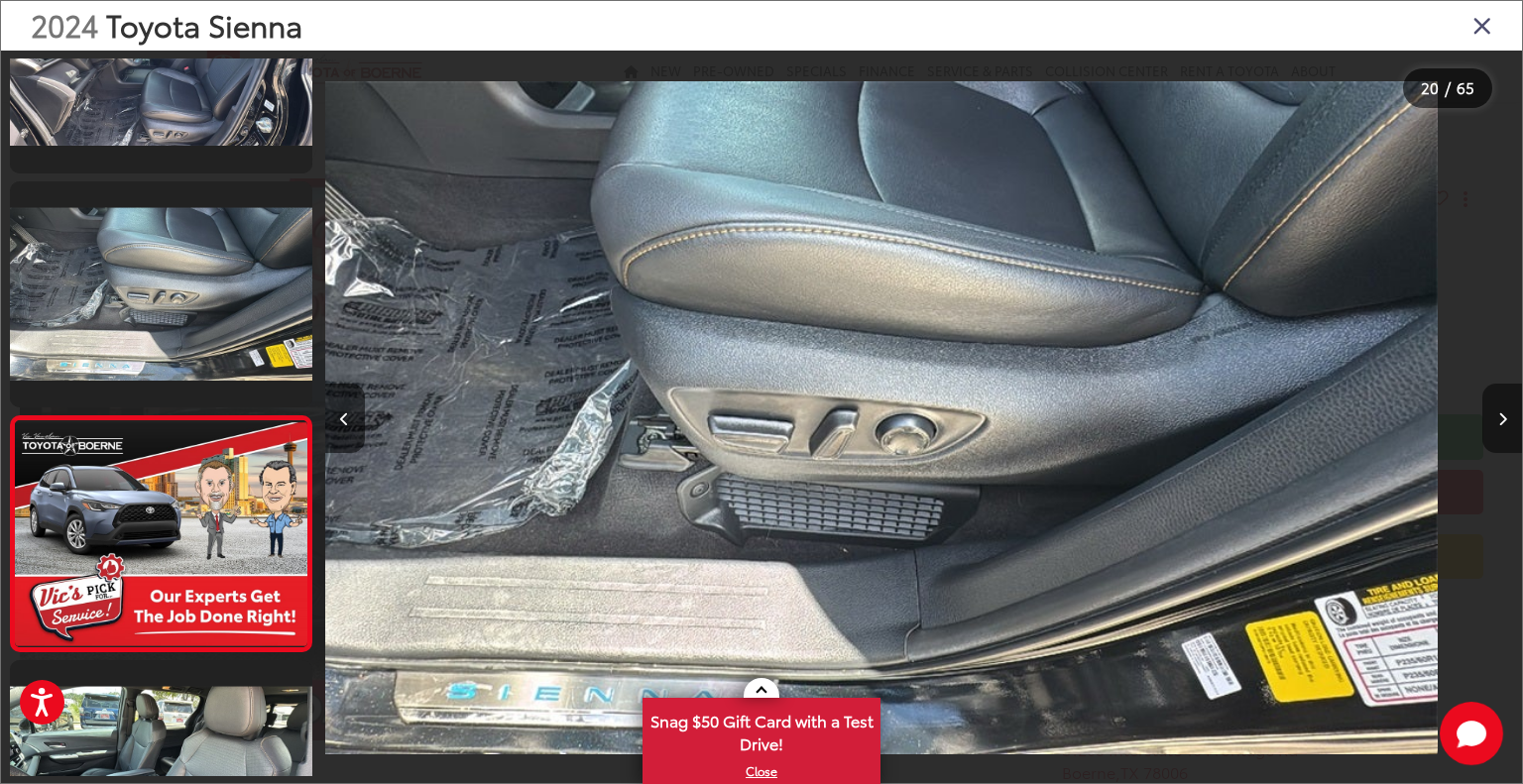 scroll, scrollTop: 4245, scrollLeft: 0, axis: vertical 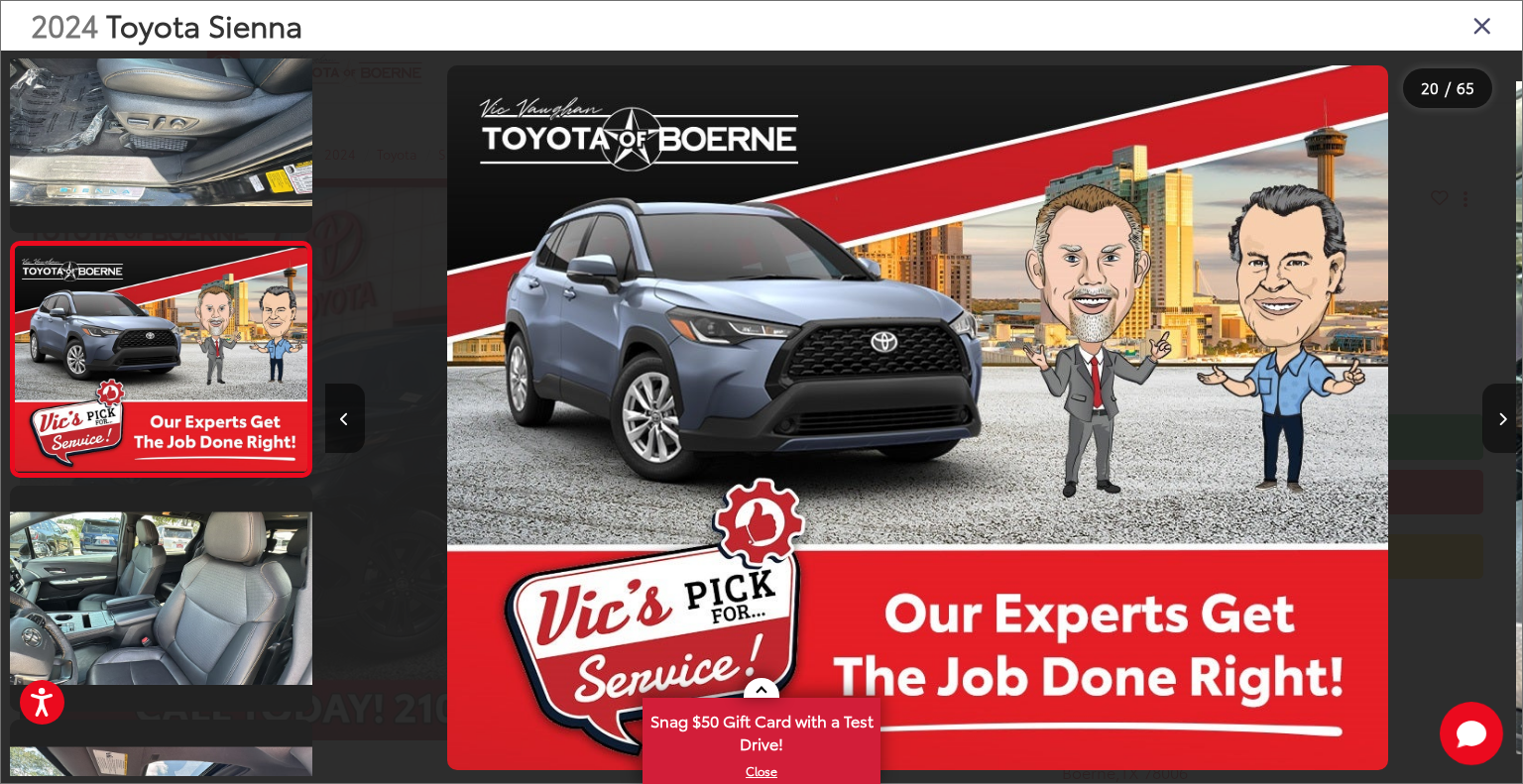 click at bounding box center (1502, 419) 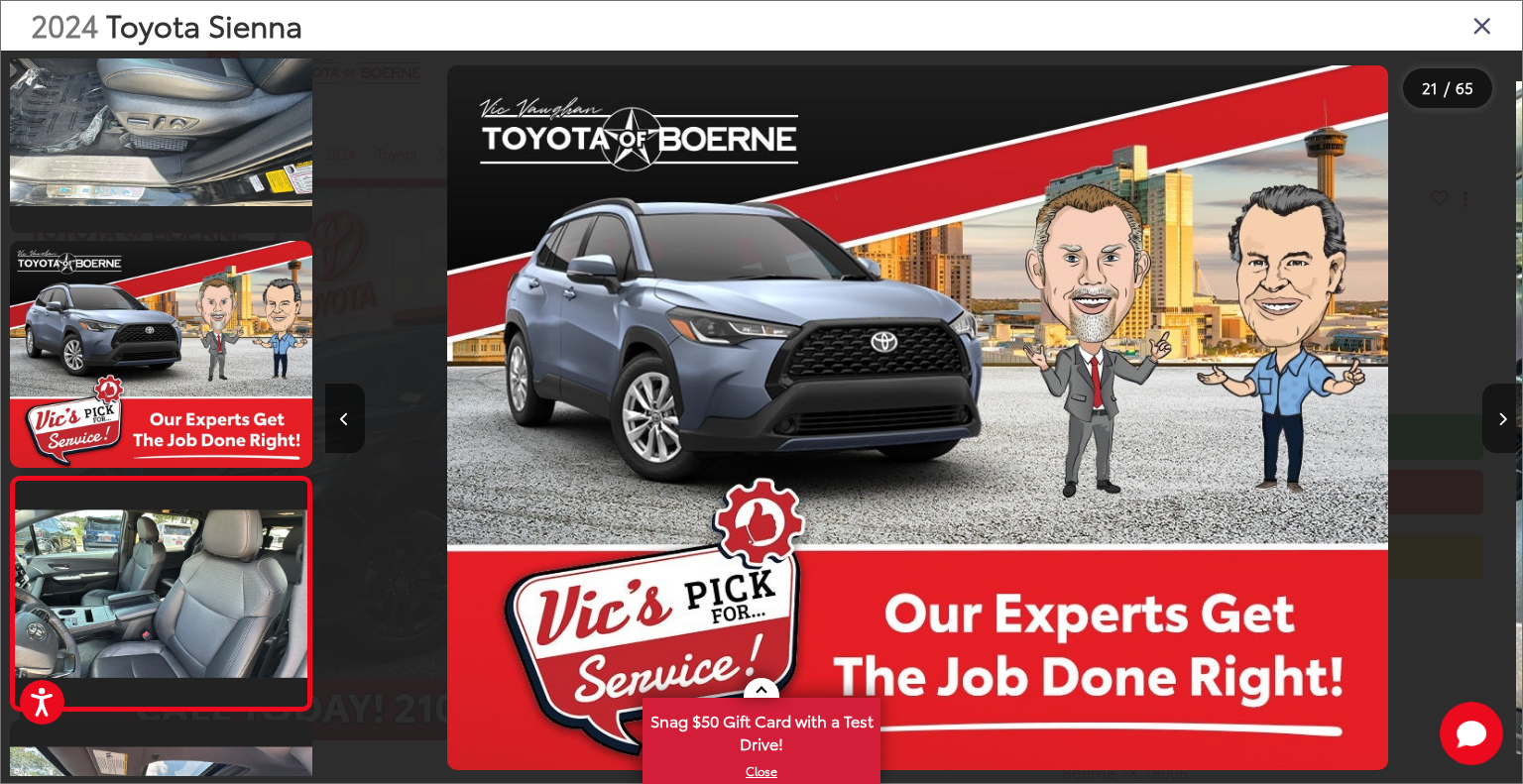 scroll, scrollTop: 0, scrollLeft: 23074, axis: horizontal 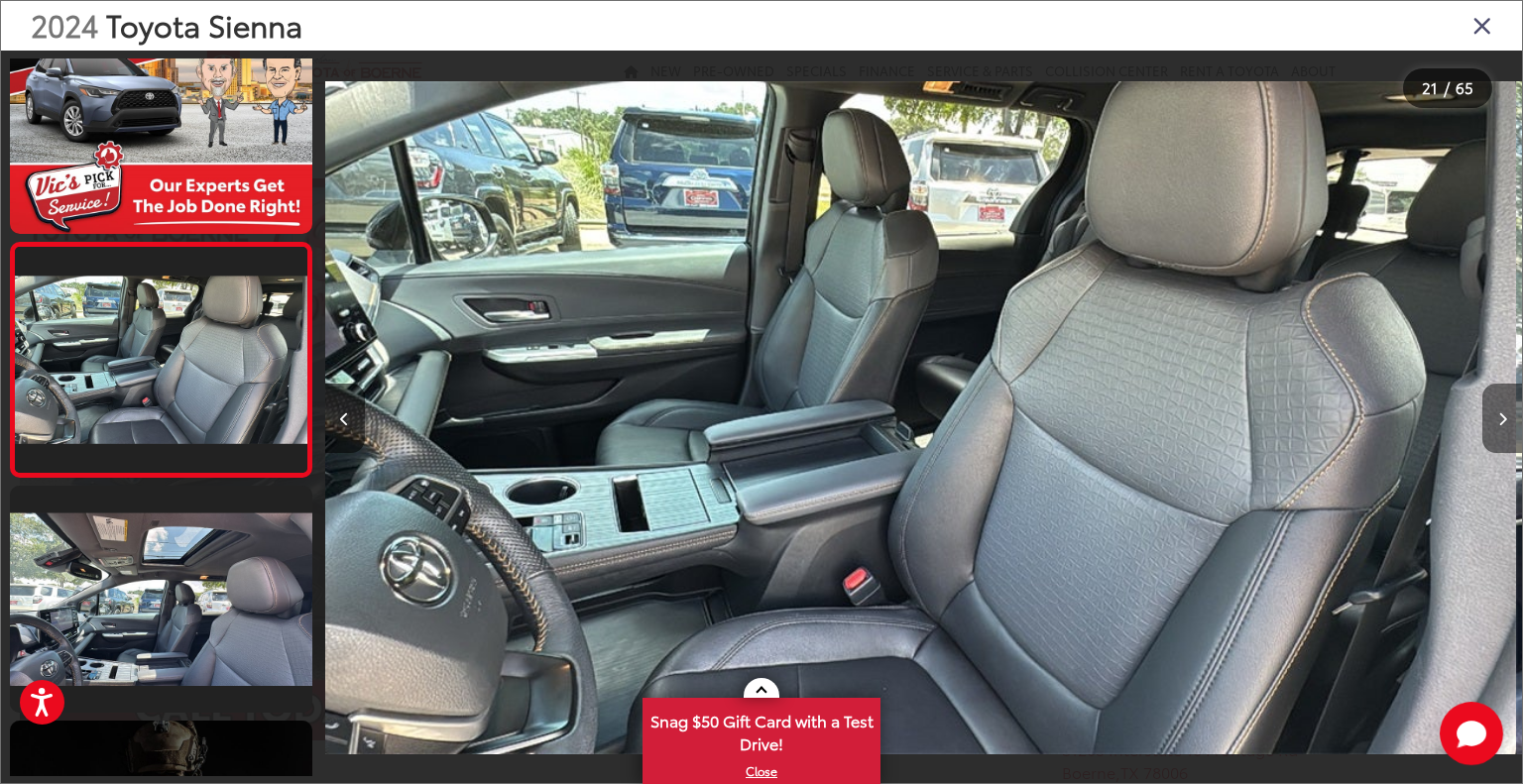 click at bounding box center [1502, 419] 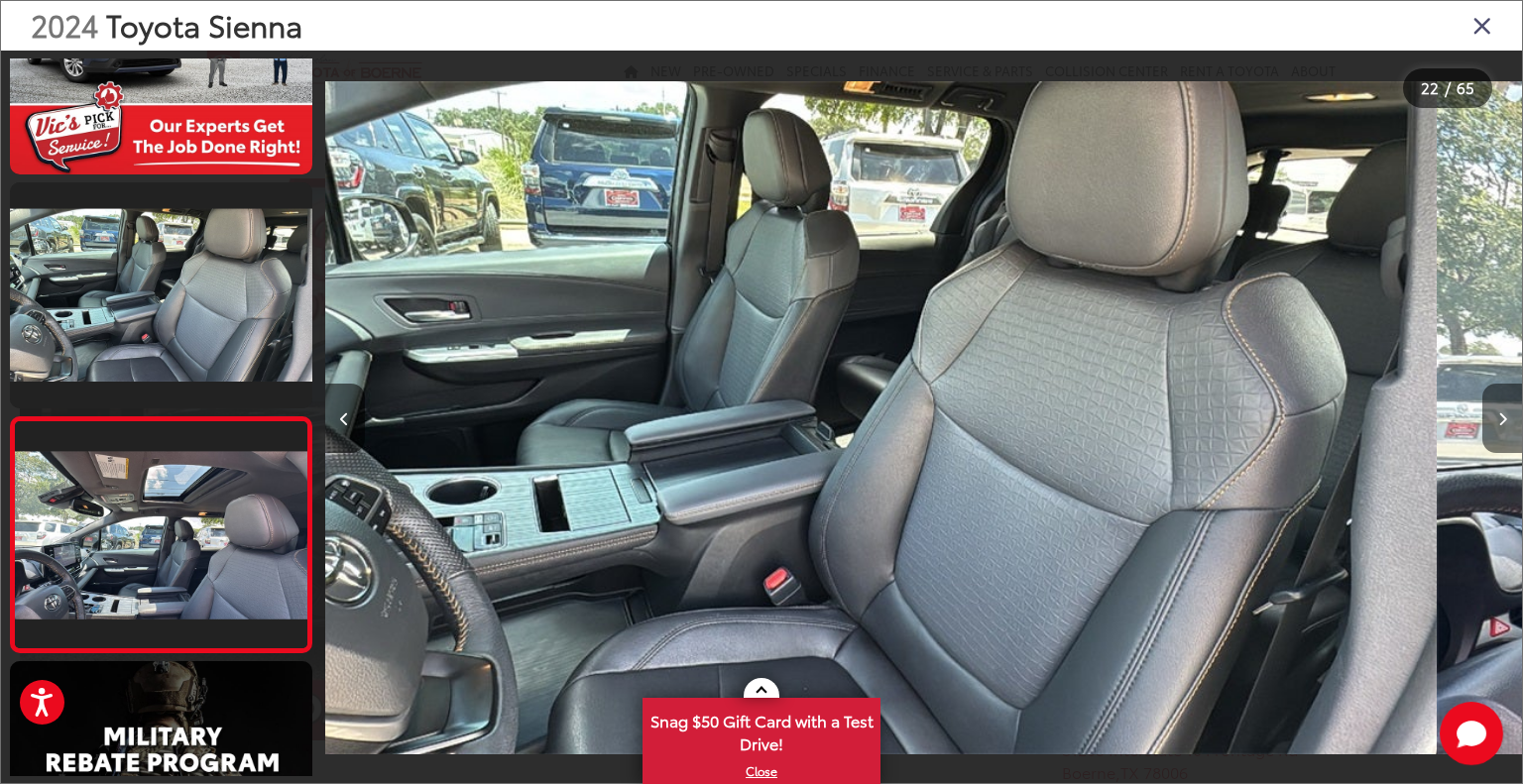 scroll, scrollTop: 4698, scrollLeft: 0, axis: vertical 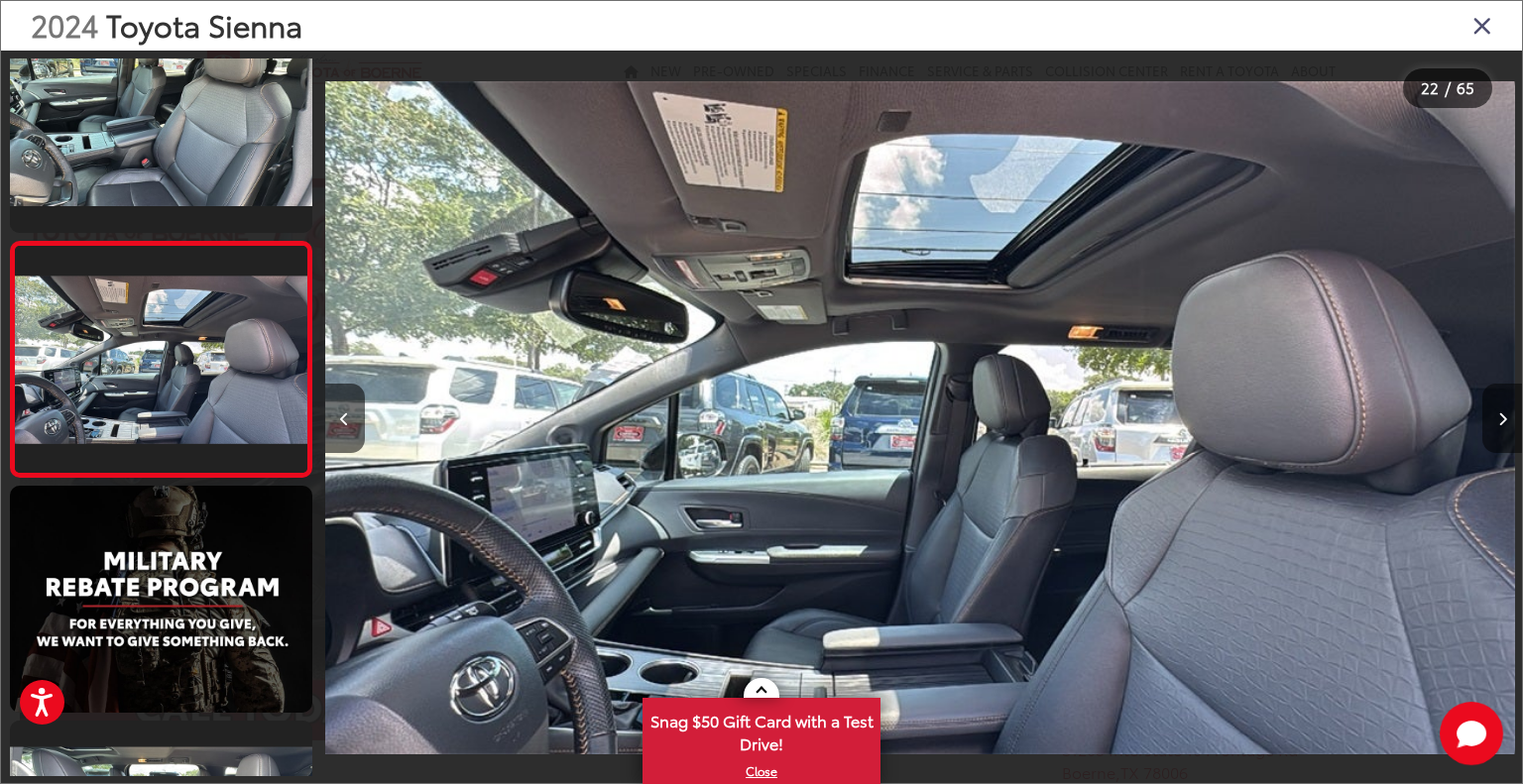 click at bounding box center [1502, 419] 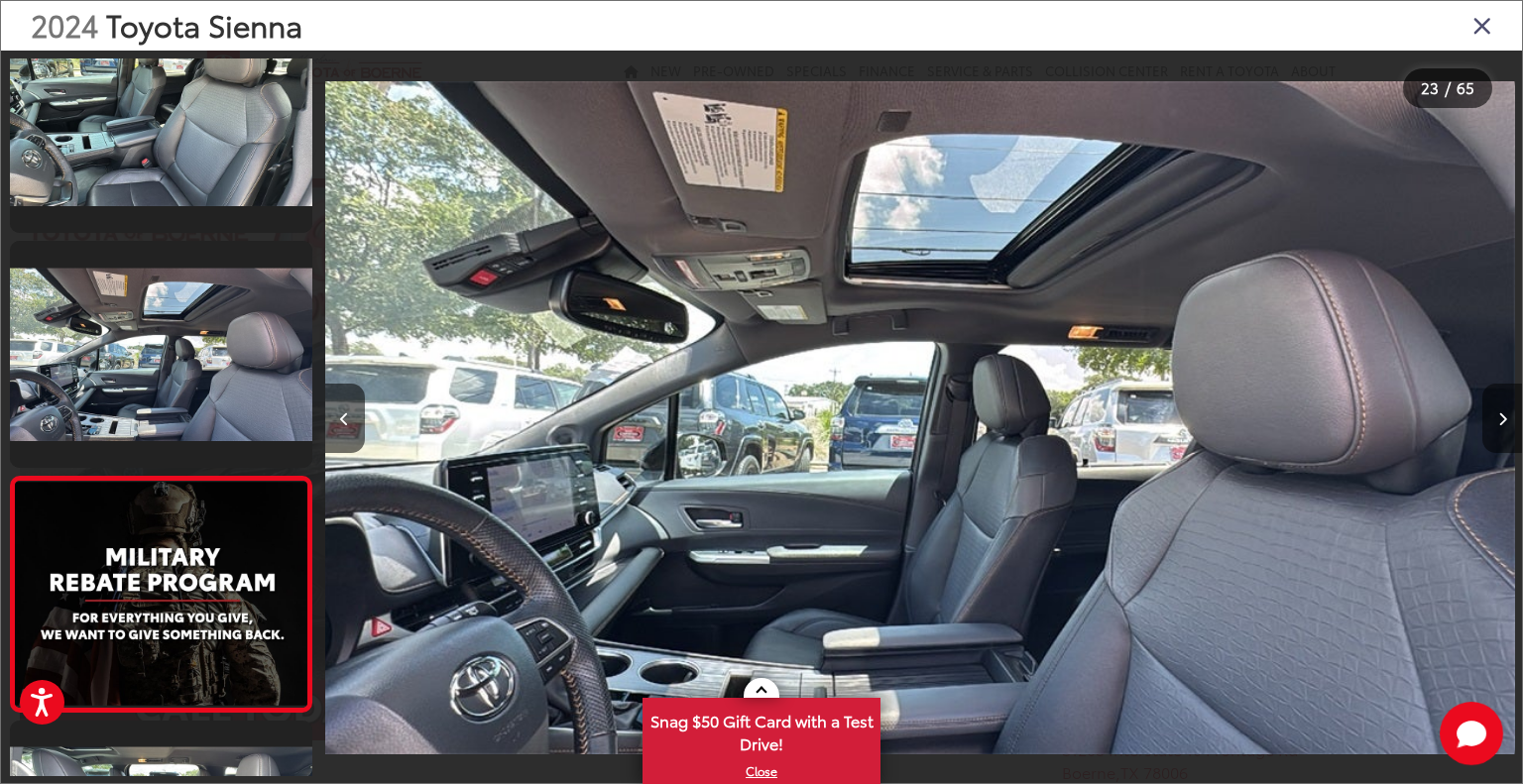 scroll, scrollTop: 0, scrollLeft: 25381, axis: horizontal 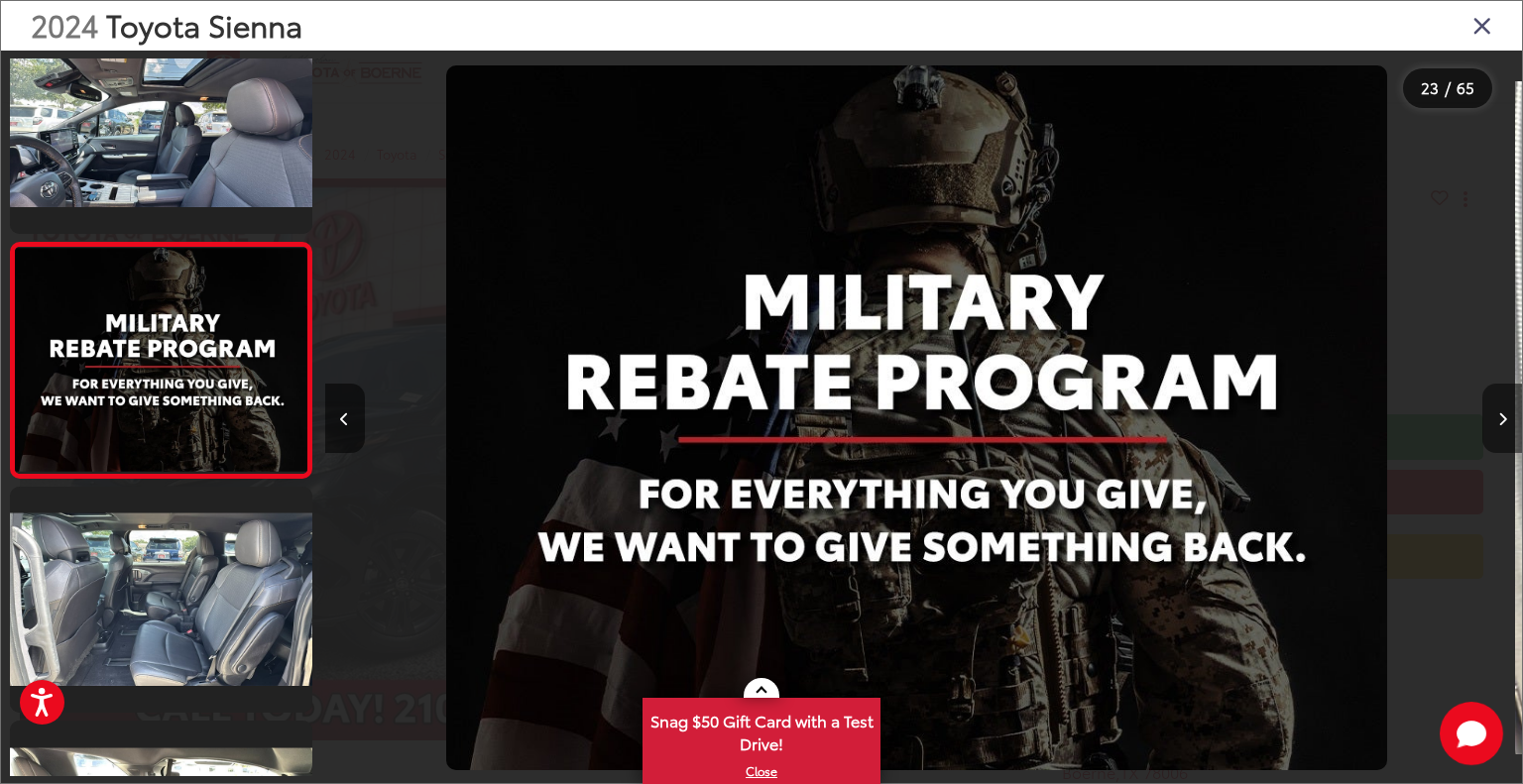 click at bounding box center (1502, 419) 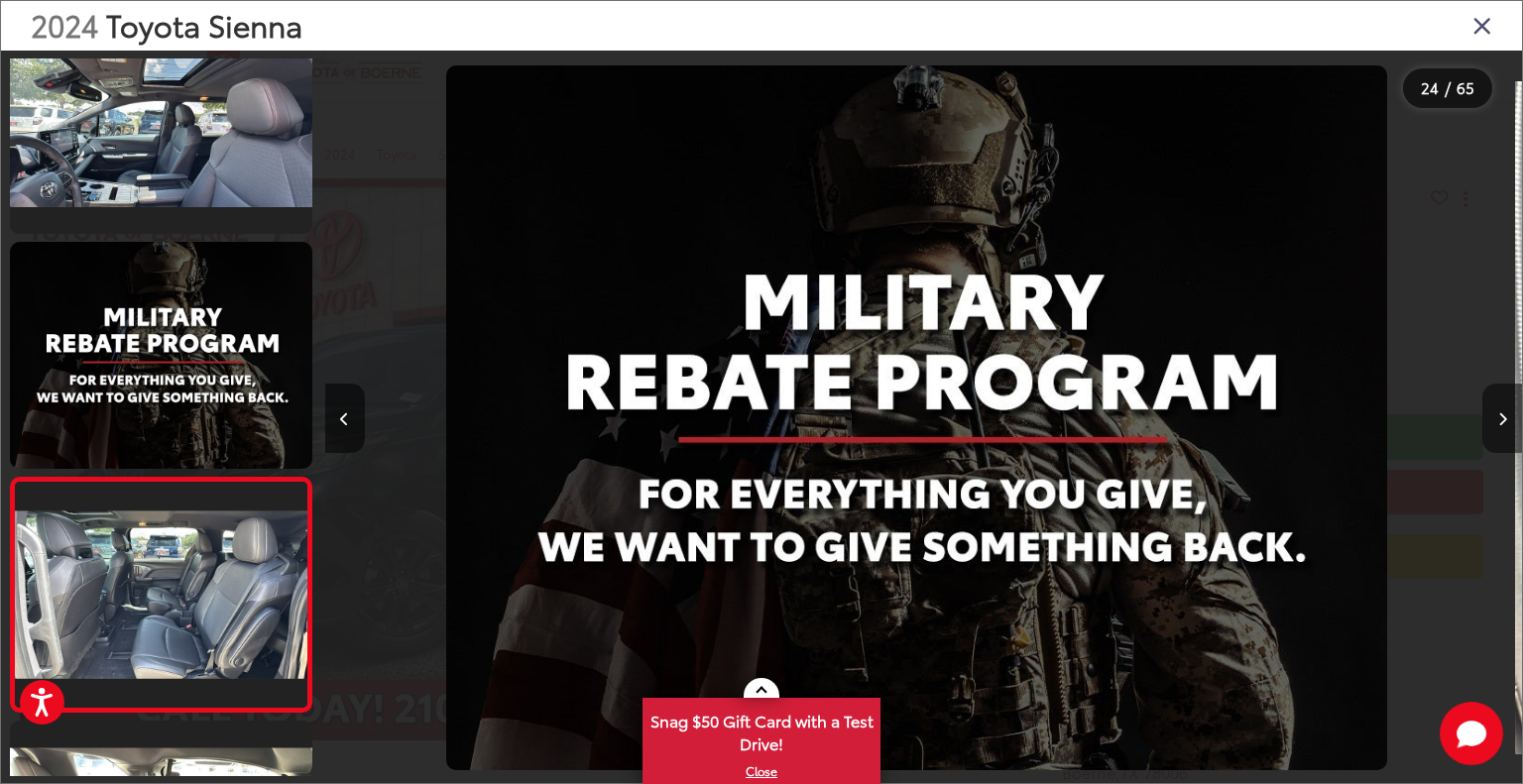 scroll, scrollTop: 0, scrollLeft: 26664, axis: horizontal 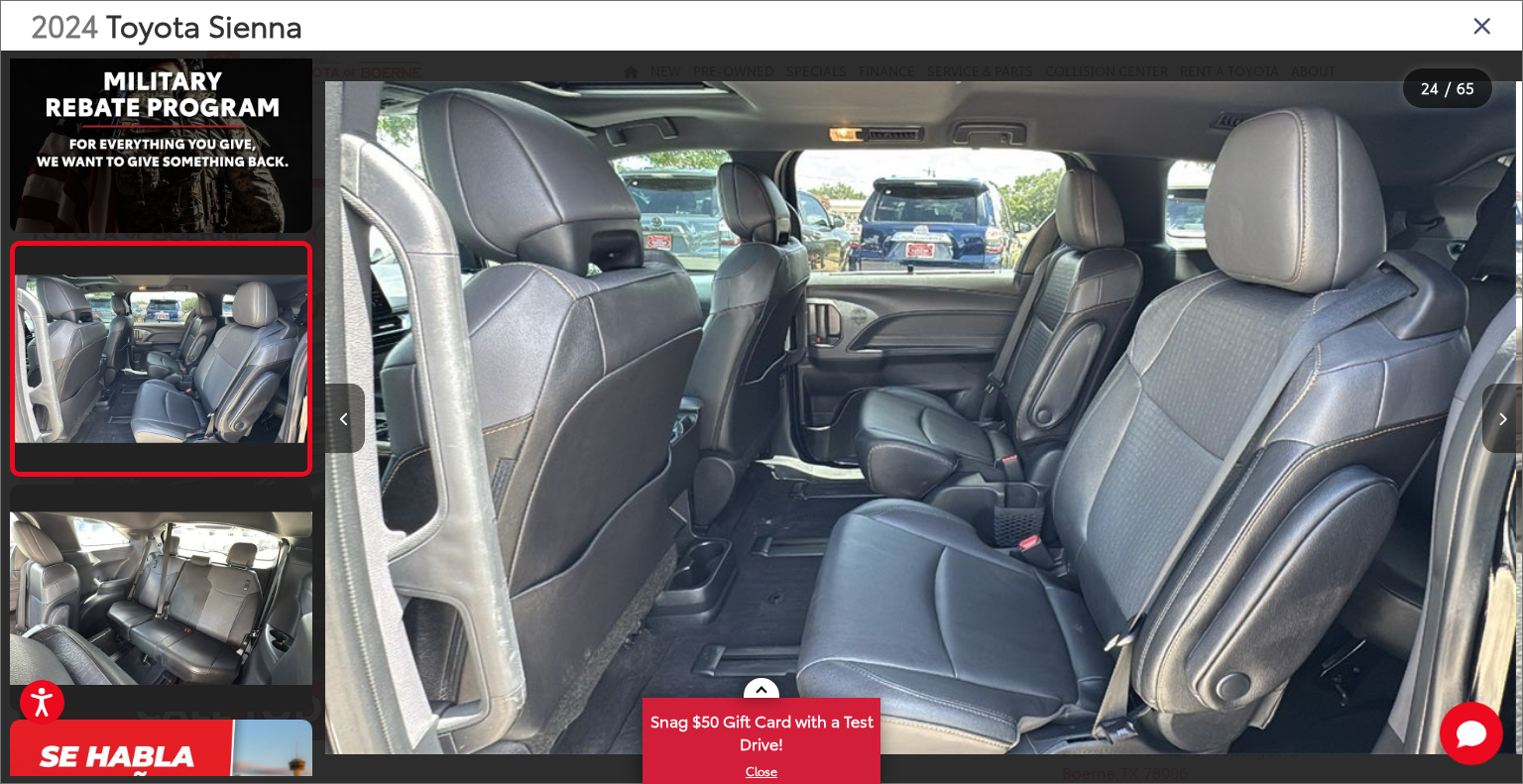 click at bounding box center (1502, 418) 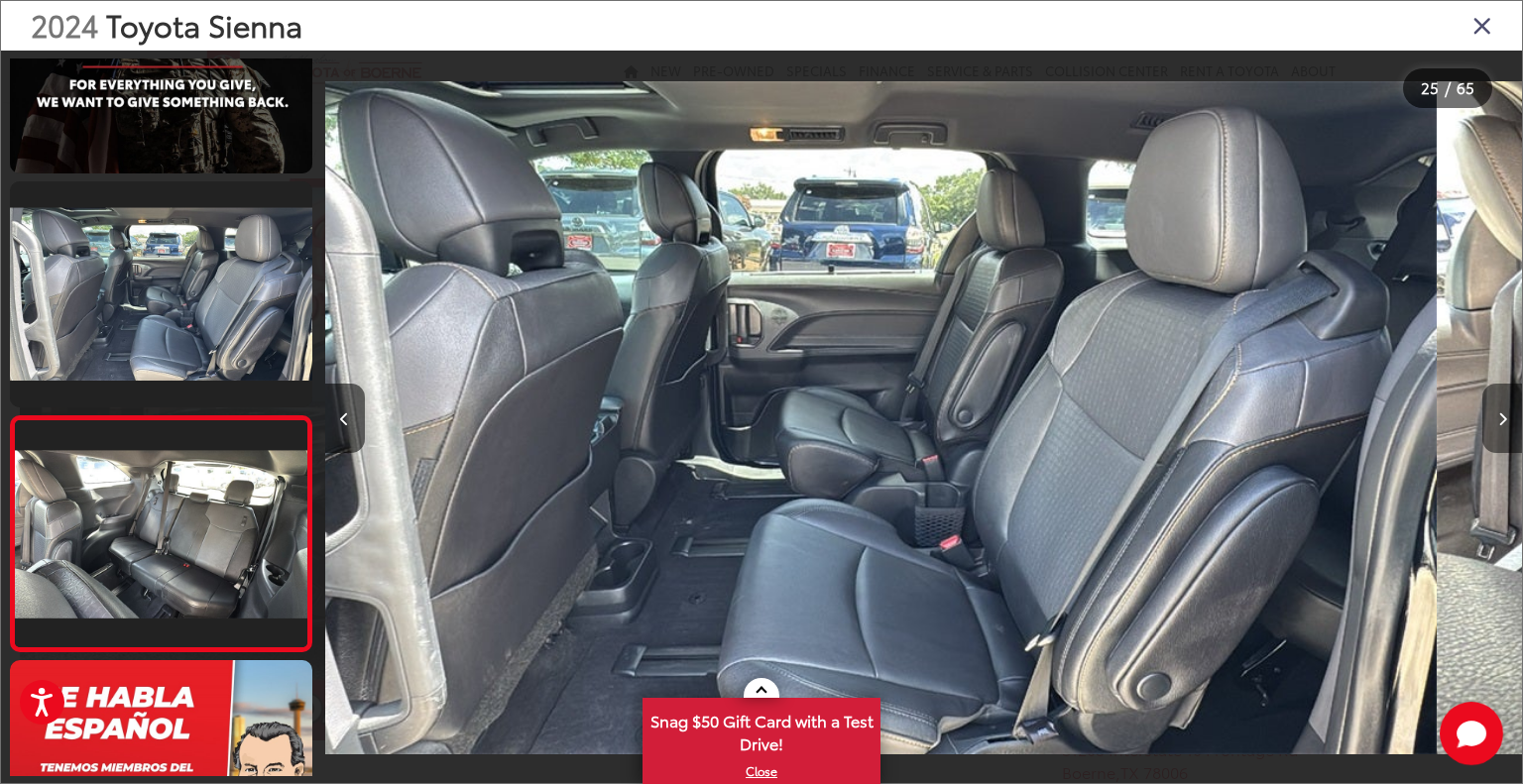 scroll, scrollTop: 5419, scrollLeft: 0, axis: vertical 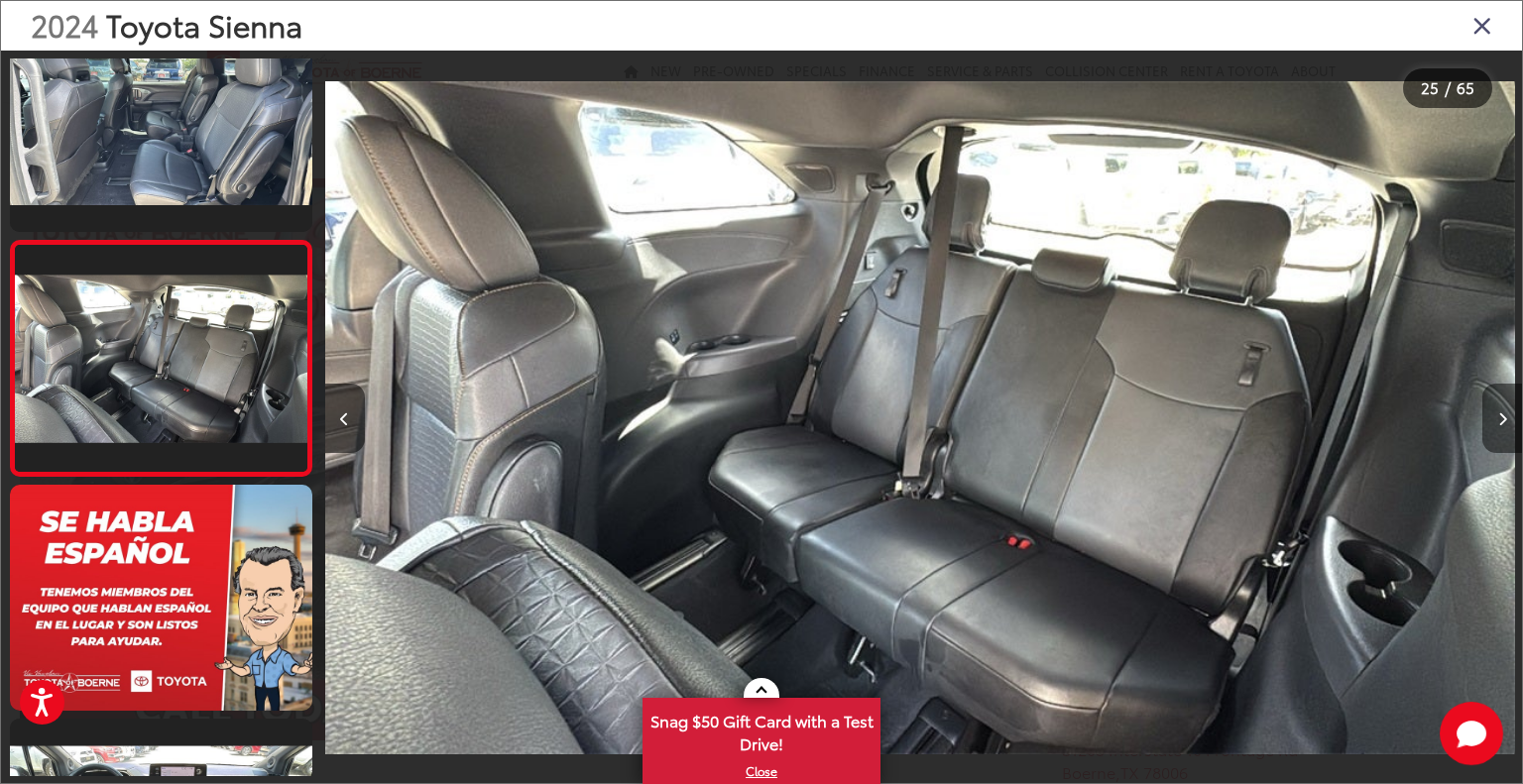 click at bounding box center (1502, 418) 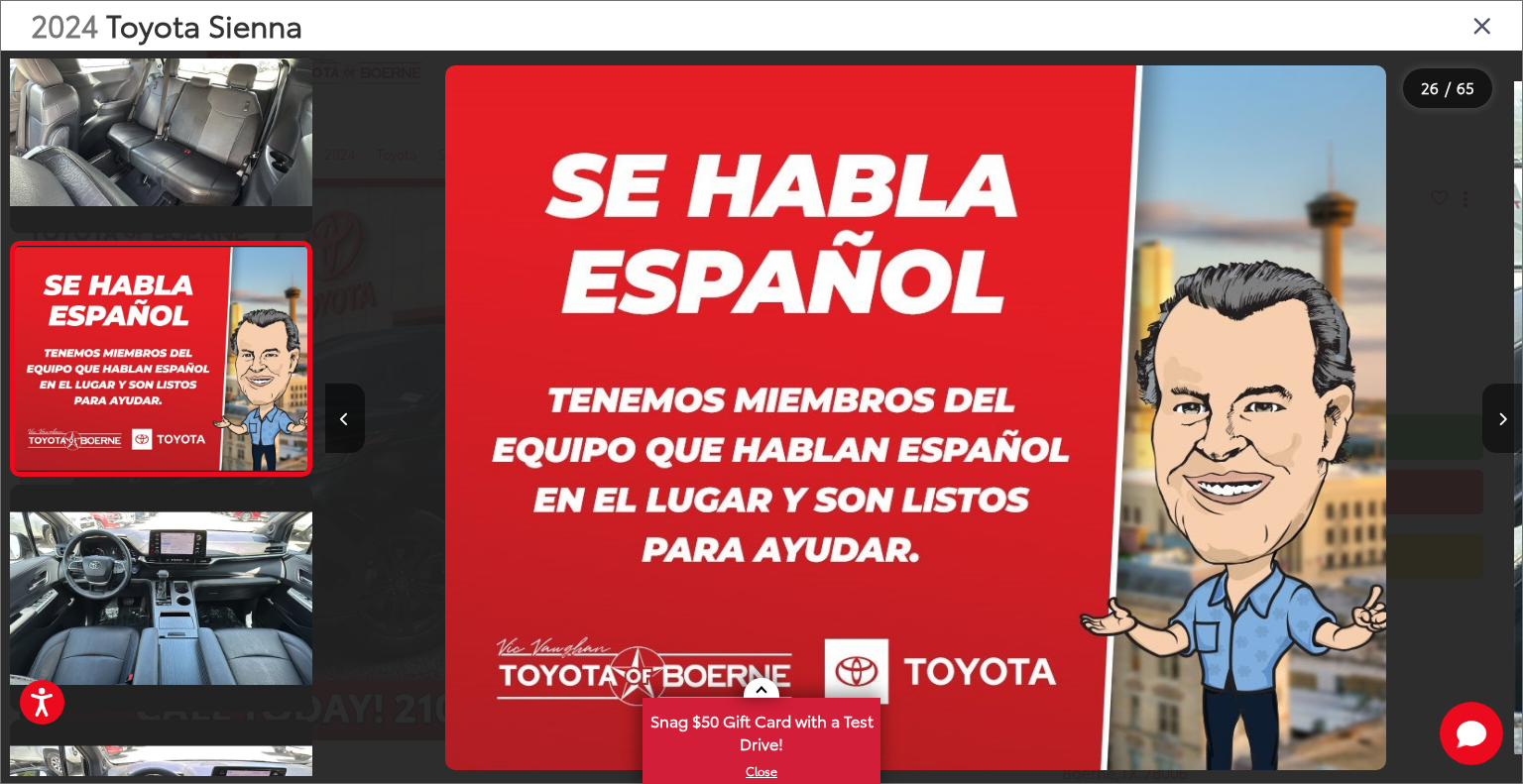 click at bounding box center [1502, 418] 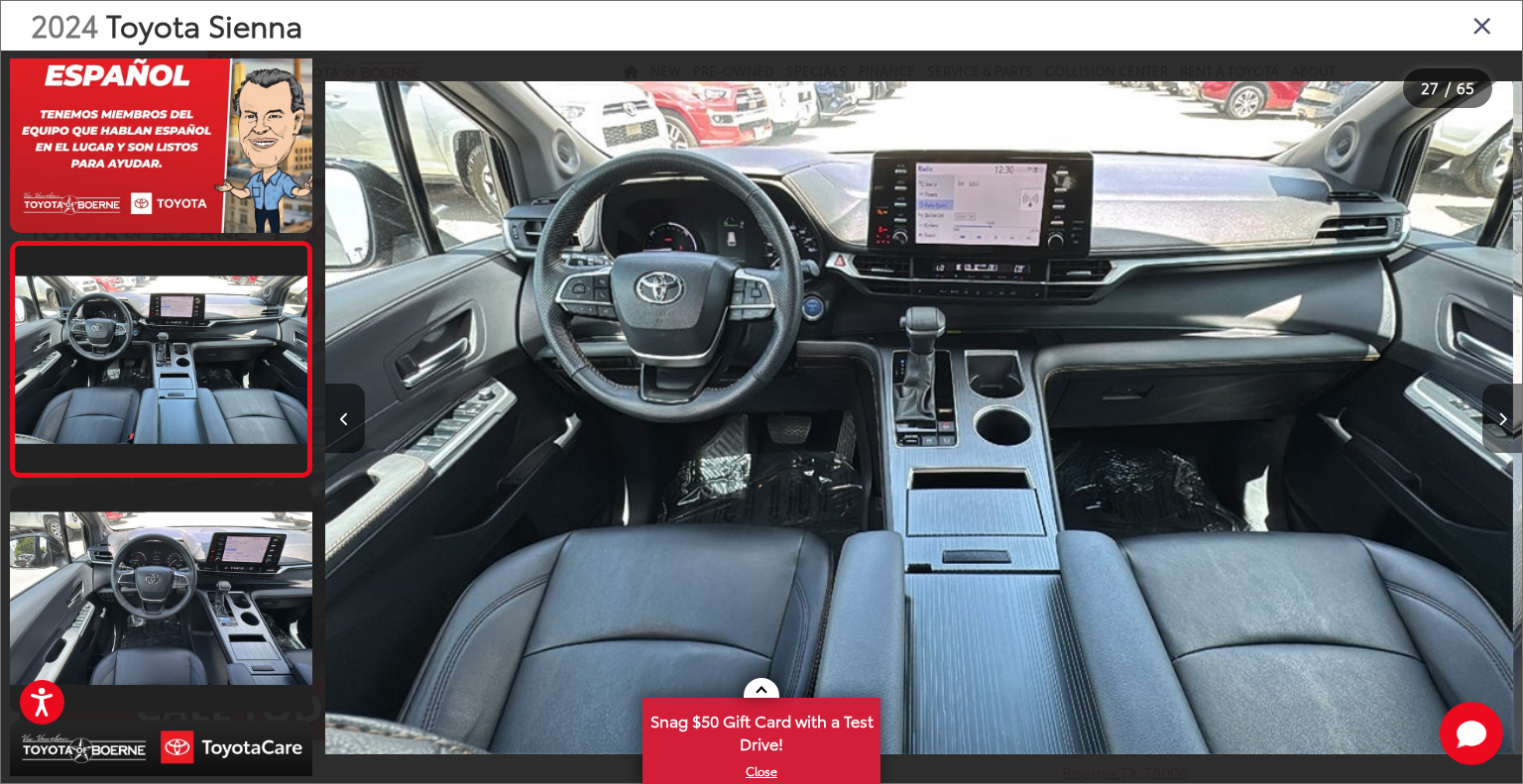 click at bounding box center (1502, 418) 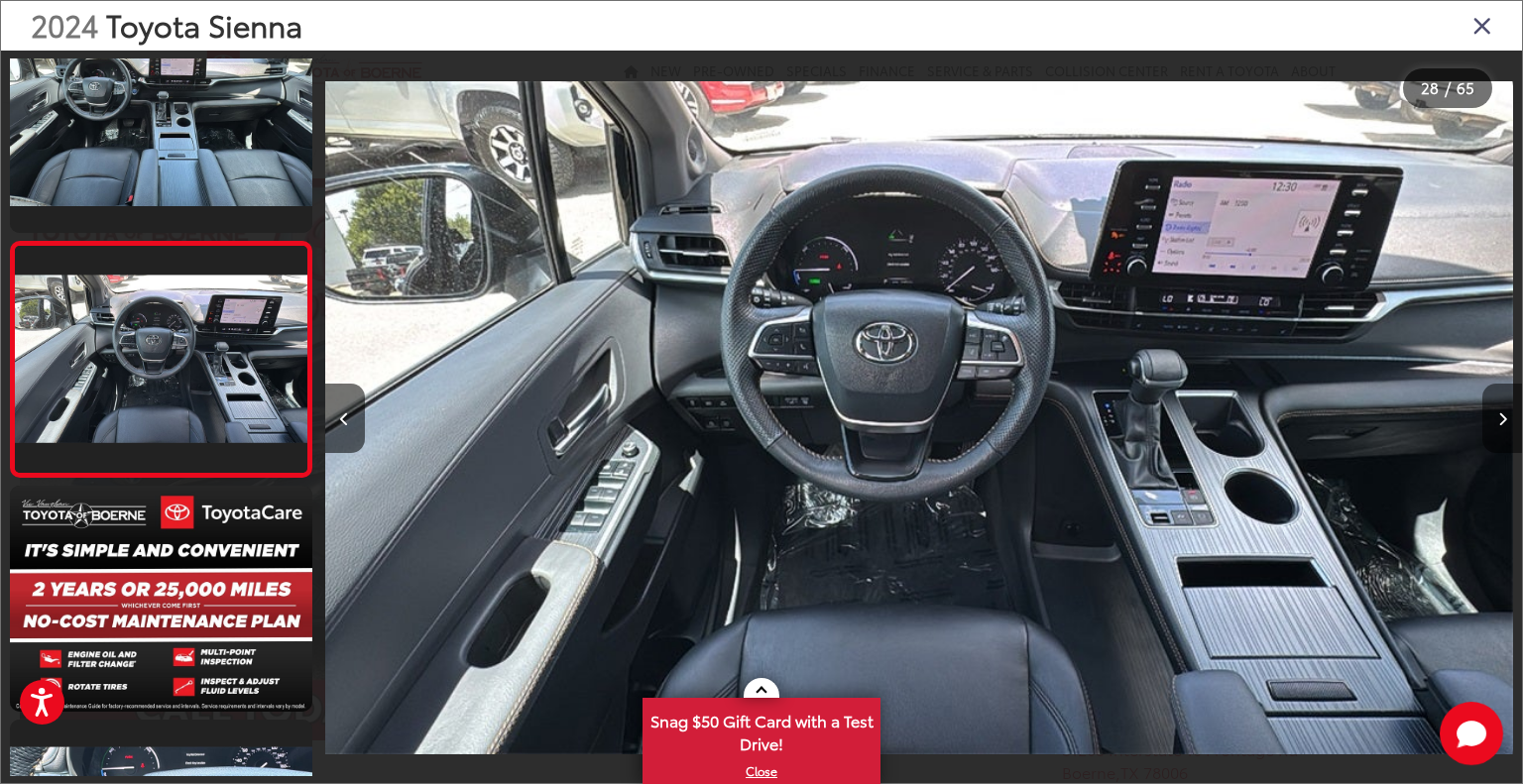 click at bounding box center [1502, 418] 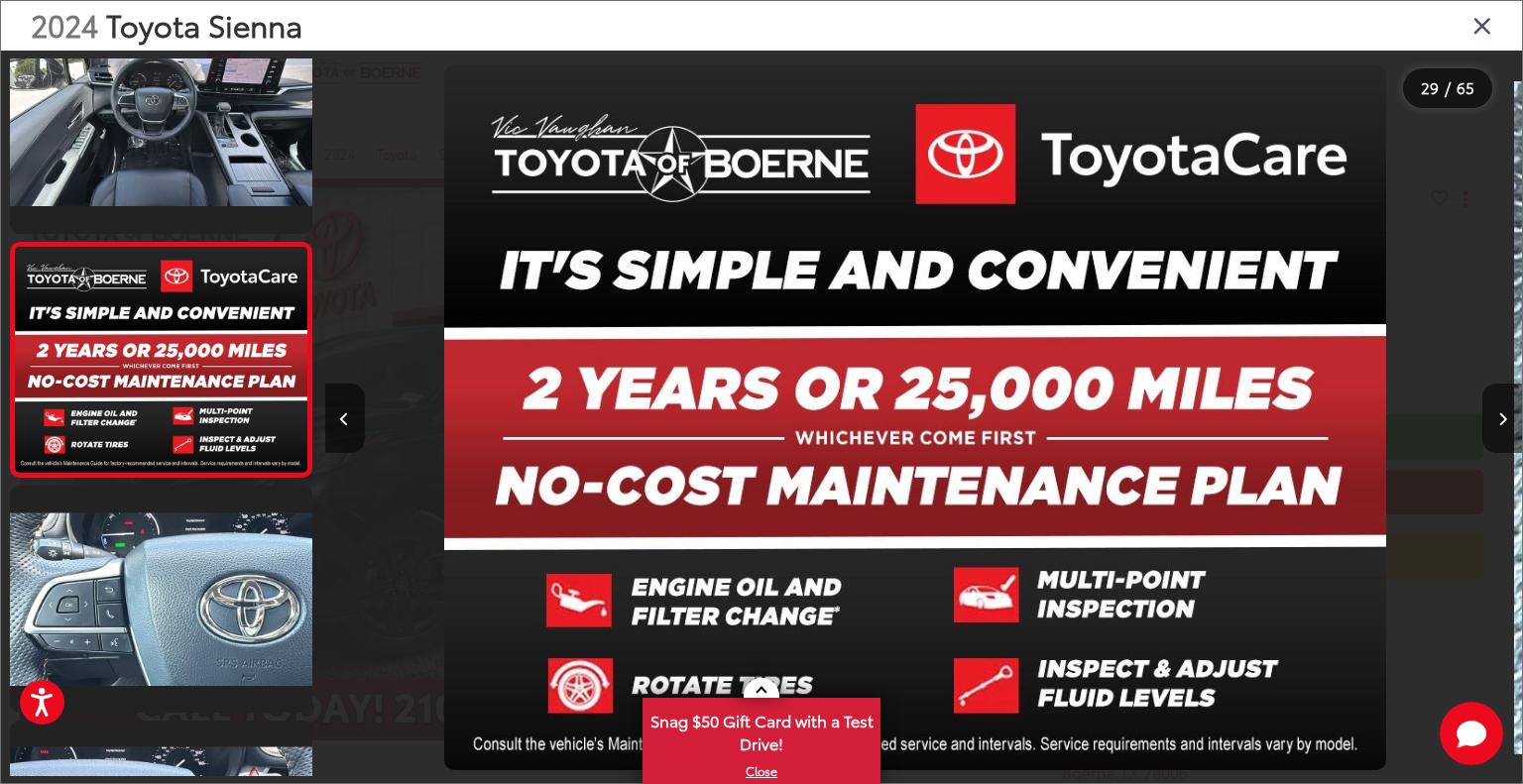 click at bounding box center (1482, 25) 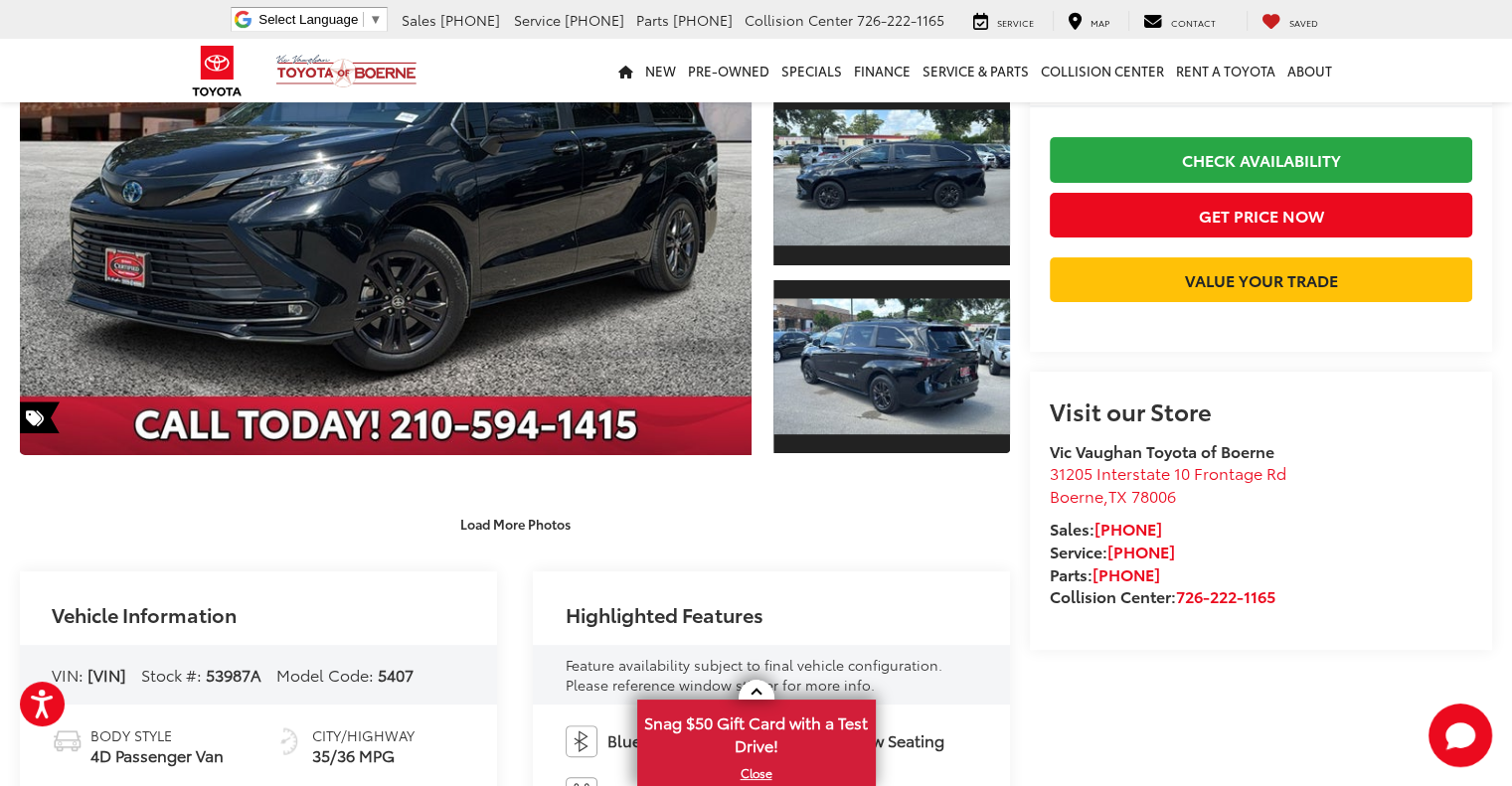 scroll, scrollTop: 0, scrollLeft: 0, axis: both 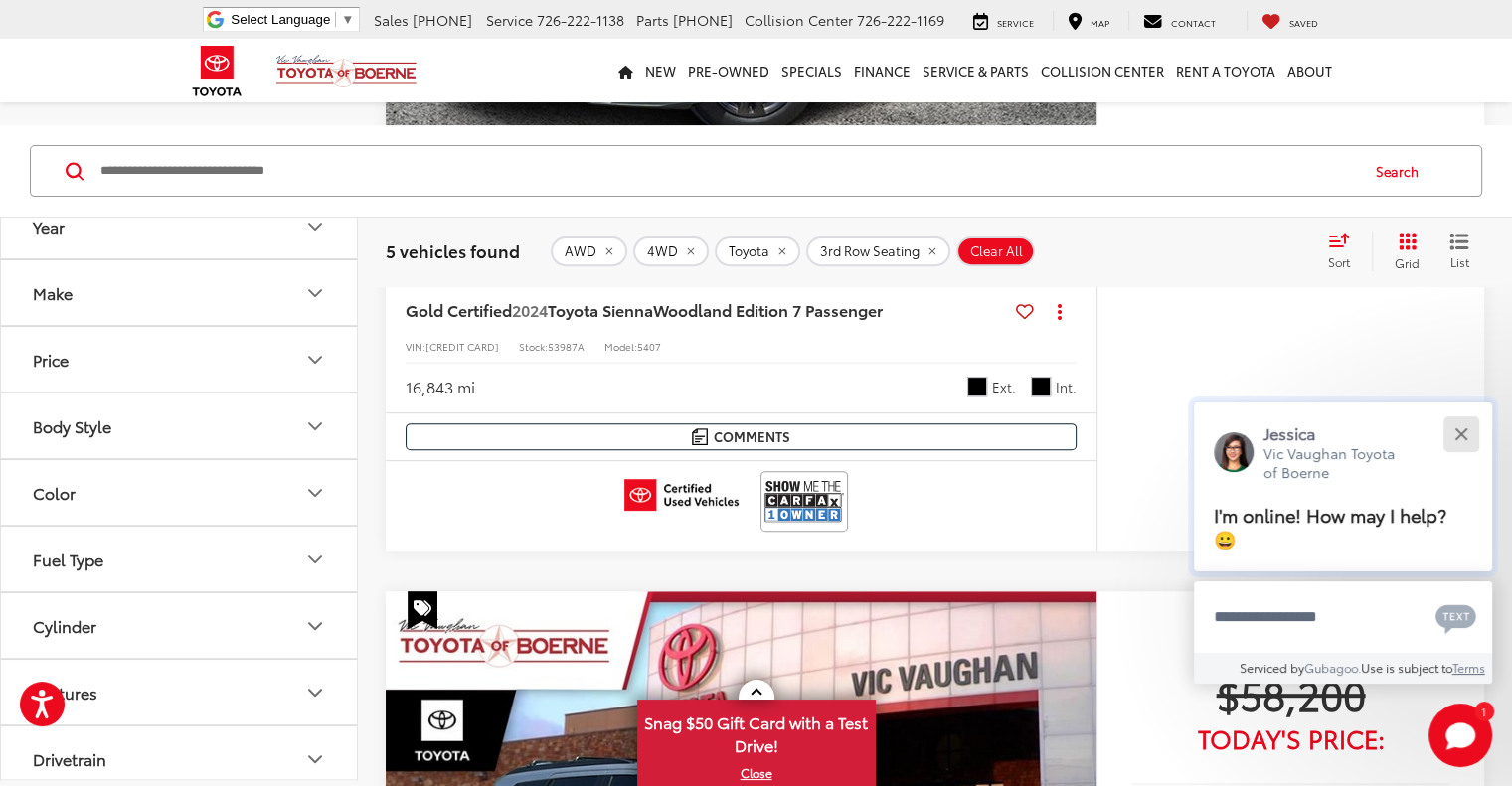 click at bounding box center [1460, 433] 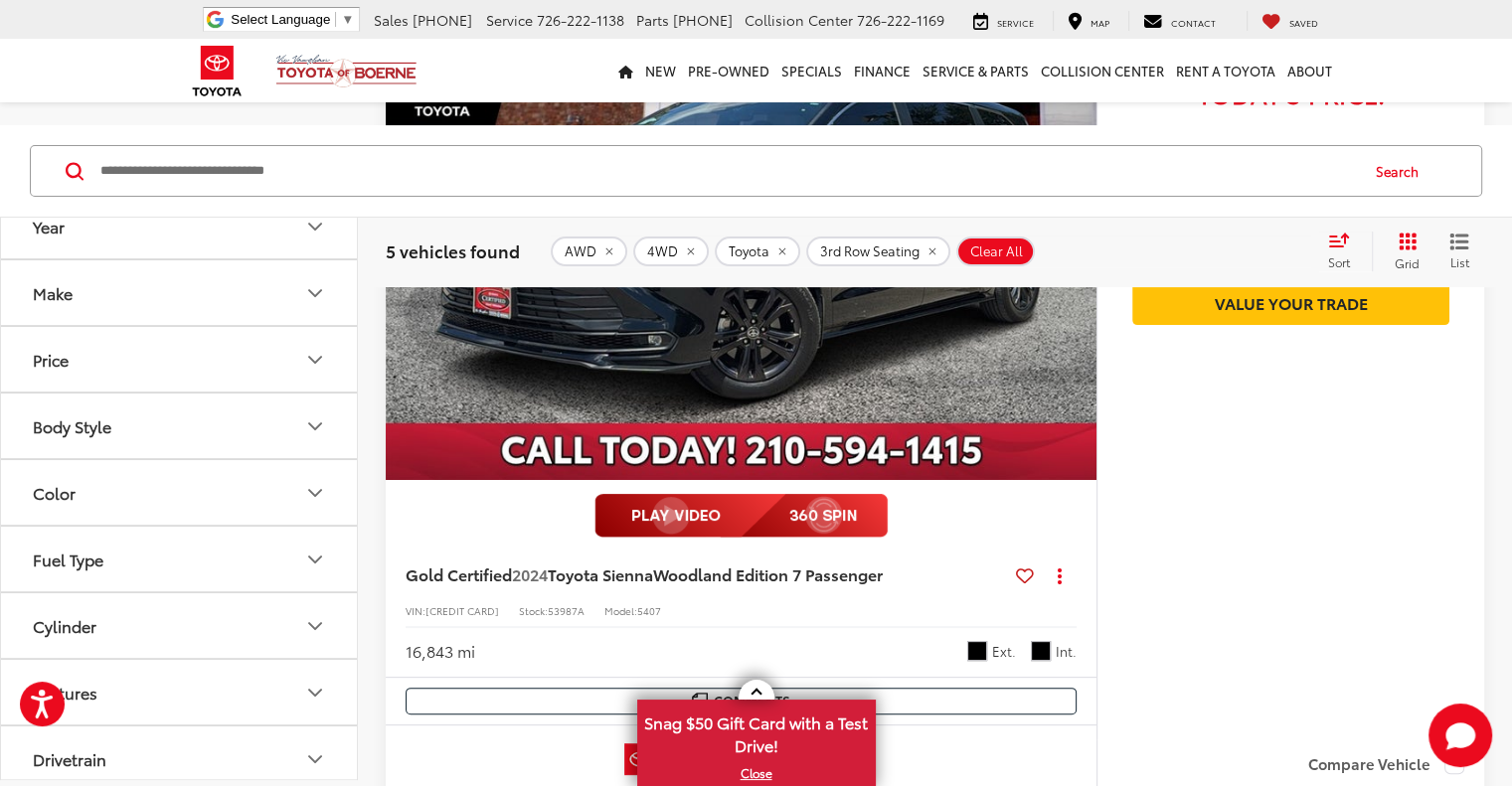 scroll, scrollTop: 696, scrollLeft: 0, axis: vertical 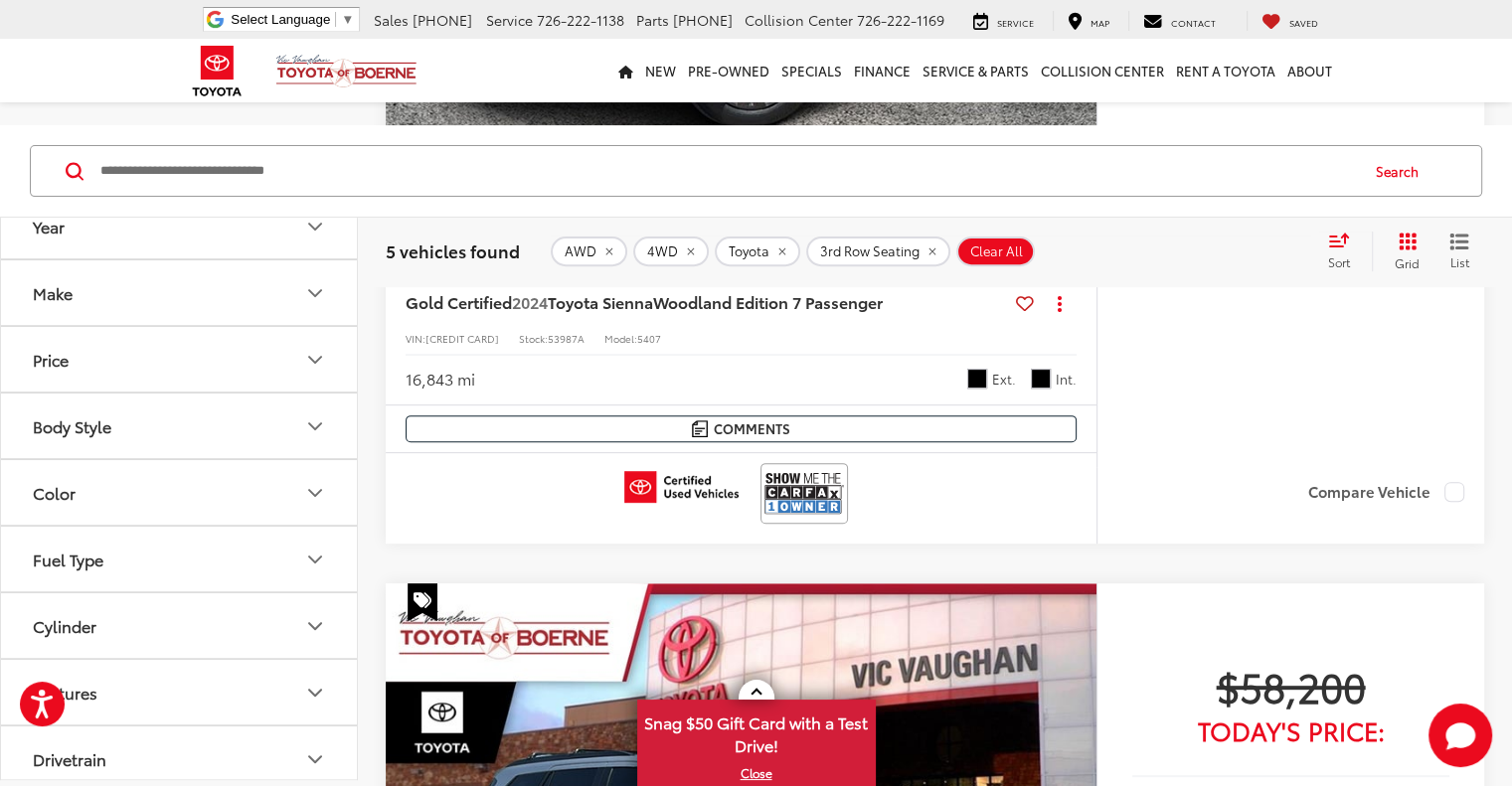 click at bounding box center (1077, 850) 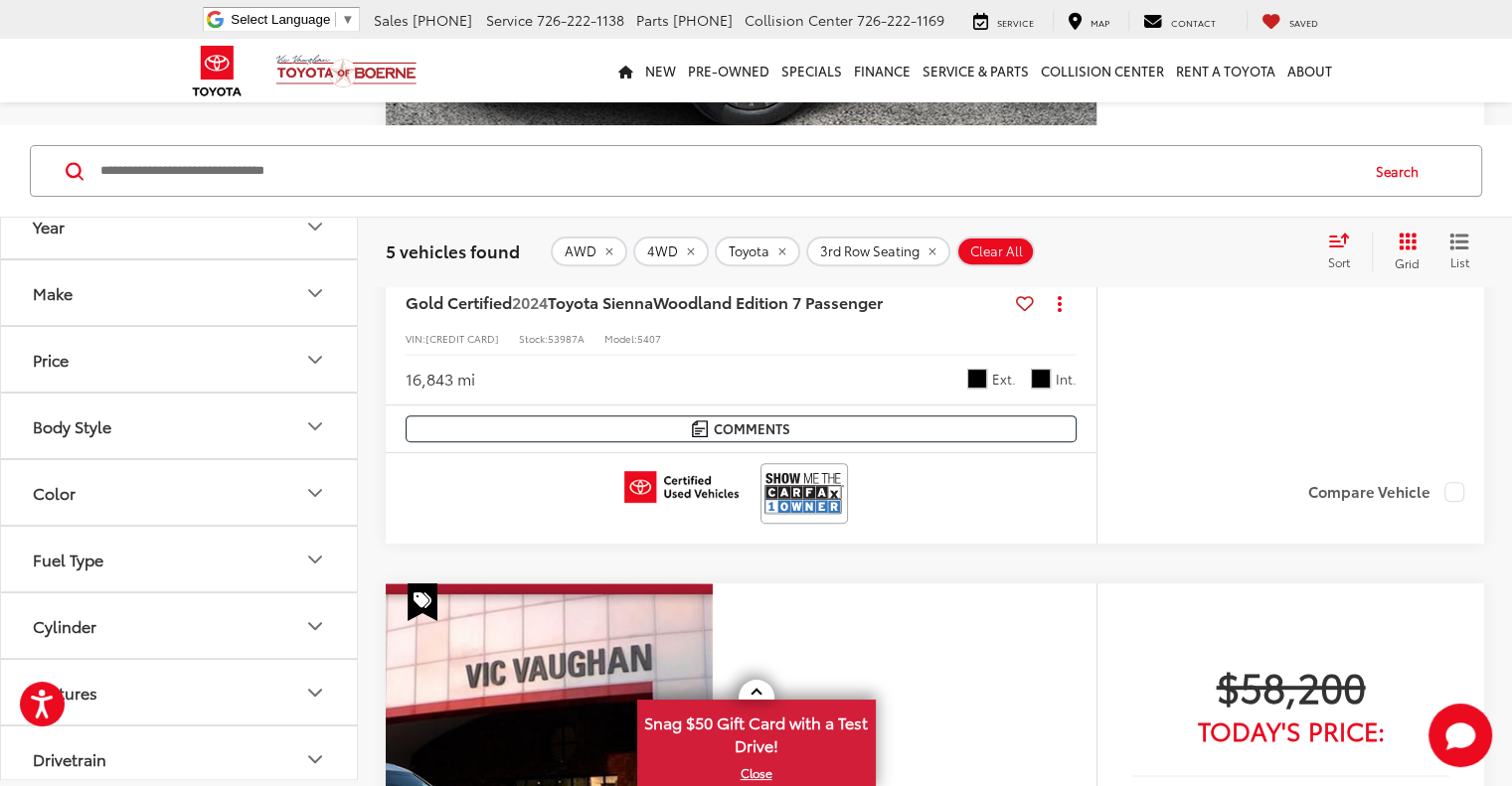 click at bounding box center [1077, 850] 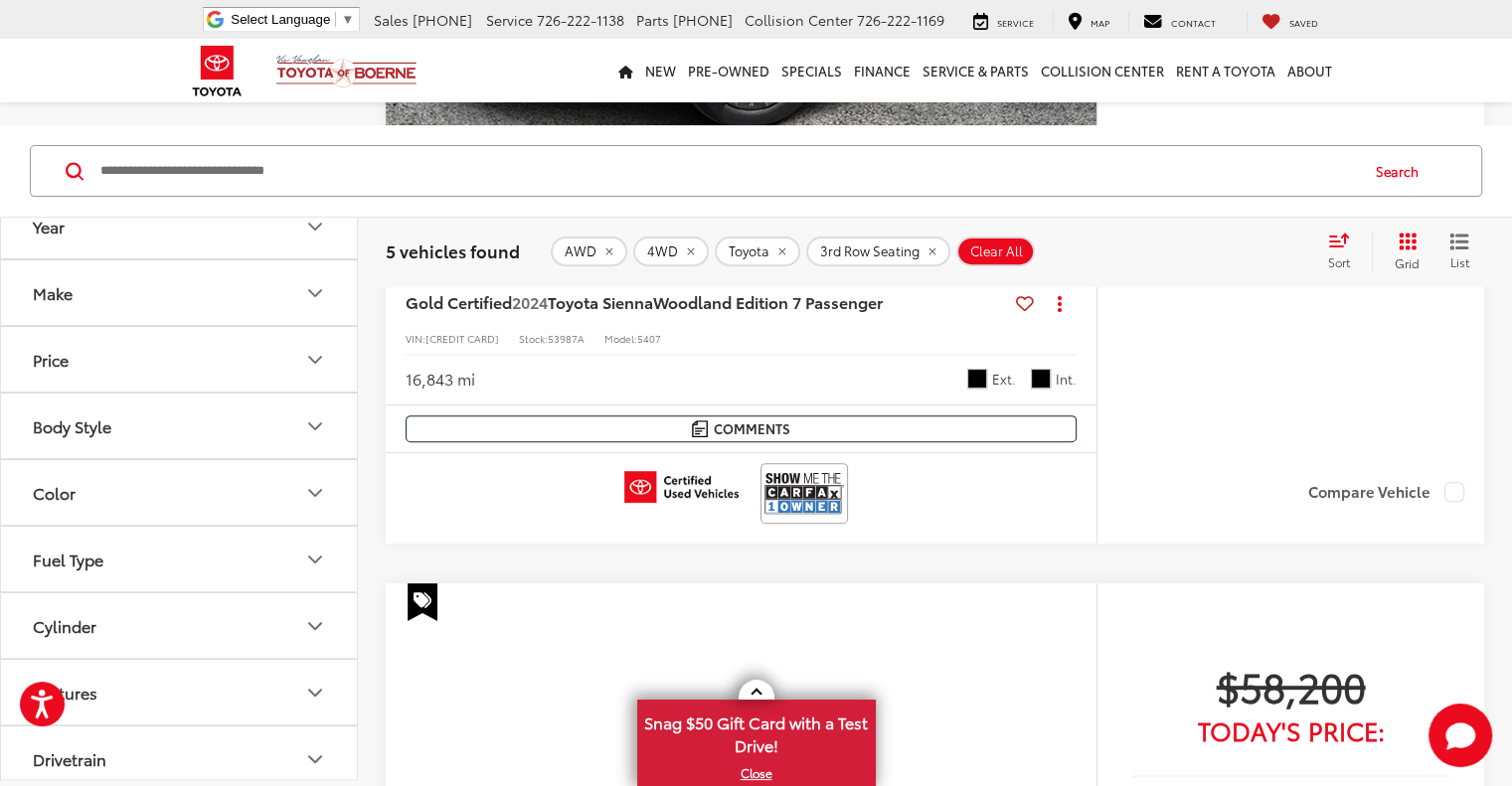 click at bounding box center [1077, 850] 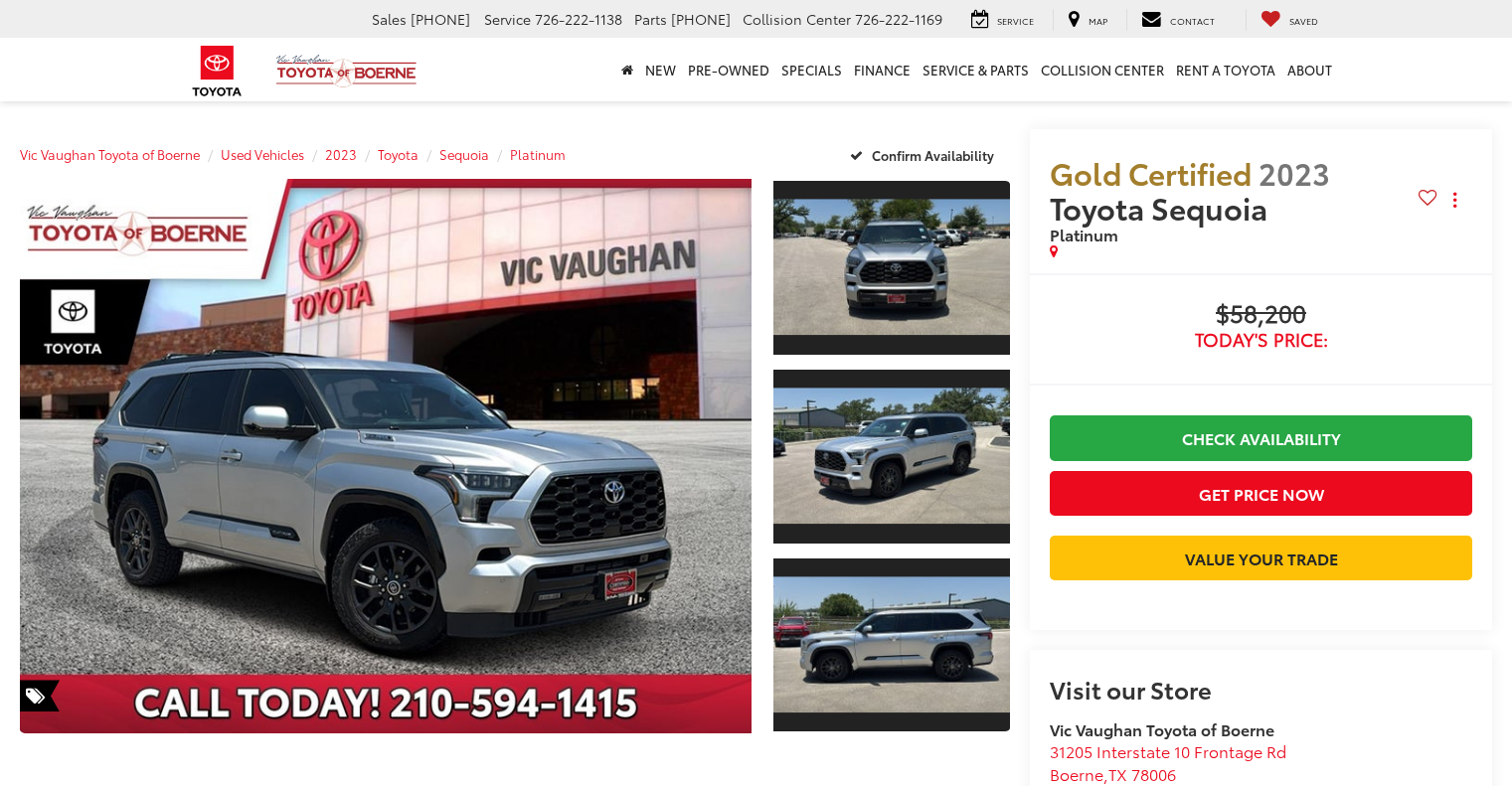 scroll, scrollTop: 0, scrollLeft: 0, axis: both 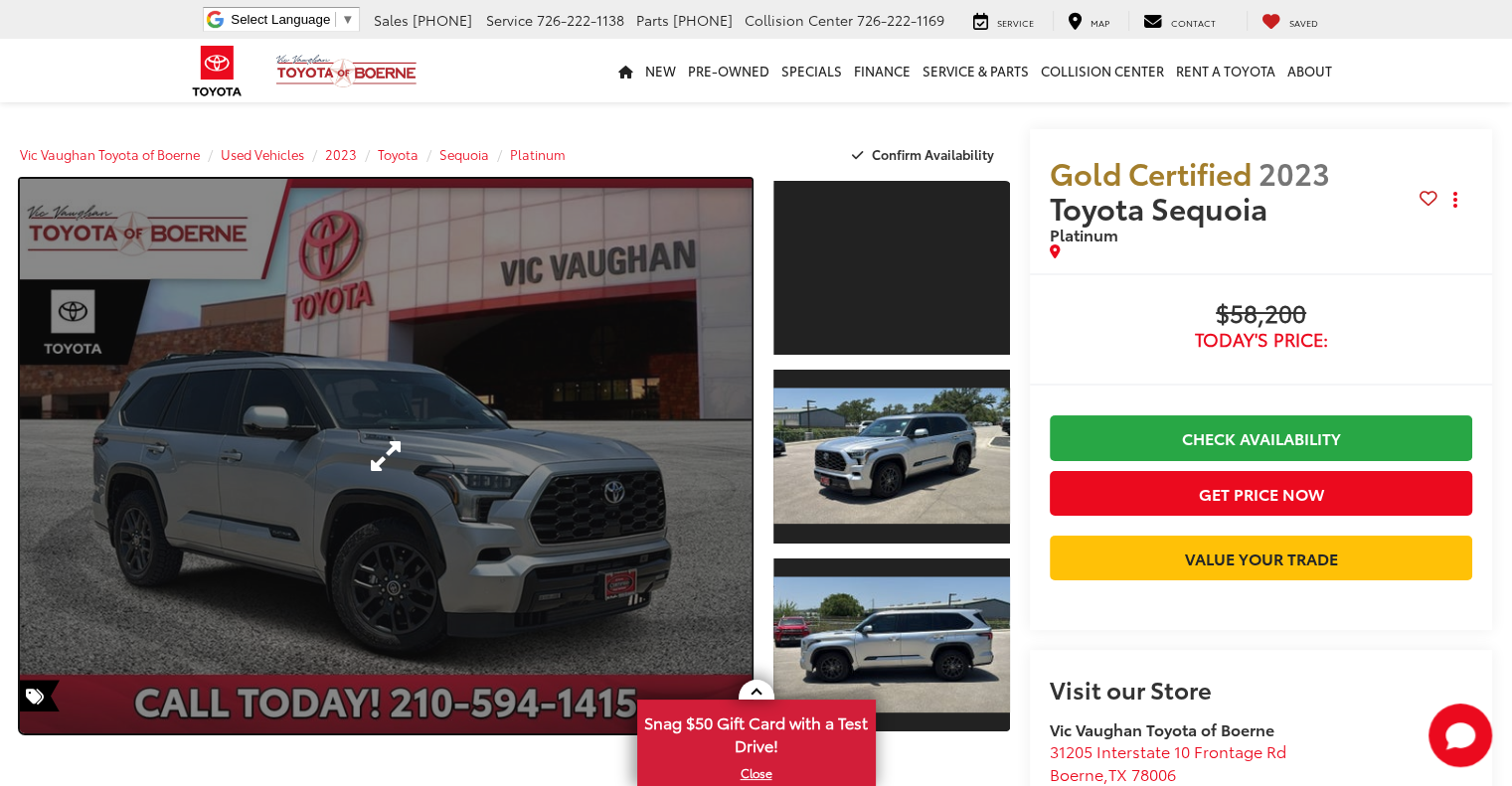 click at bounding box center (386, 456) 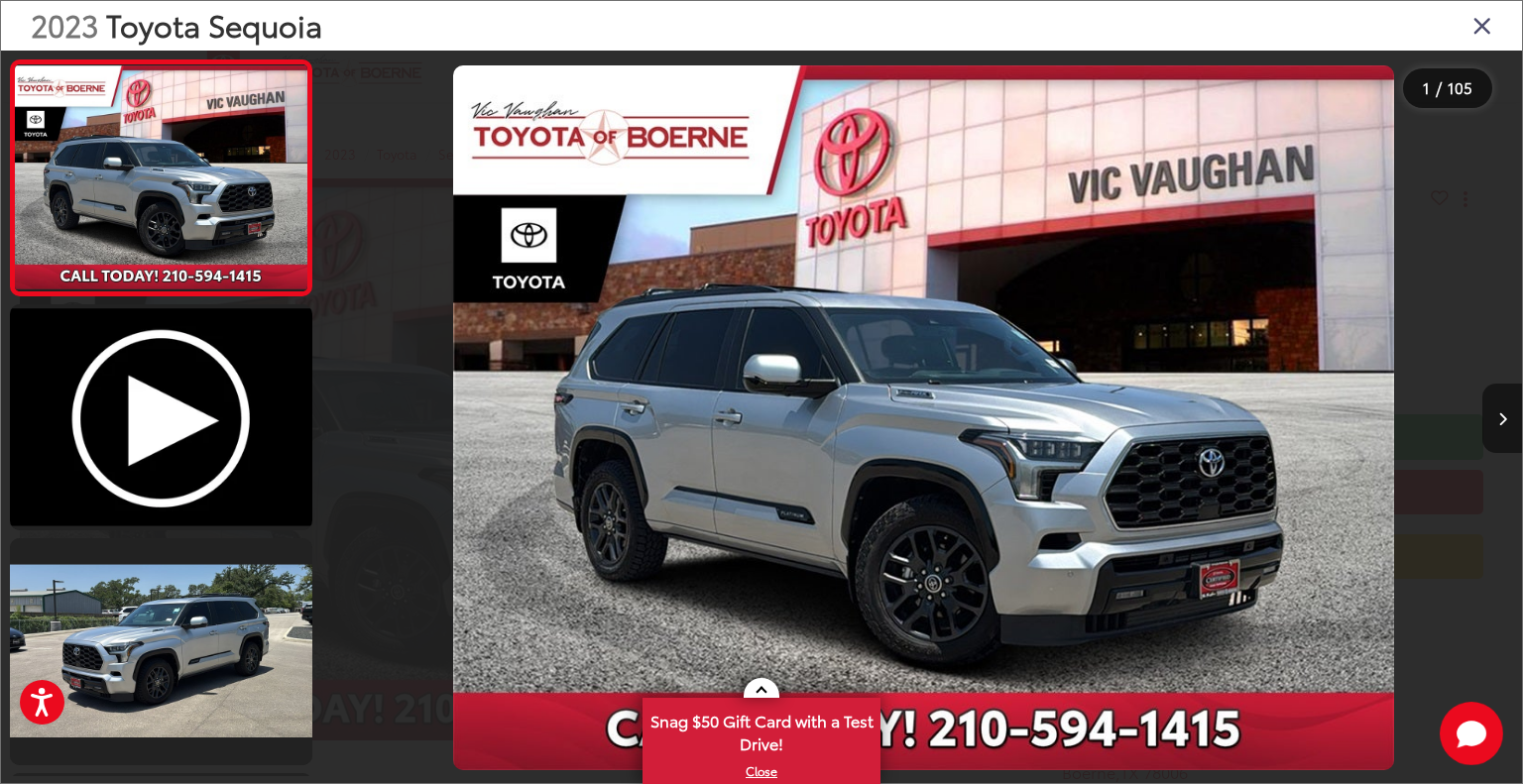 click at bounding box center [1502, 419] 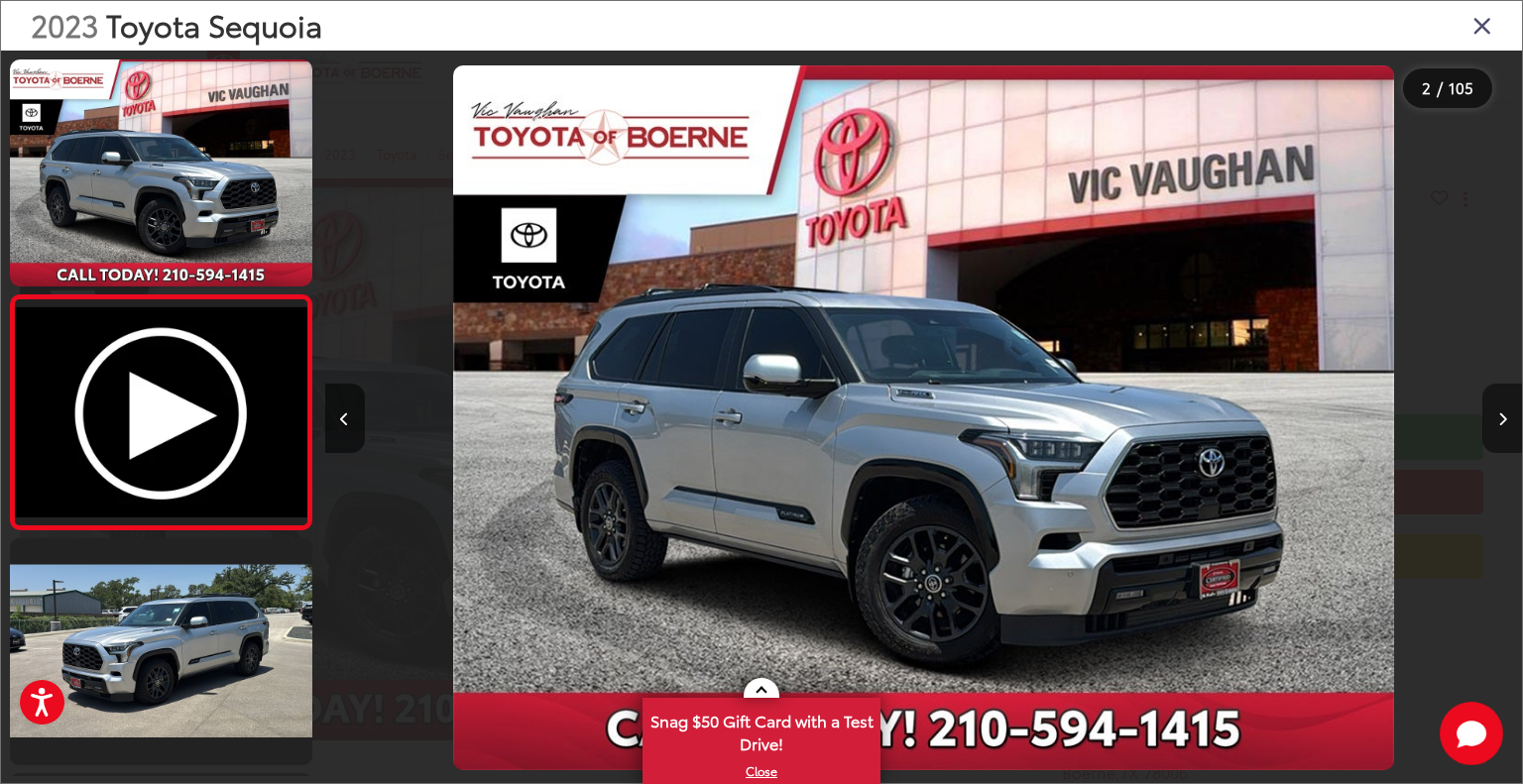 scroll, scrollTop: 0, scrollLeft: 324, axis: horizontal 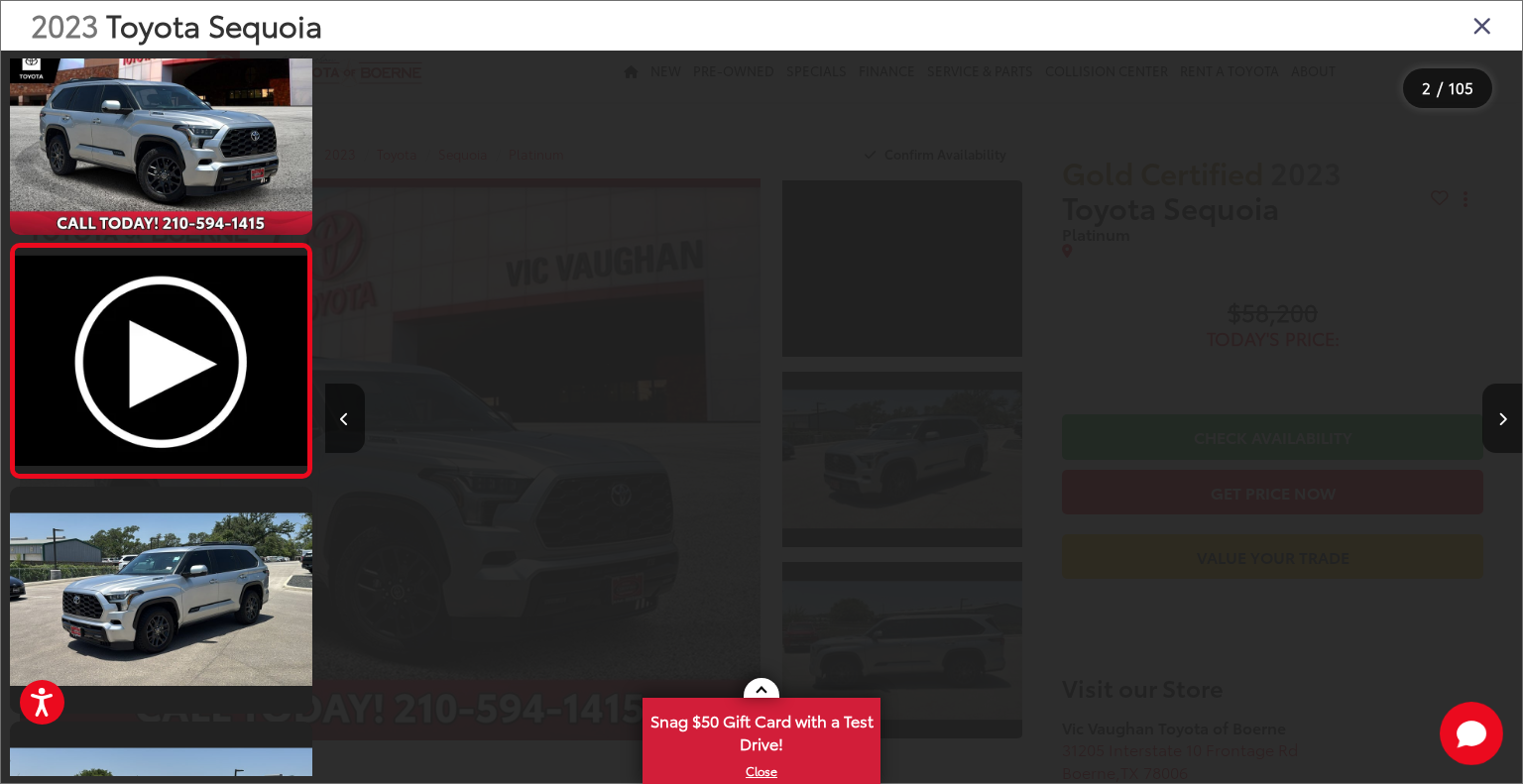 click at bounding box center [1502, 419] 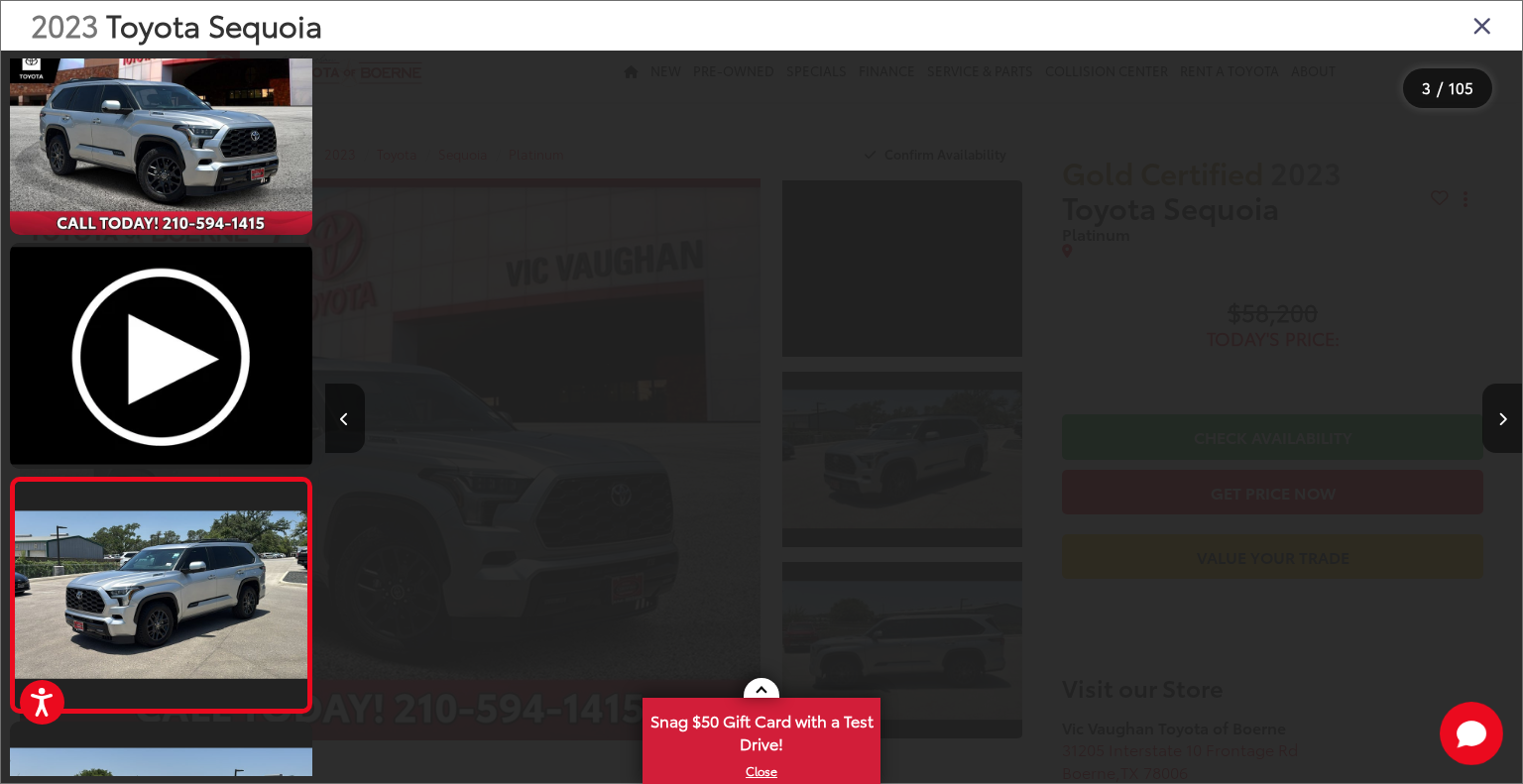 scroll, scrollTop: 0, scrollLeft: 1476, axis: horizontal 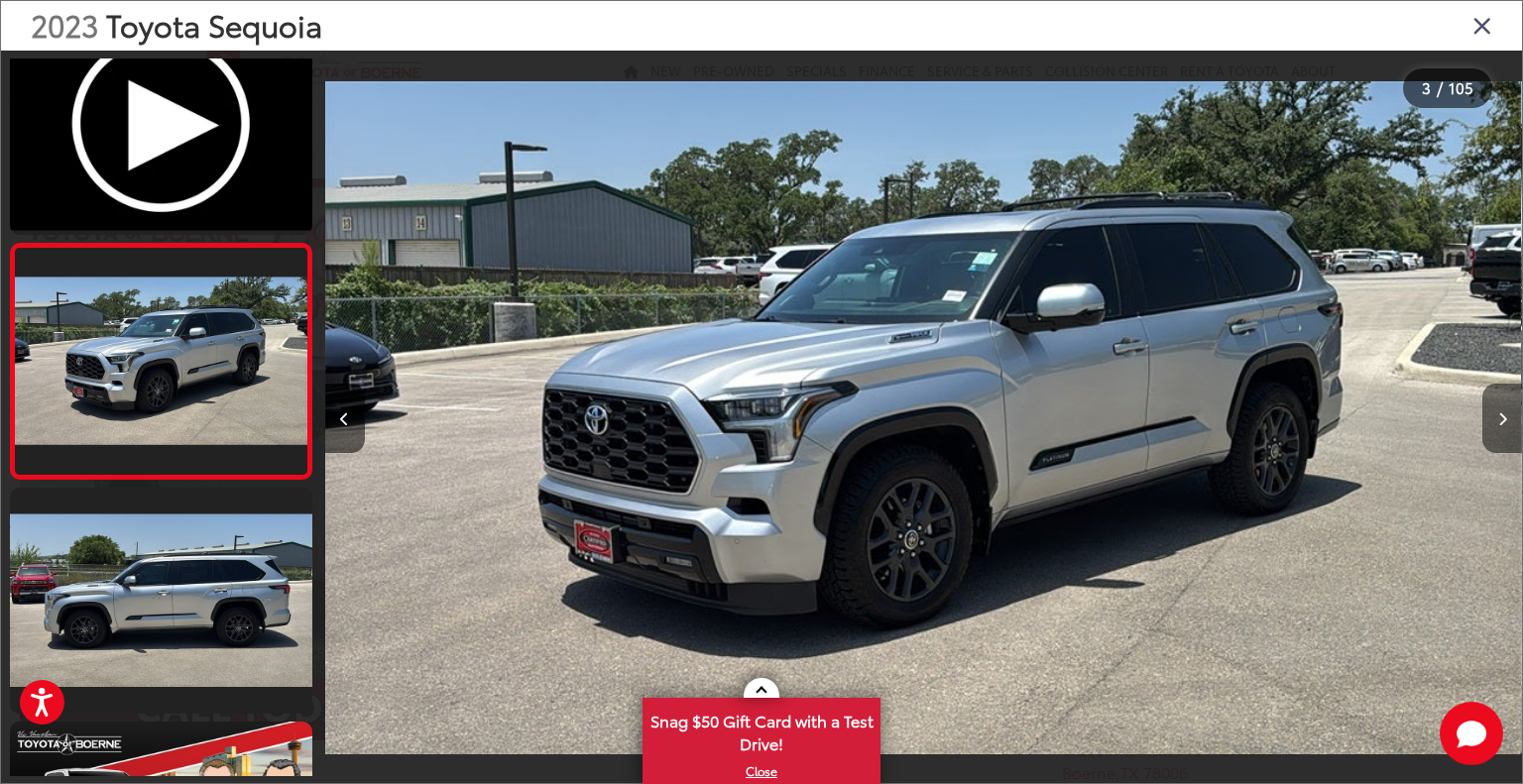 click at bounding box center [1502, 419] 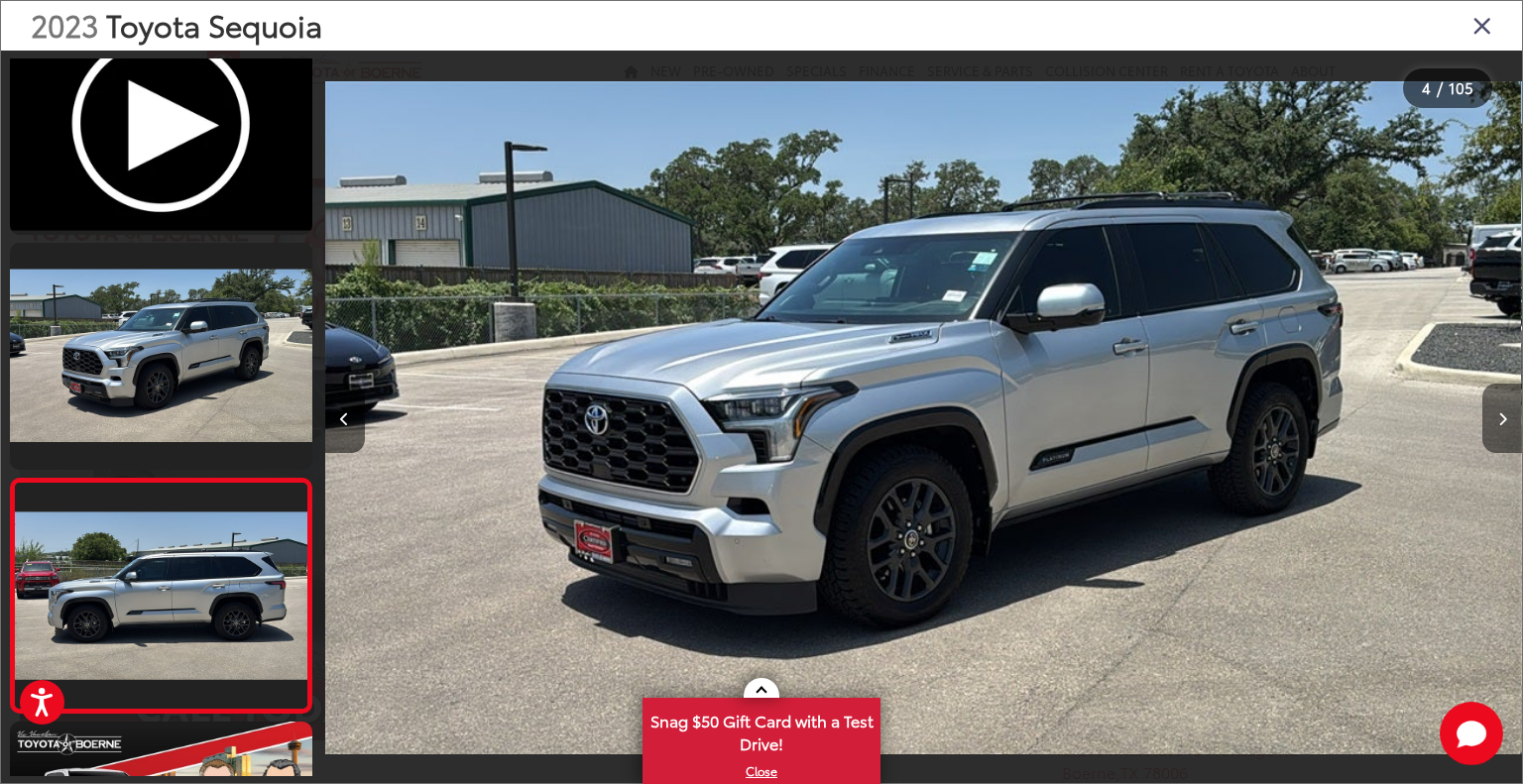 scroll, scrollTop: 0, scrollLeft: 2633, axis: horizontal 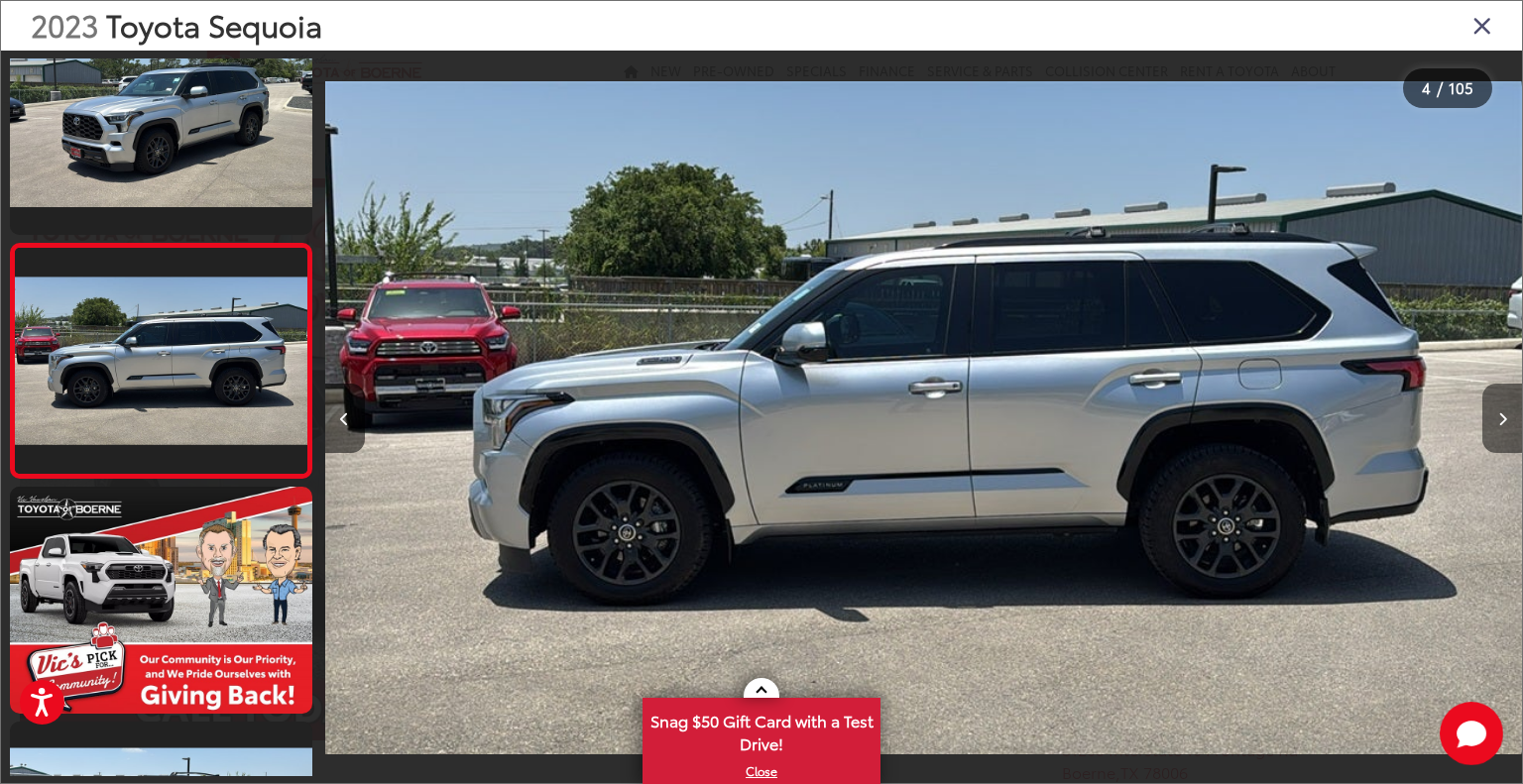 click at bounding box center (1502, 419) 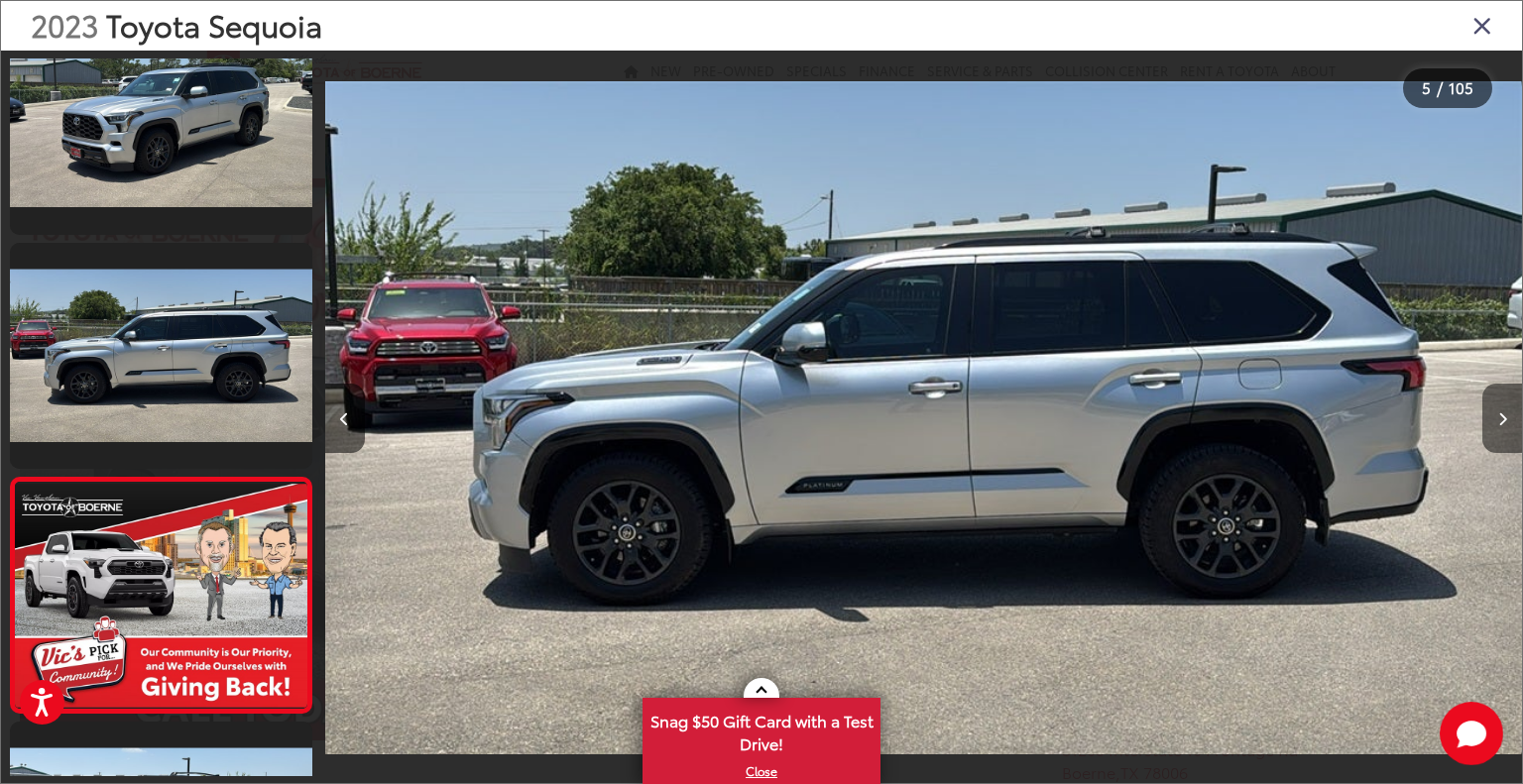 scroll, scrollTop: 0, scrollLeft: 3916, axis: horizontal 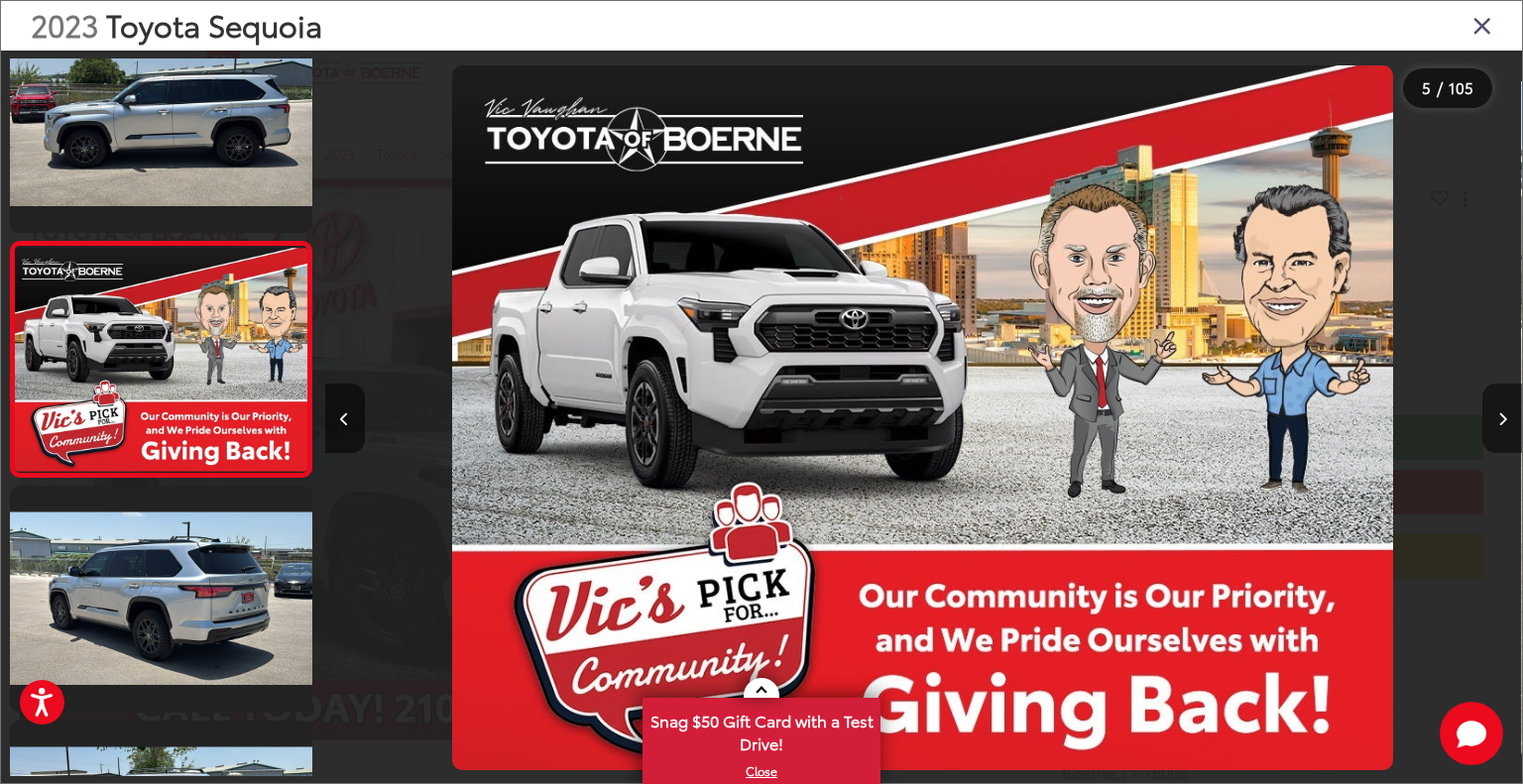click at bounding box center (1502, 419) 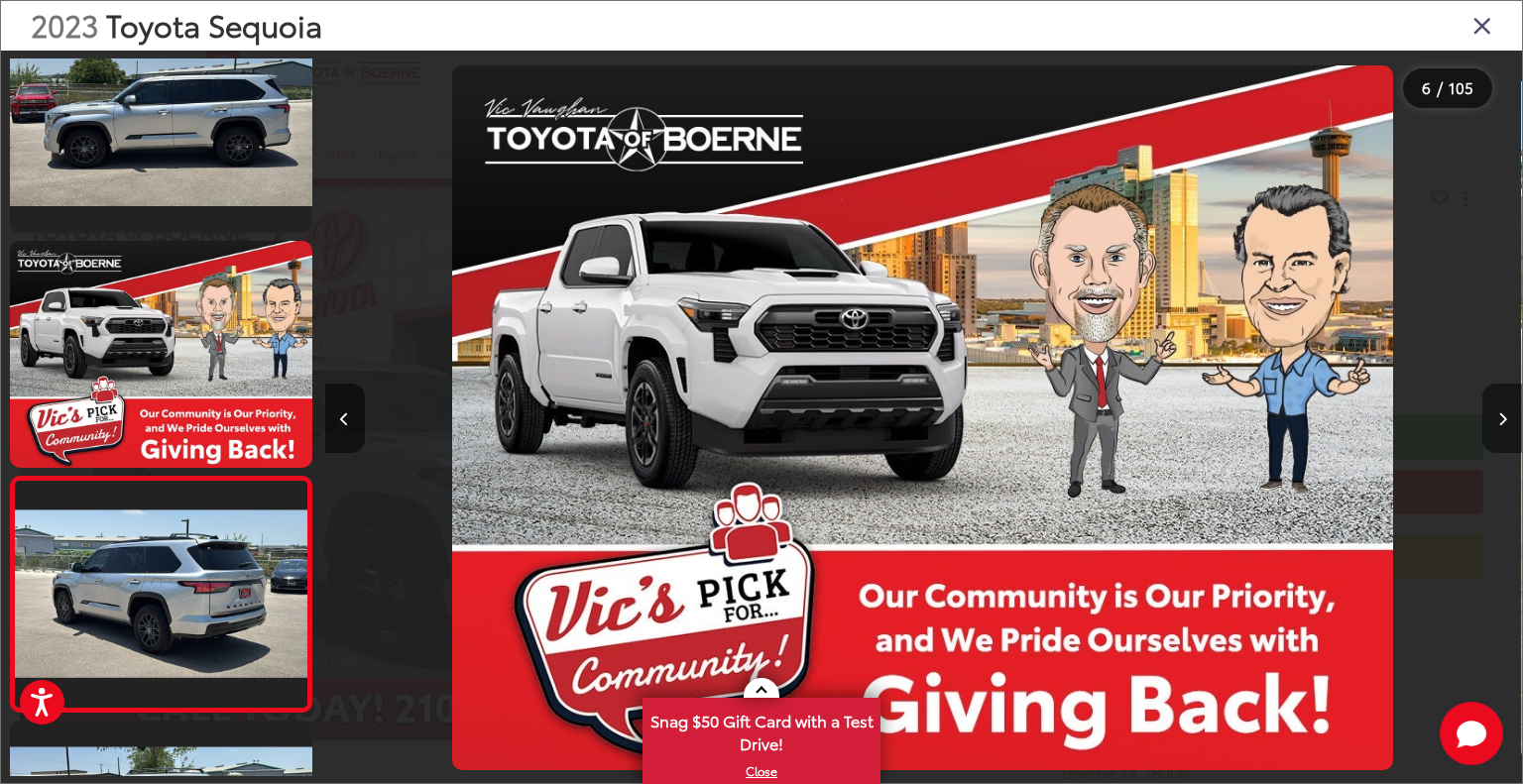 scroll, scrollTop: 0, scrollLeft: 5113, axis: horizontal 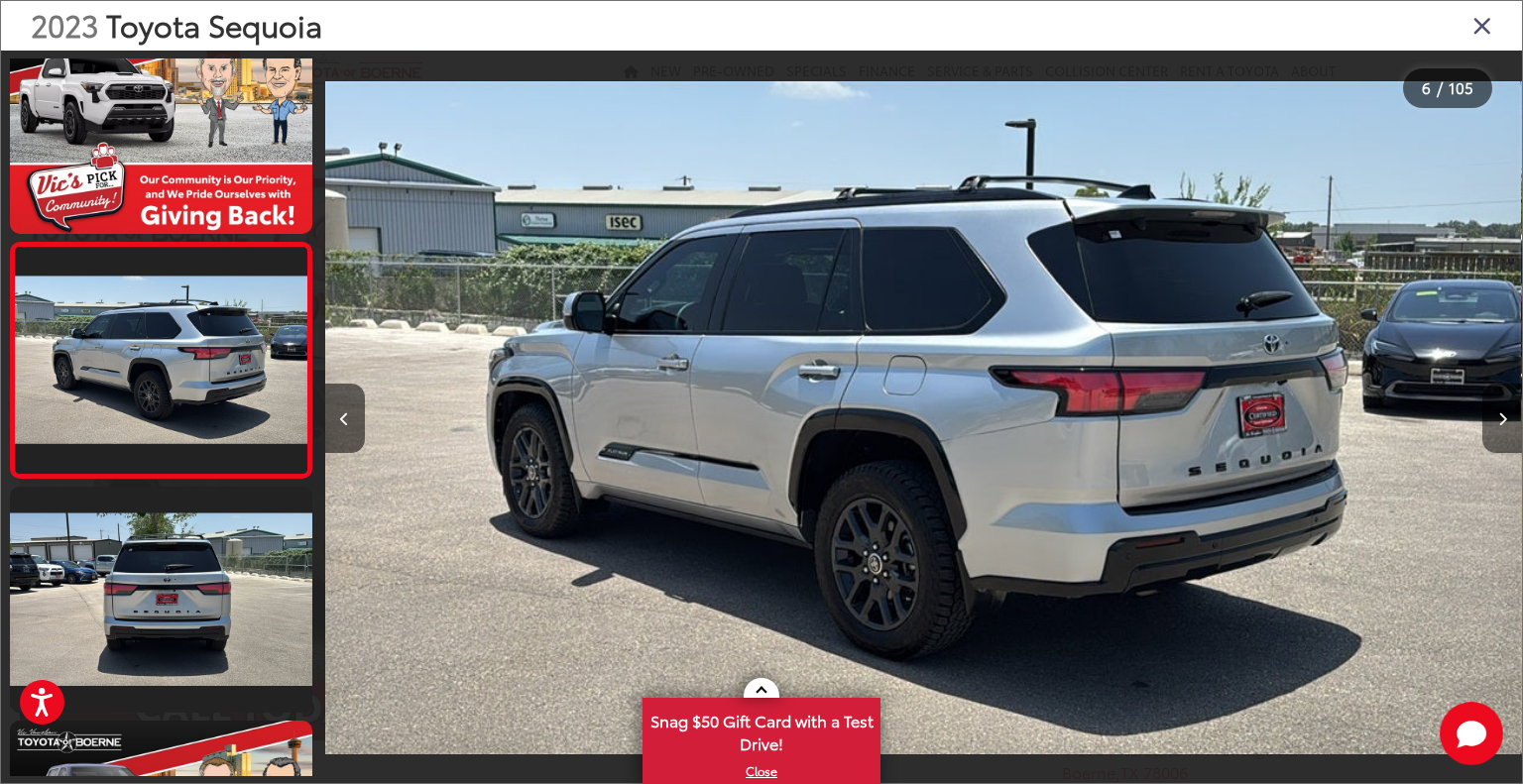 click at bounding box center (1502, 419) 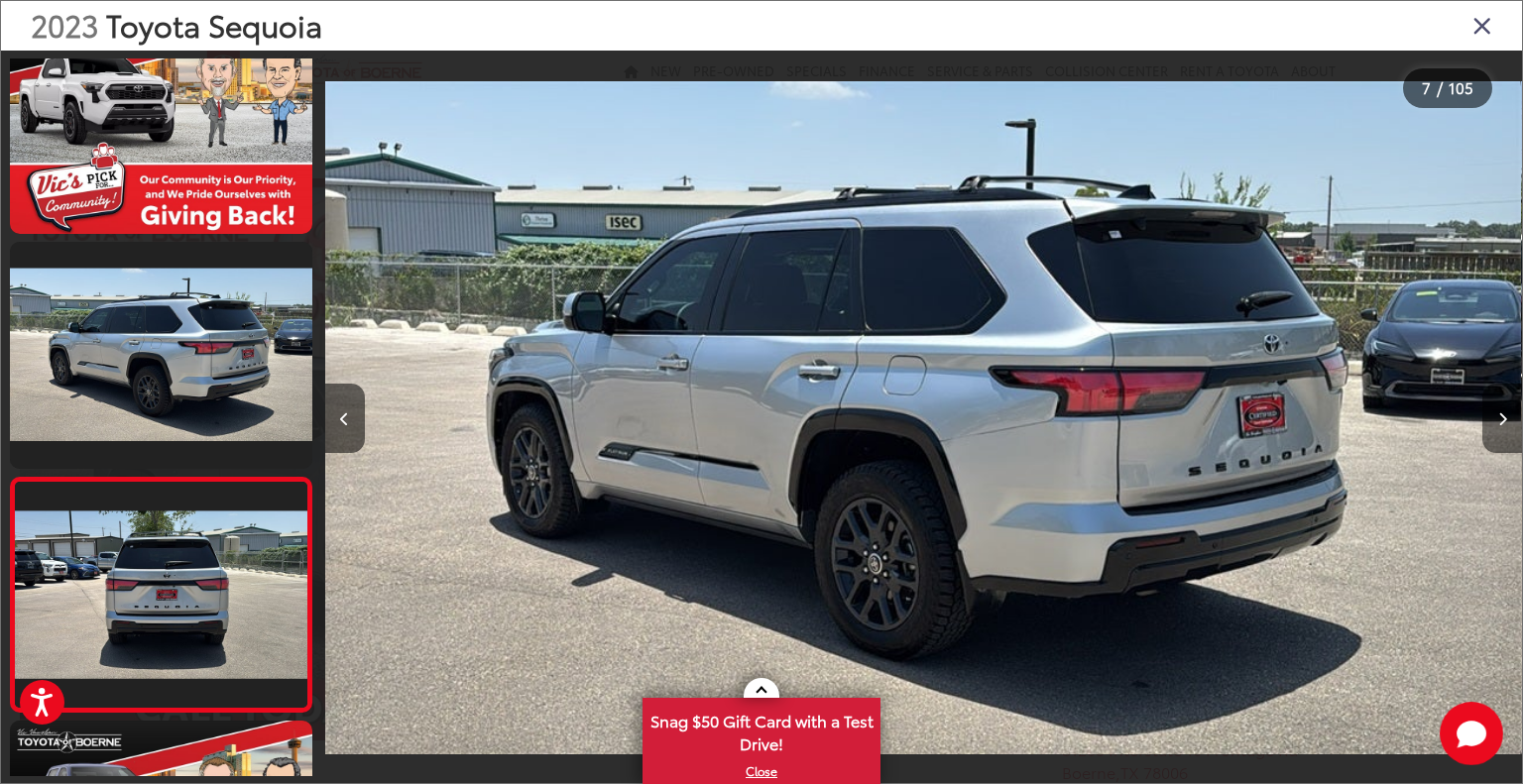 scroll, scrollTop: 0, scrollLeft: 6358, axis: horizontal 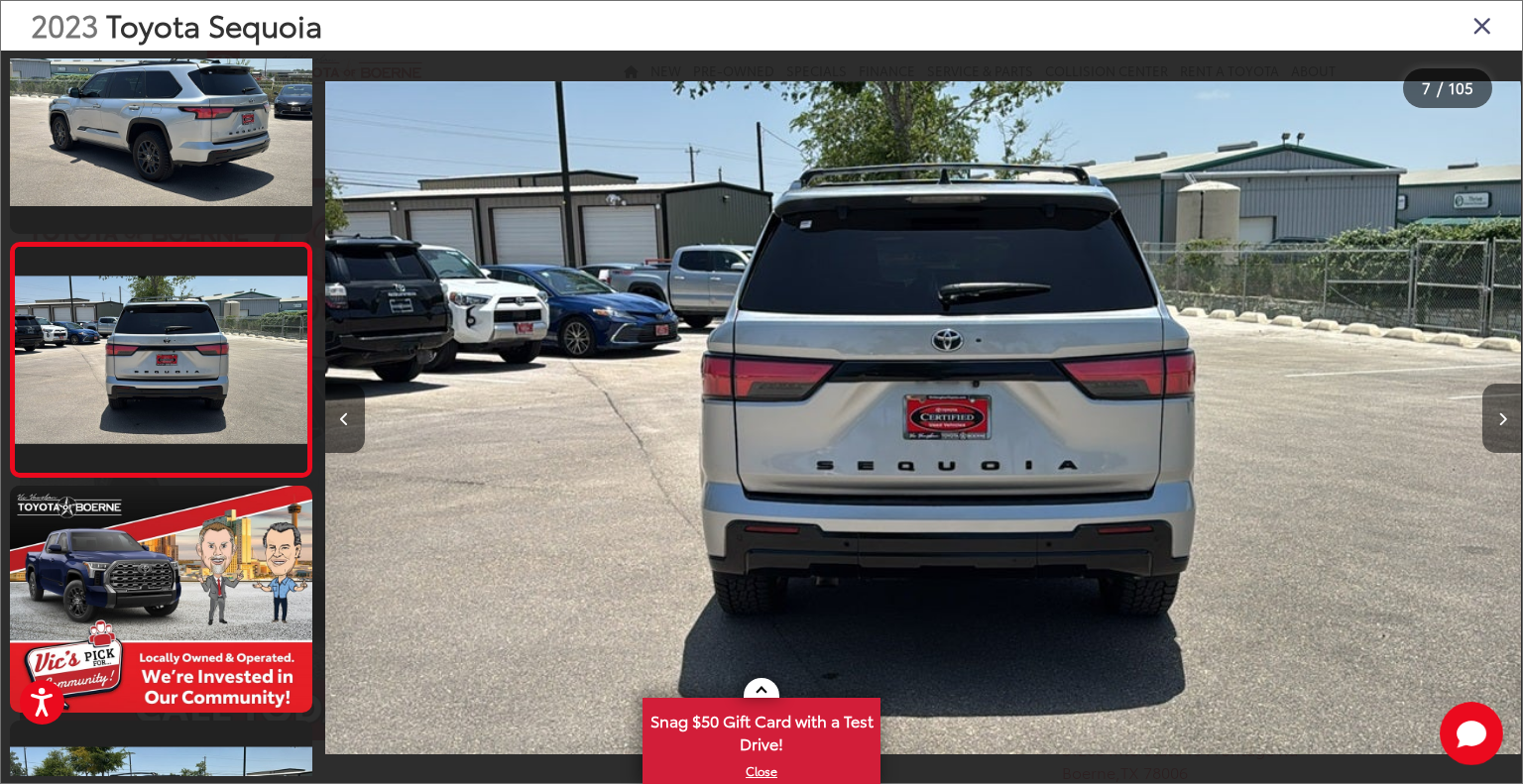 click at bounding box center [1502, 419] 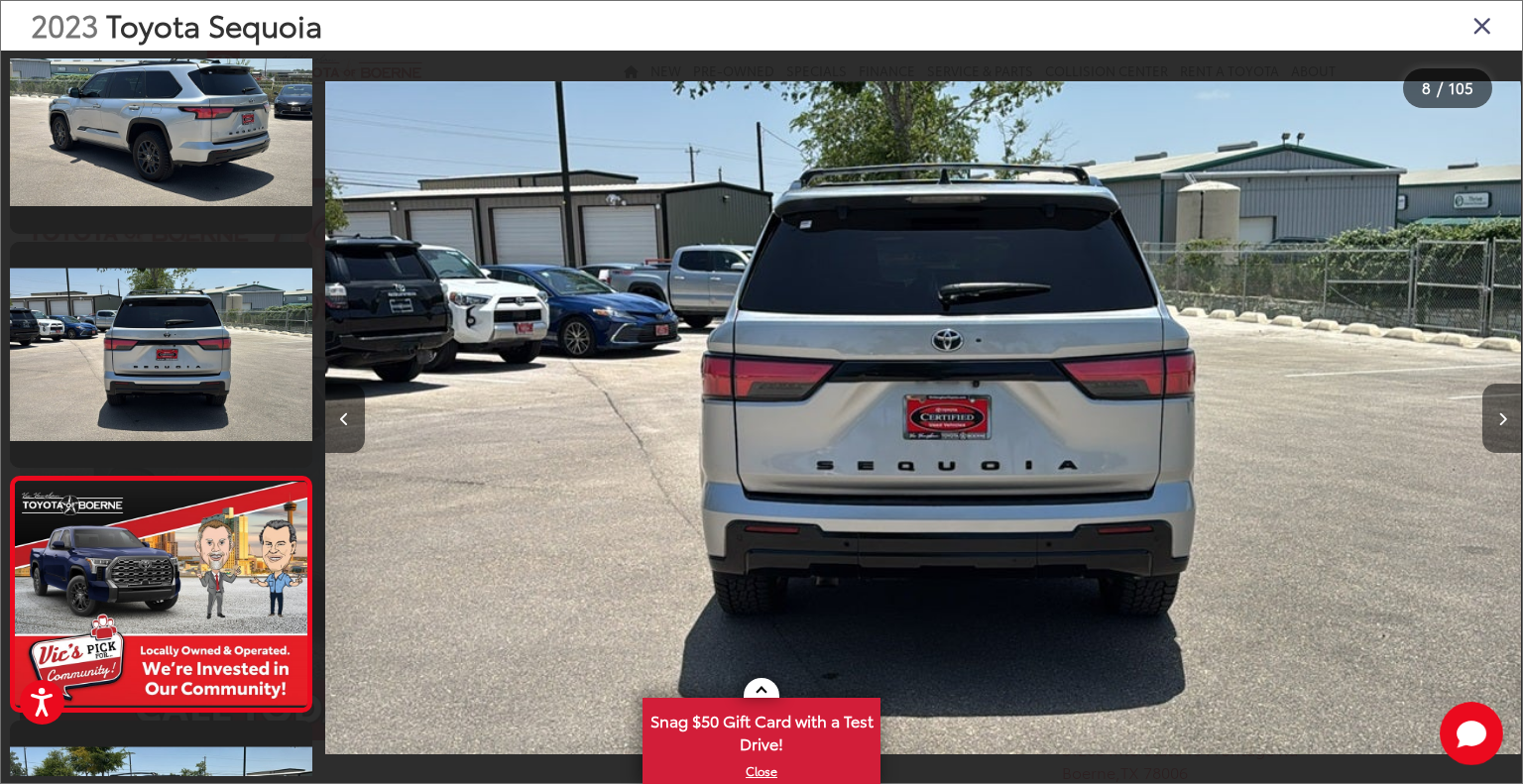 scroll, scrollTop: 0, scrollLeft: 7262, axis: horizontal 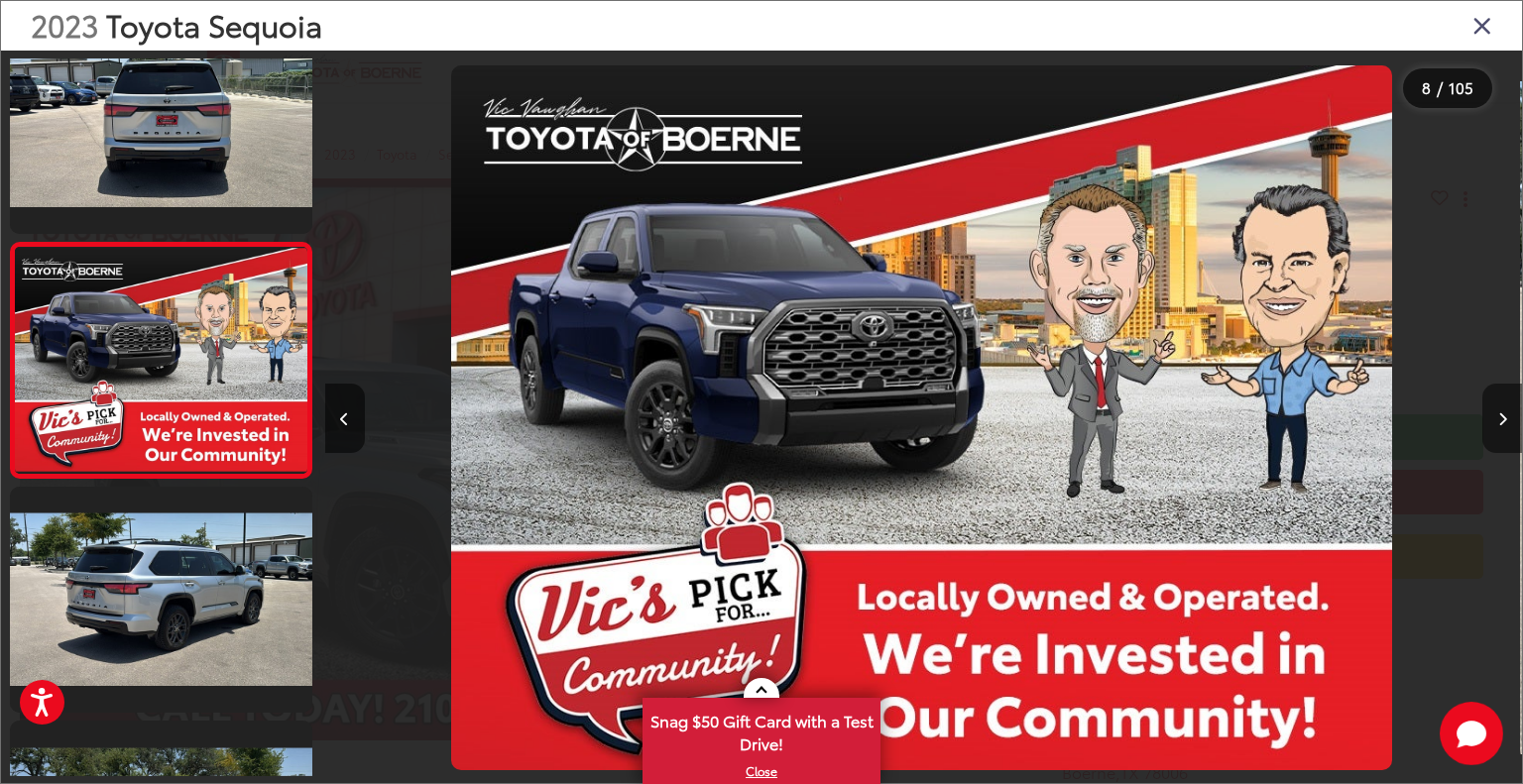 click at bounding box center [1502, 419] 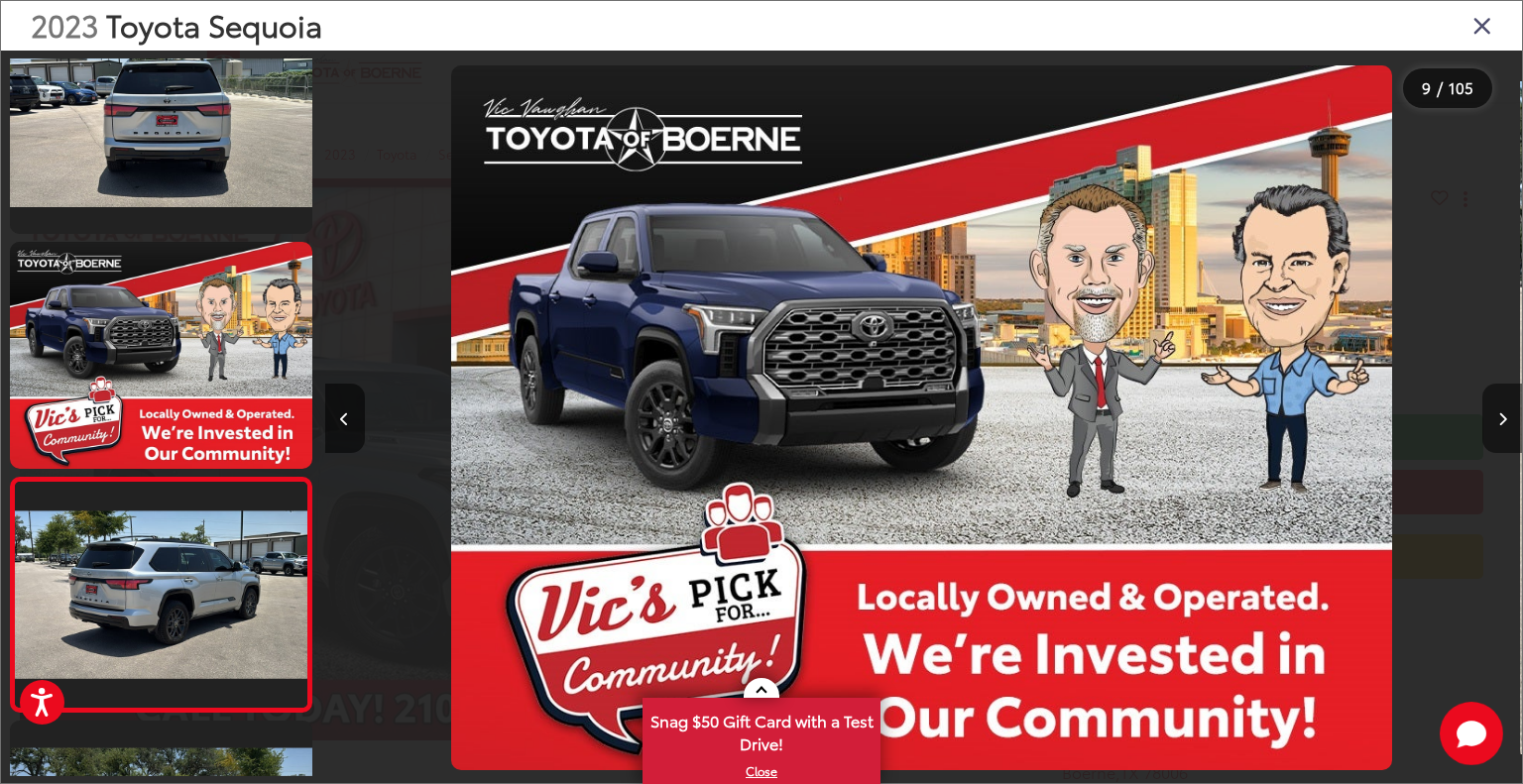 scroll, scrollTop: 0, scrollLeft: 8460, axis: horizontal 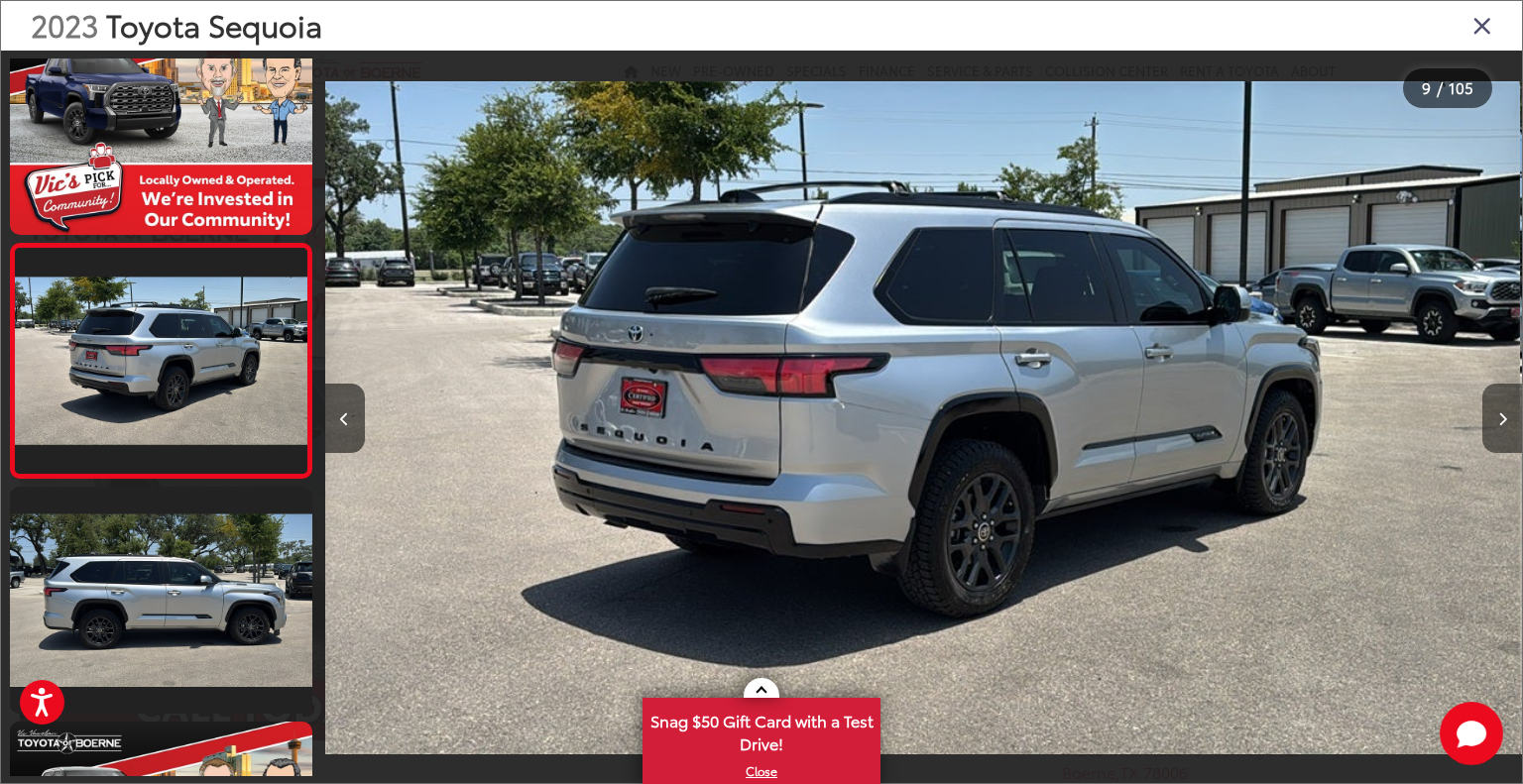 click at bounding box center [1502, 419] 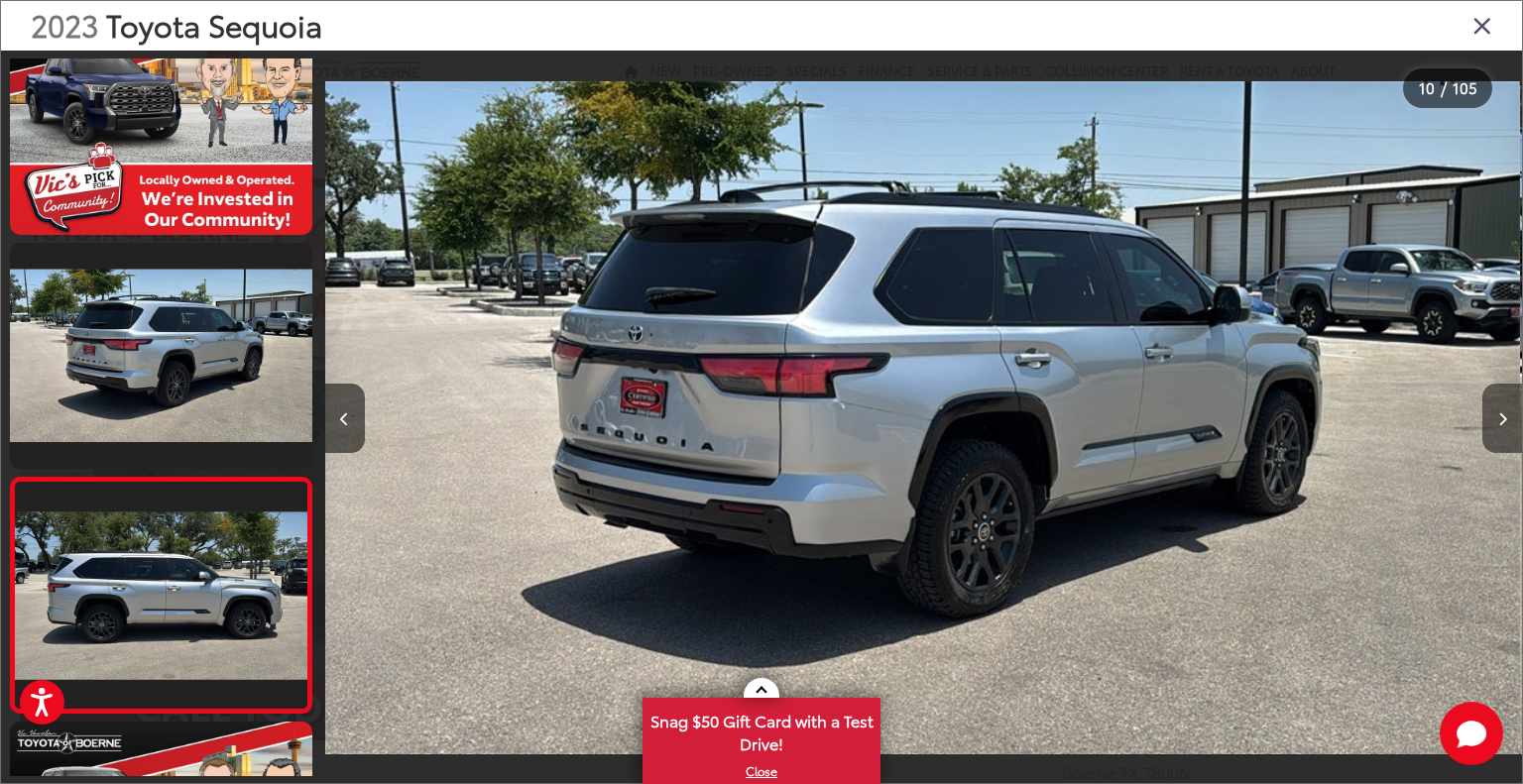 scroll, scrollTop: 0, scrollLeft: 9816, axis: horizontal 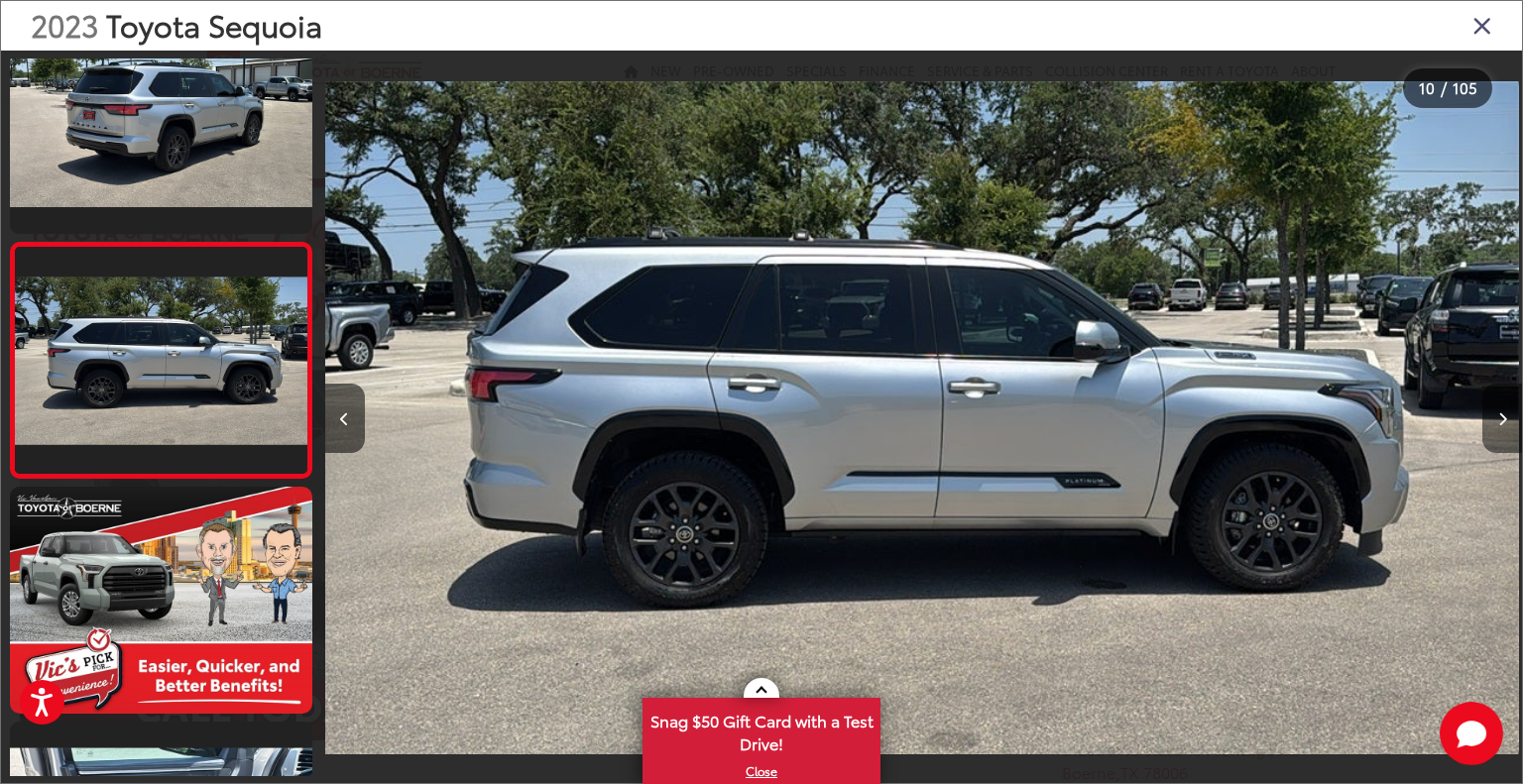 click at bounding box center (1502, 419) 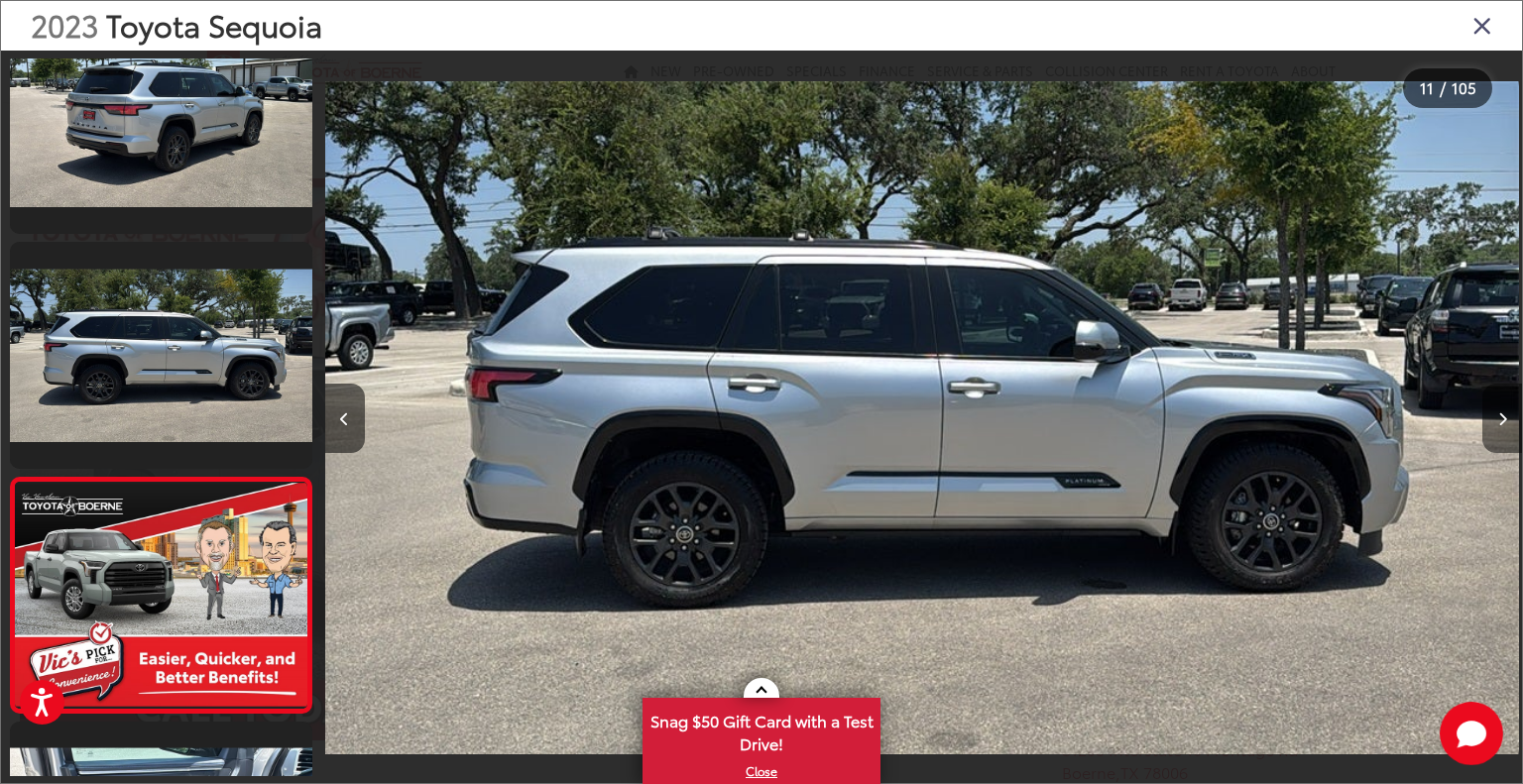scroll, scrollTop: 0, scrollLeft: 11100, axis: horizontal 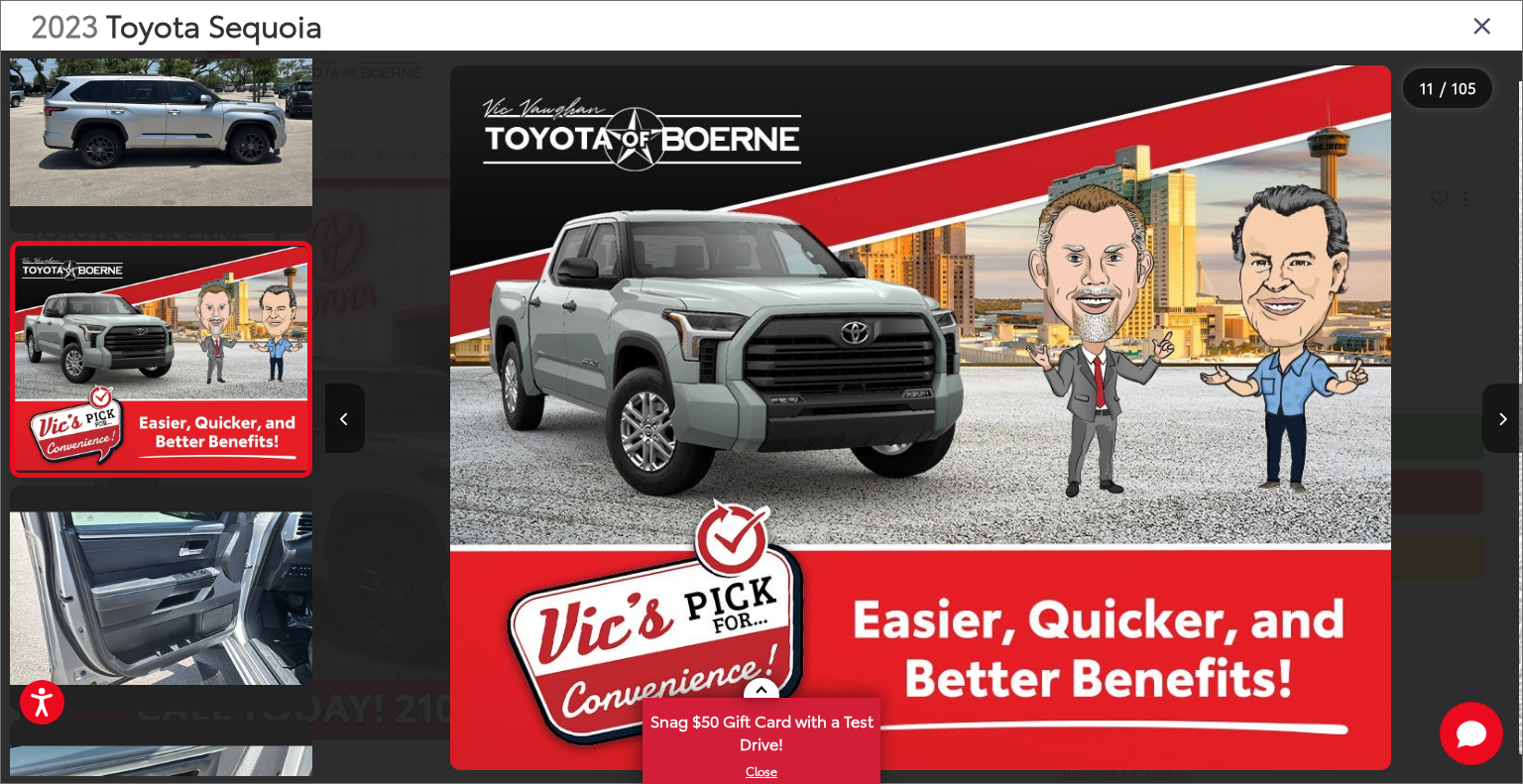 click at bounding box center (1502, 419) 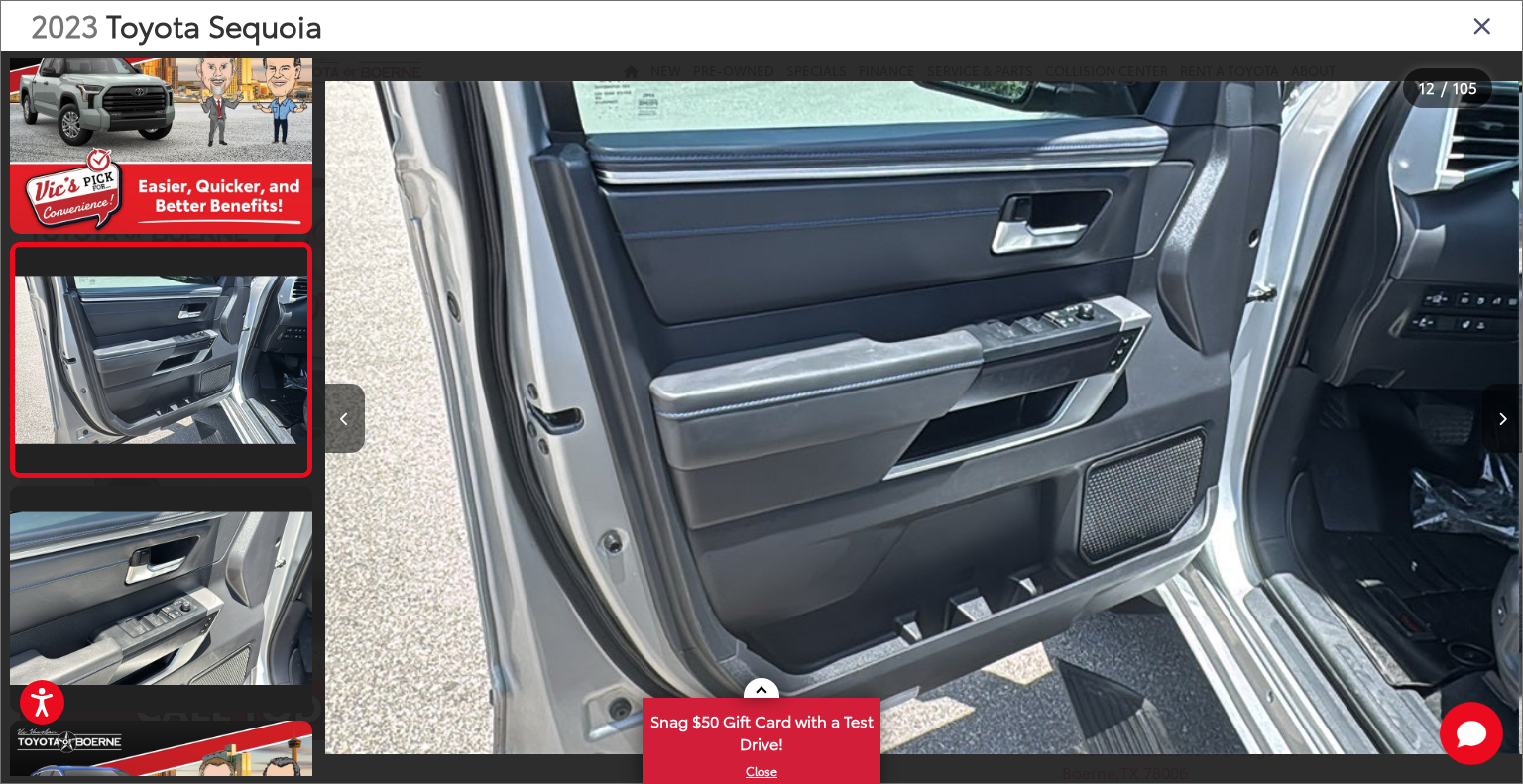 click at bounding box center (1502, 419) 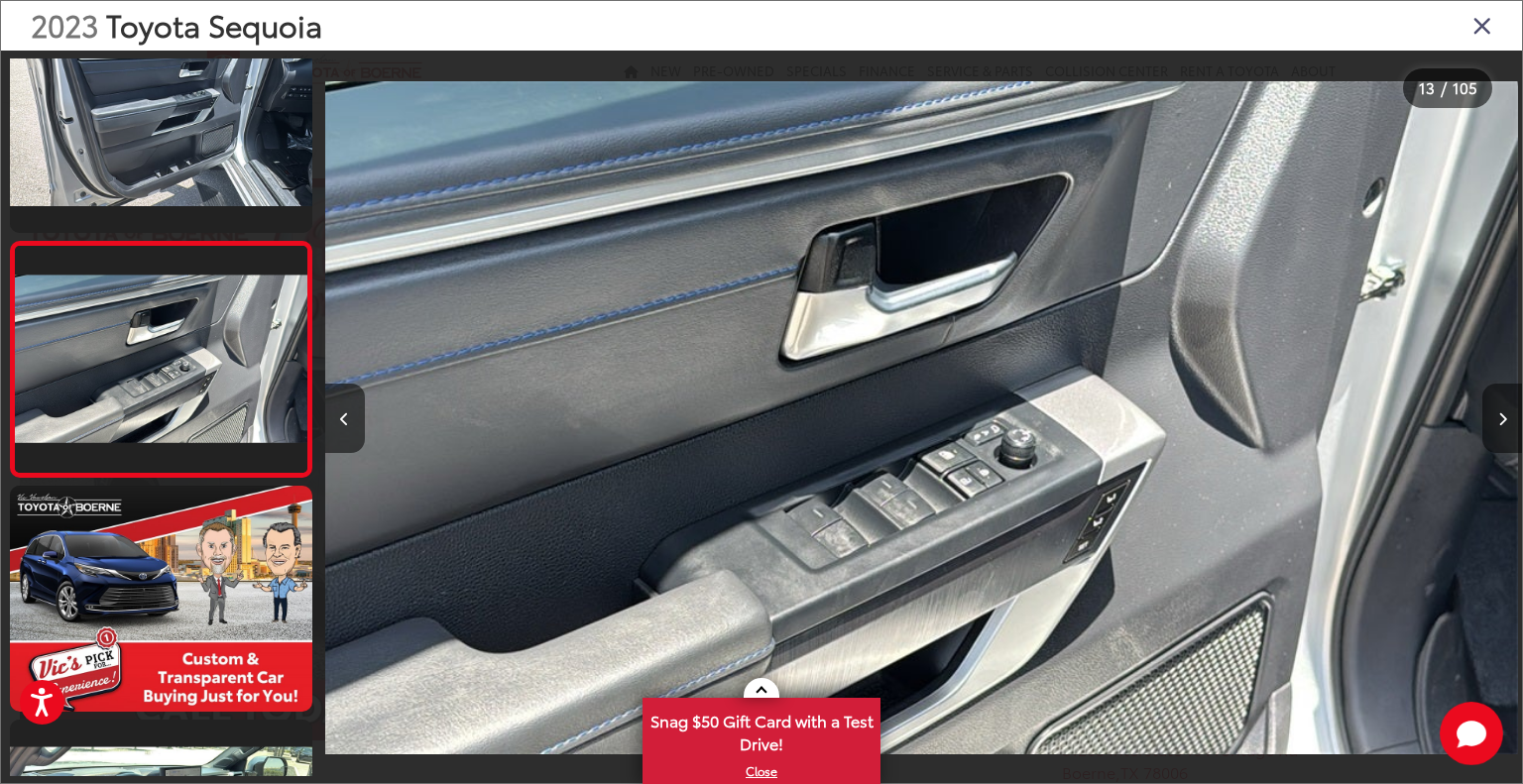 click at bounding box center [1502, 419] 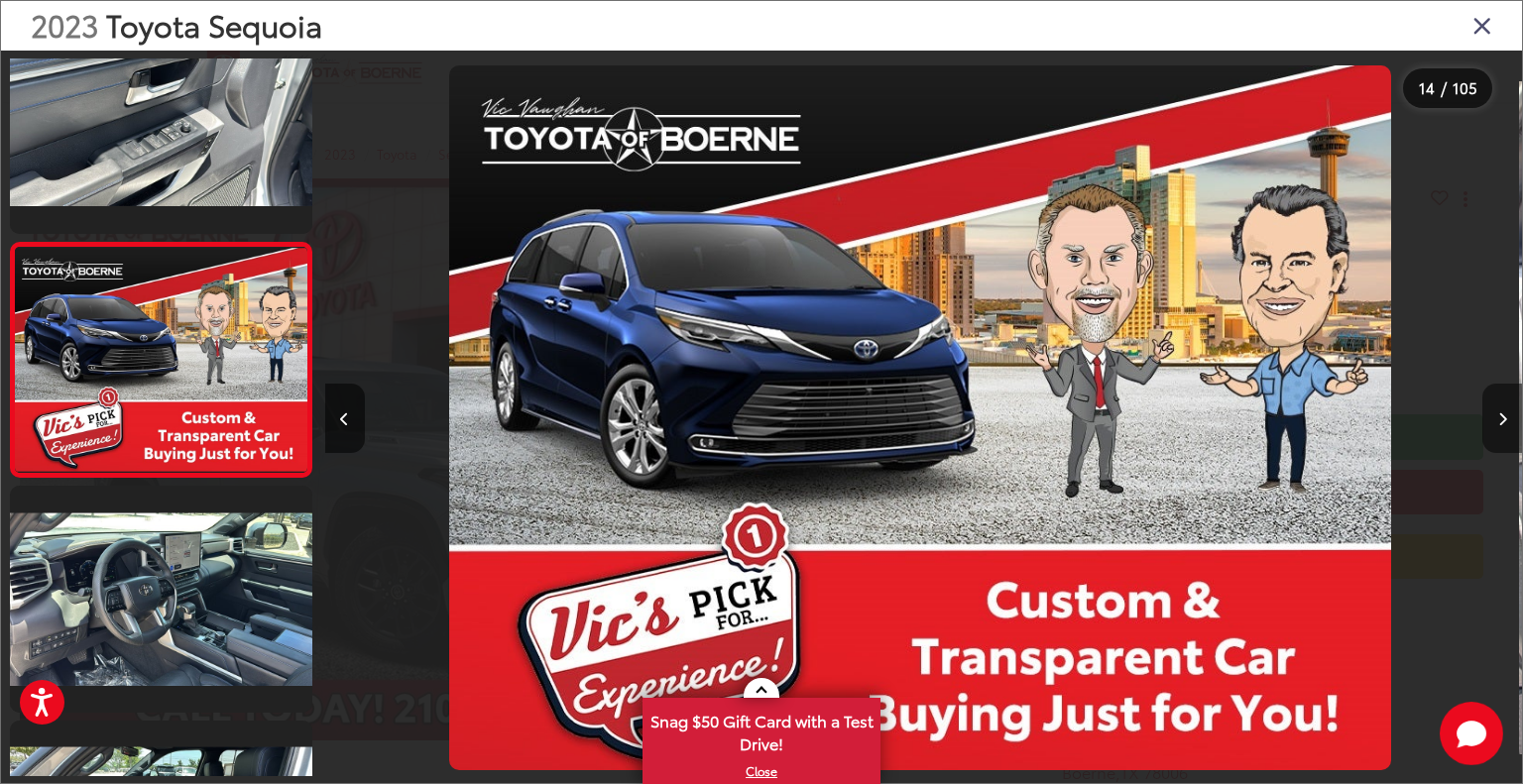 click at bounding box center [1502, 419] 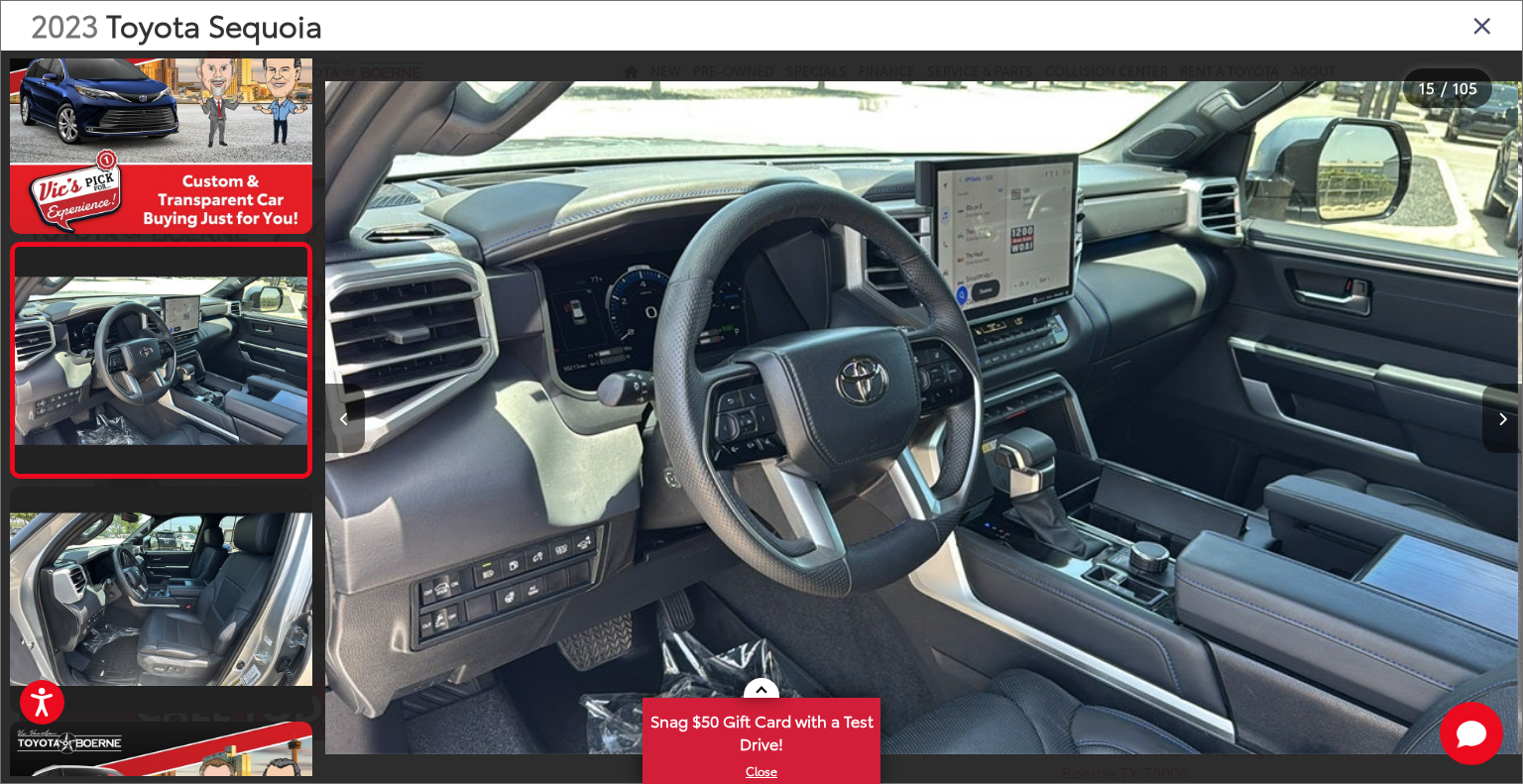 click at bounding box center (1502, 418) 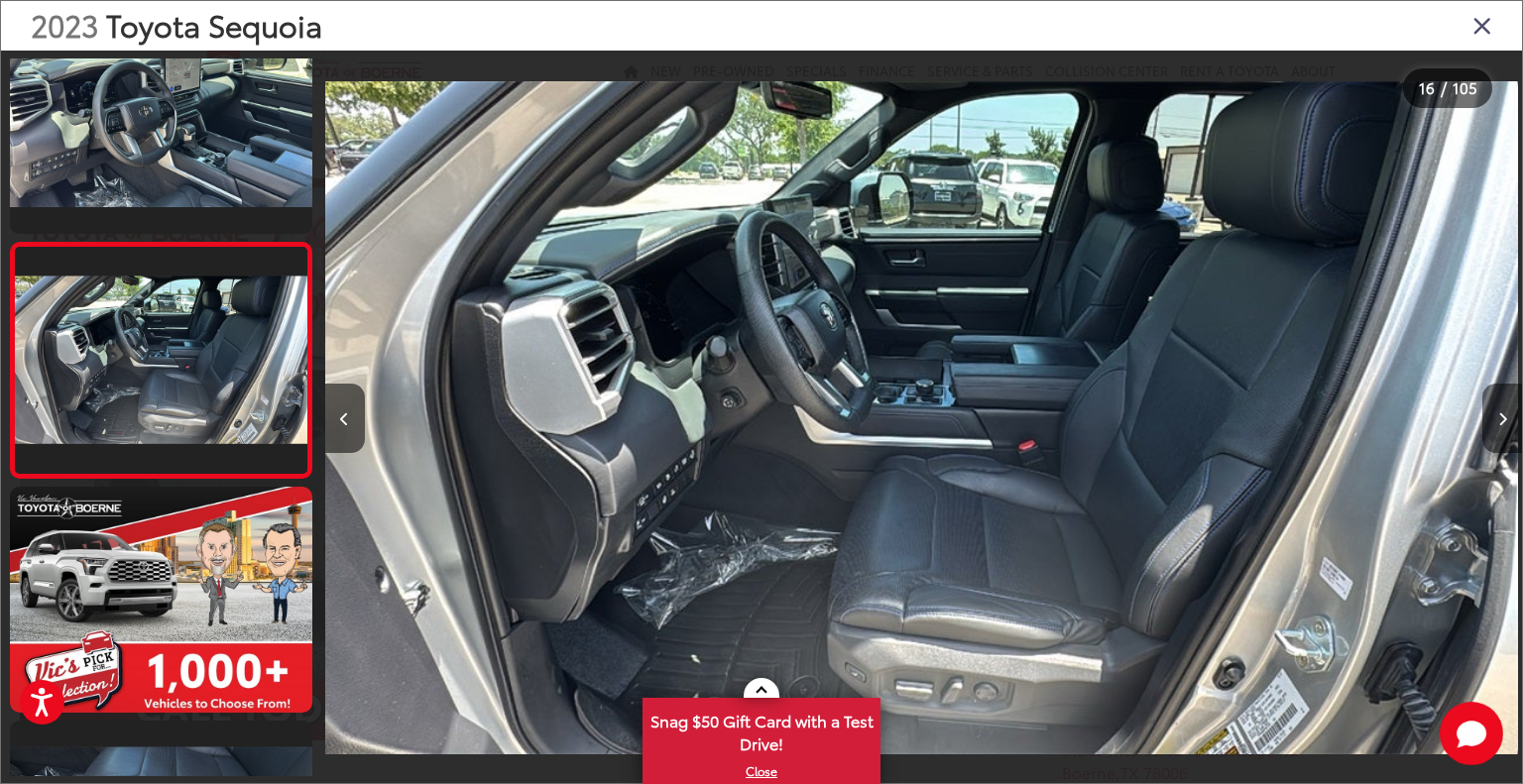 click at bounding box center [1502, 418] 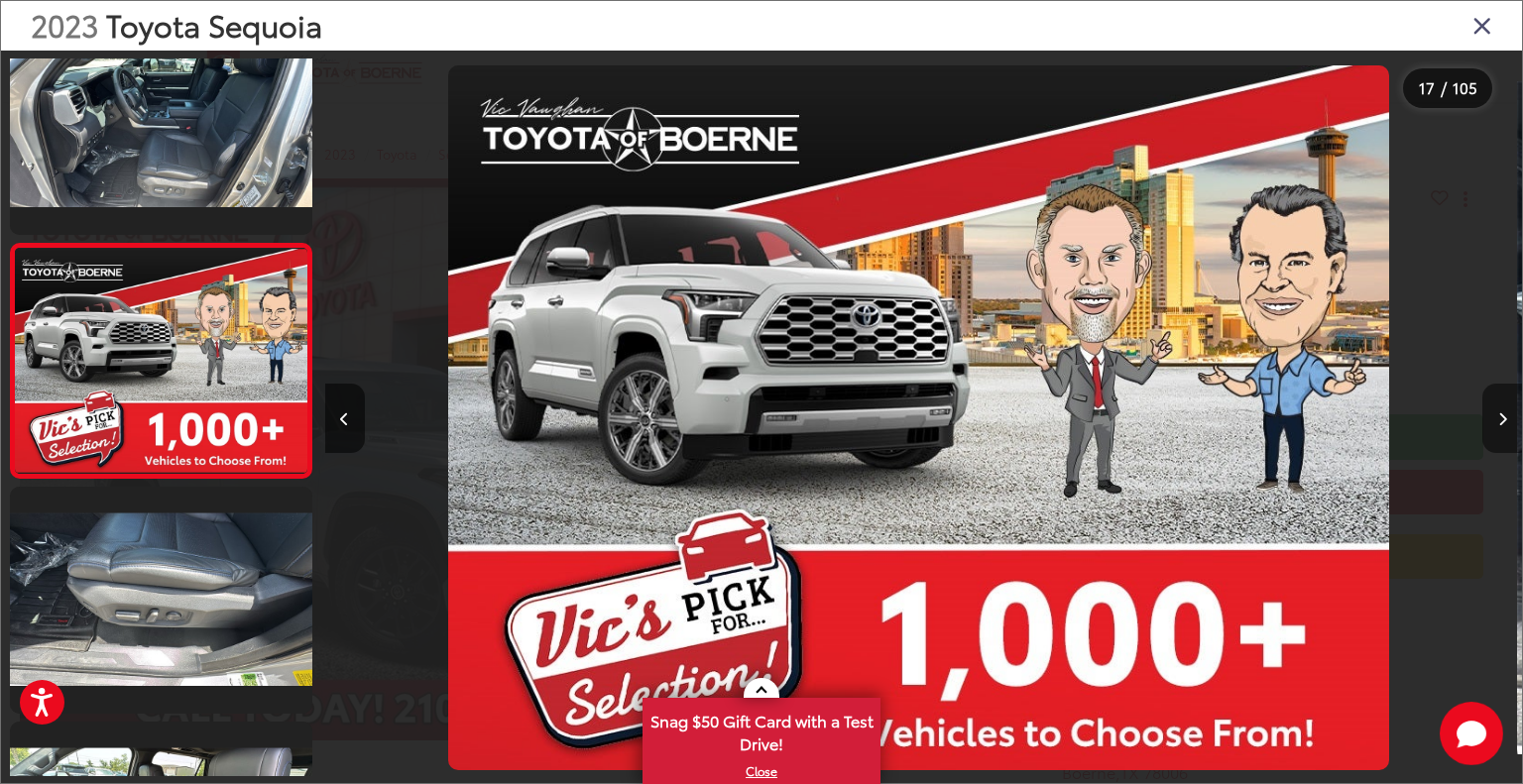 click at bounding box center [1502, 418] 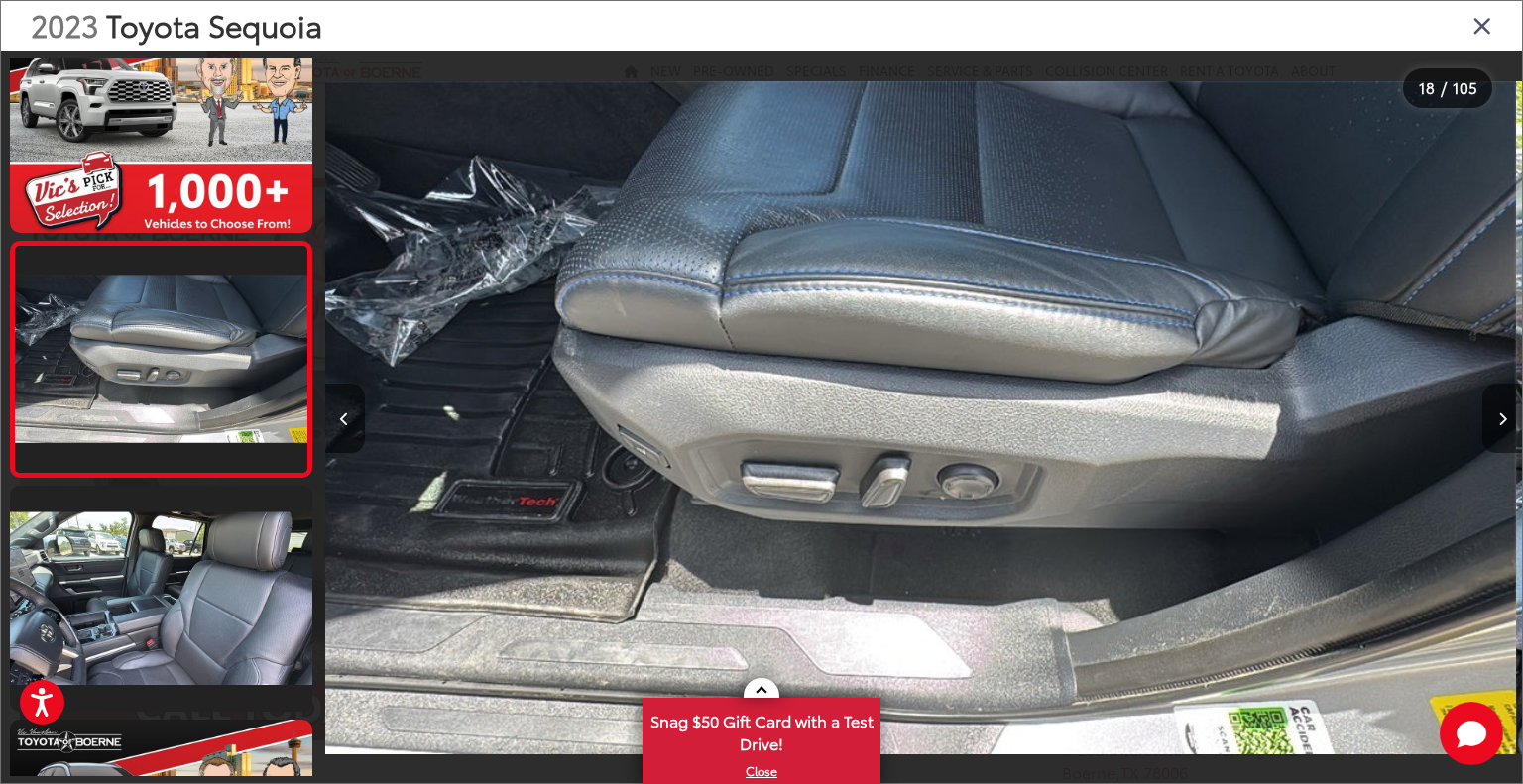 click at bounding box center [1502, 418] 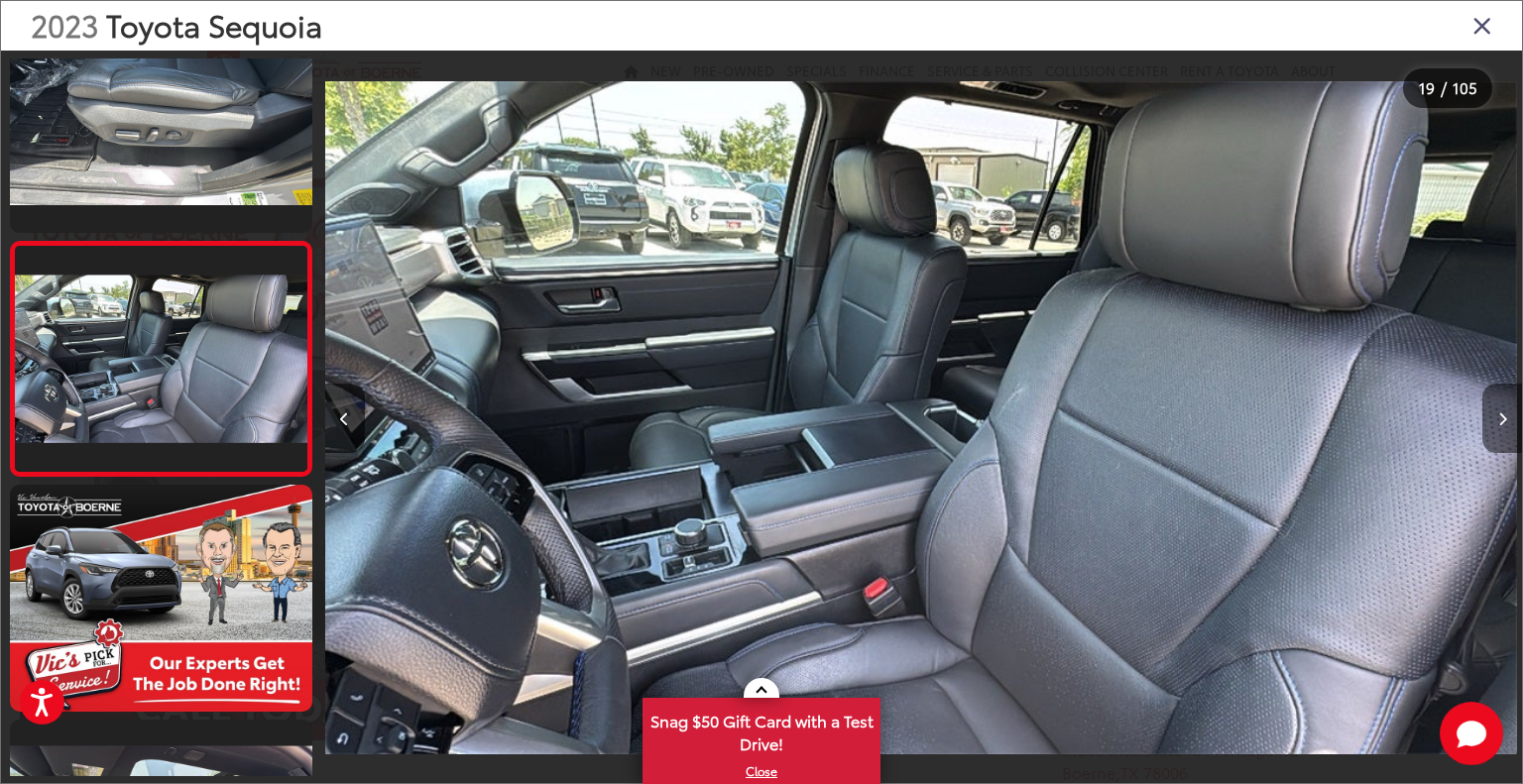 click at bounding box center [1502, 419] 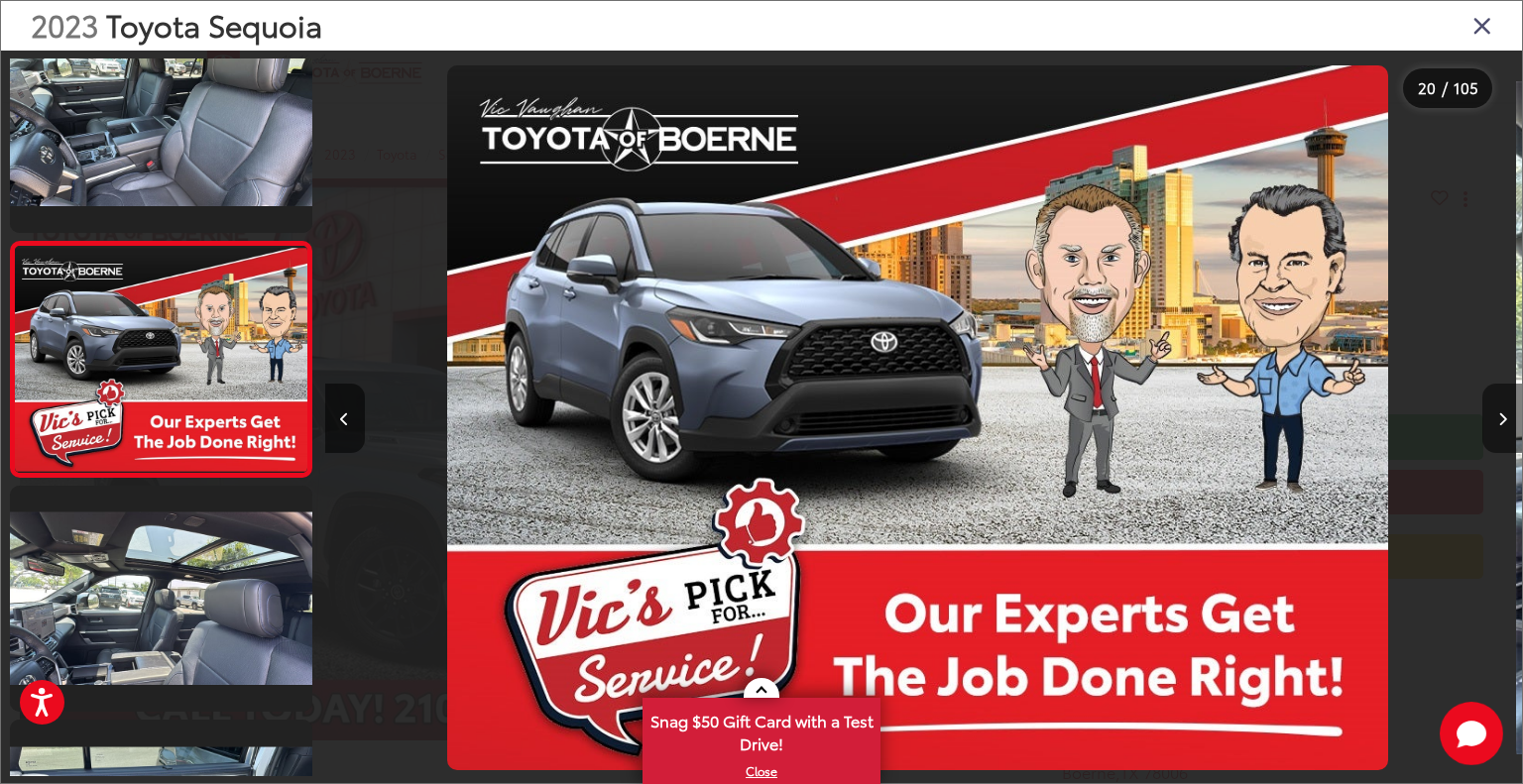click at bounding box center [1502, 419] 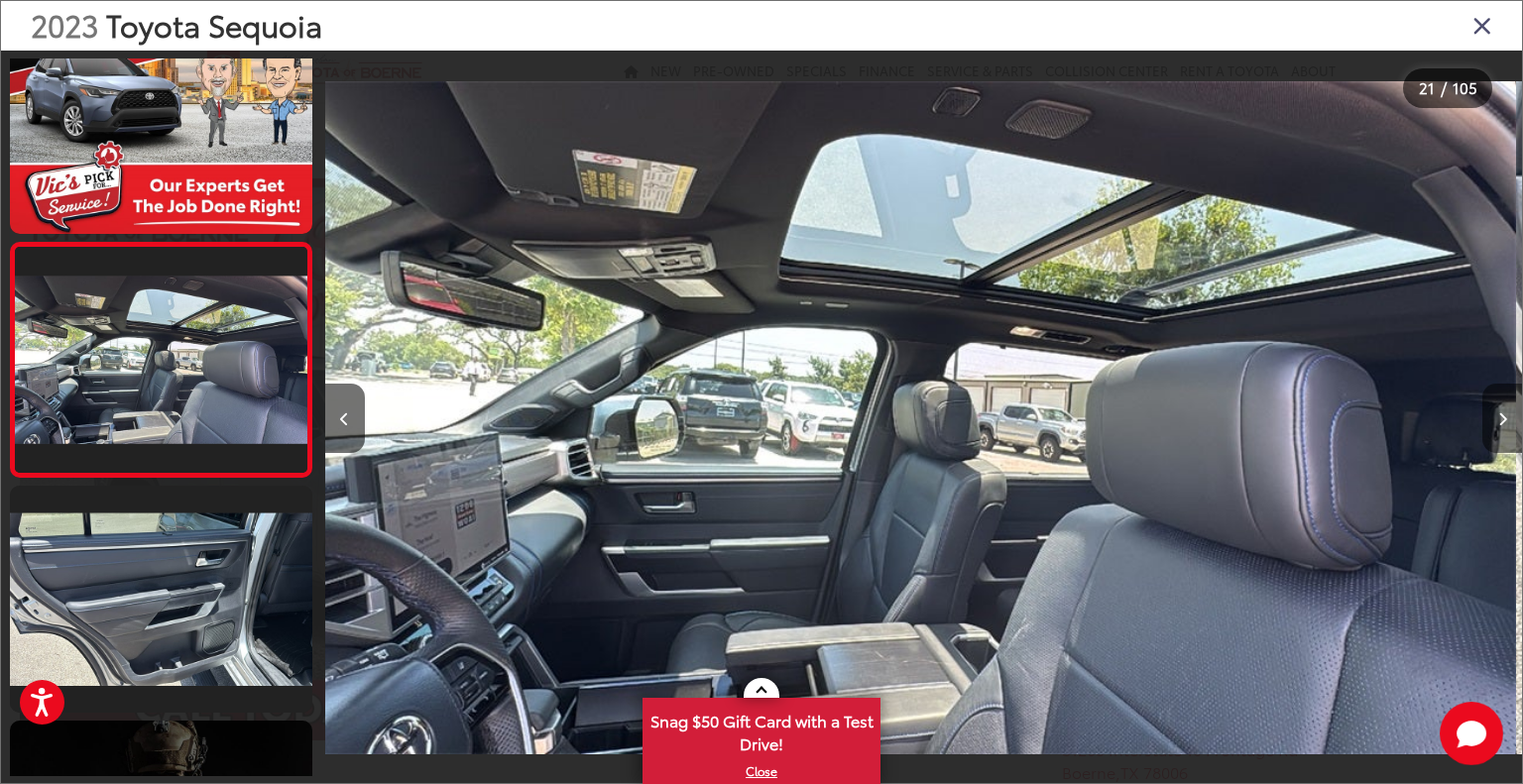click at bounding box center (1502, 419) 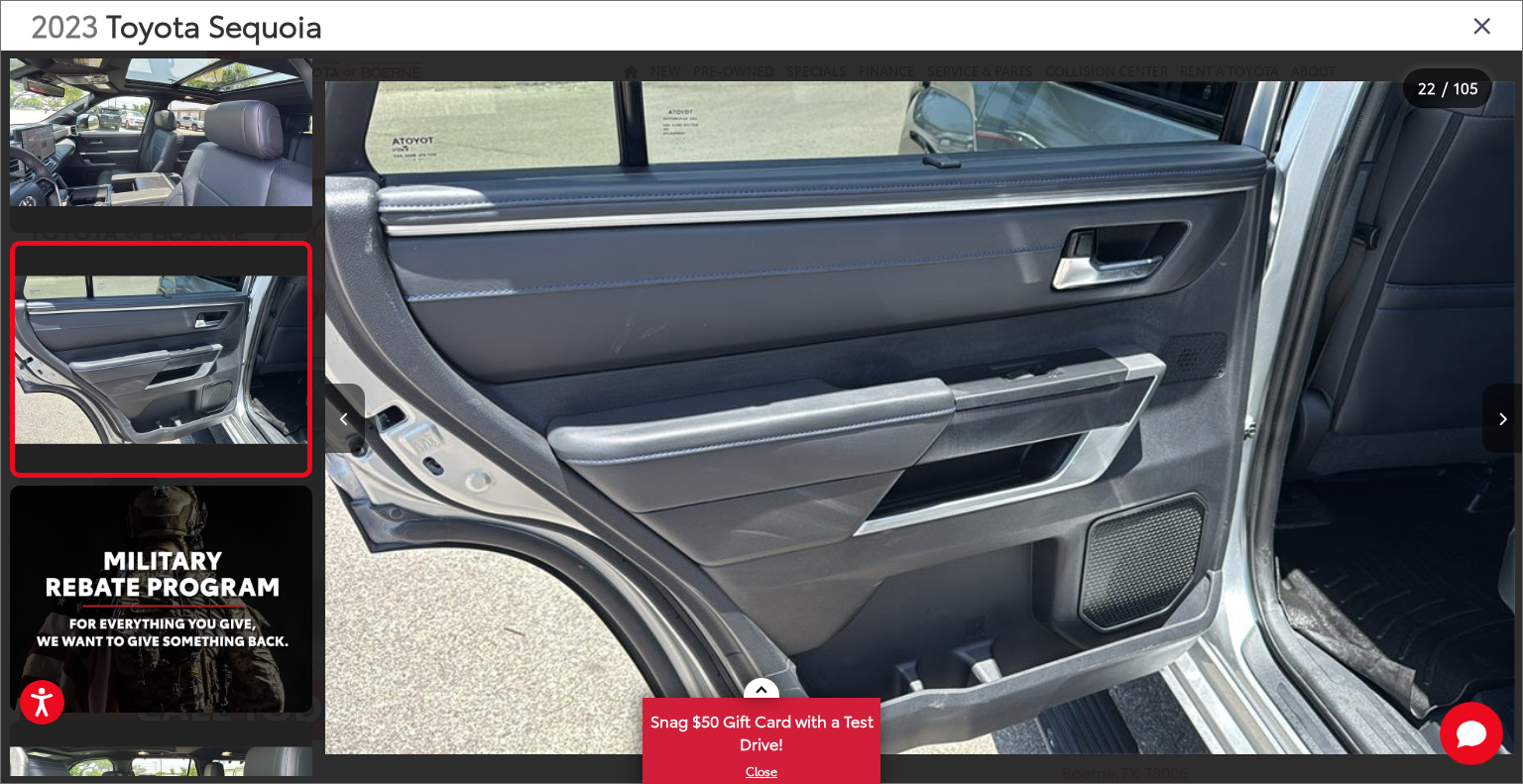 click at bounding box center [1502, 419] 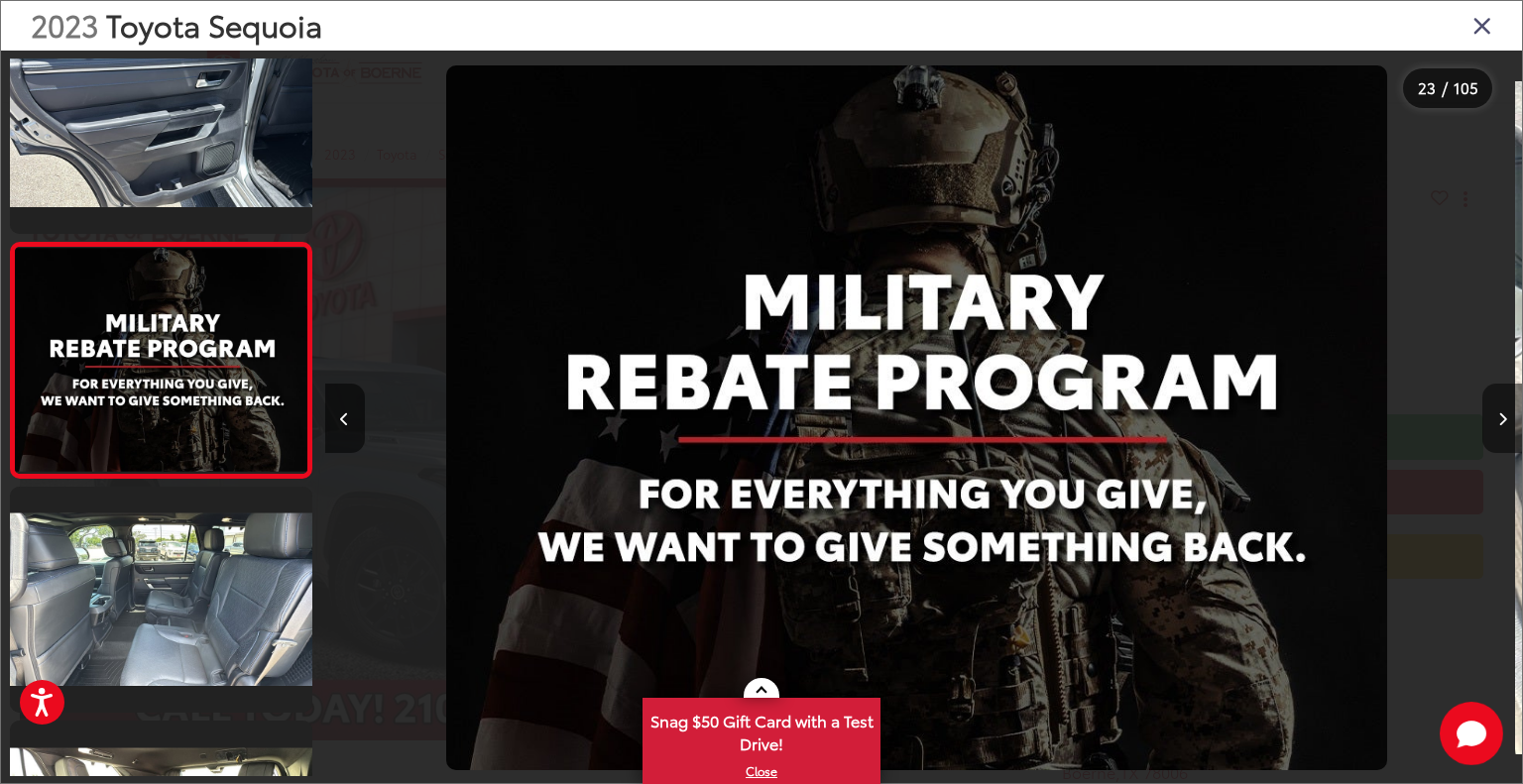 click at bounding box center (1502, 419) 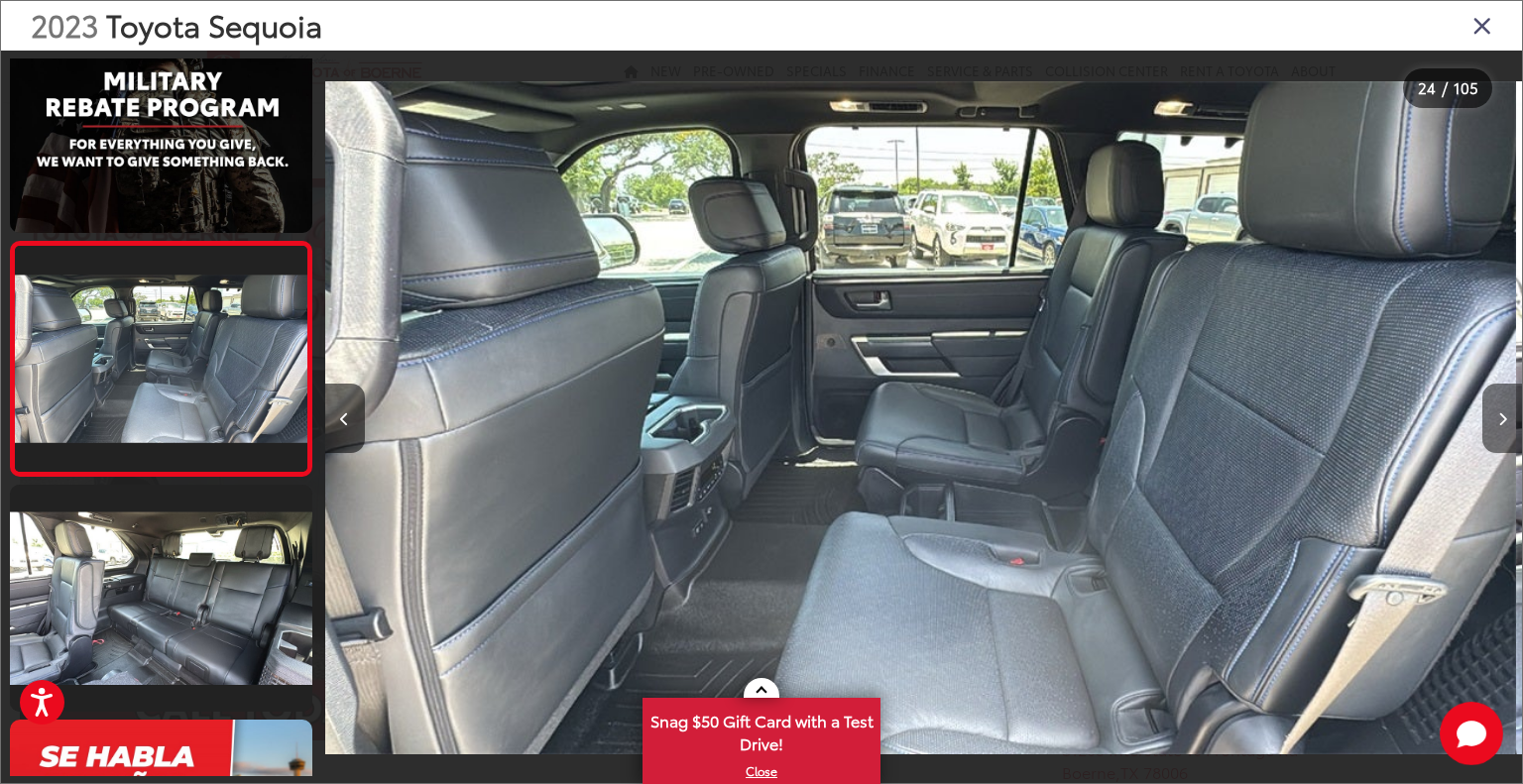 click at bounding box center [1502, 418] 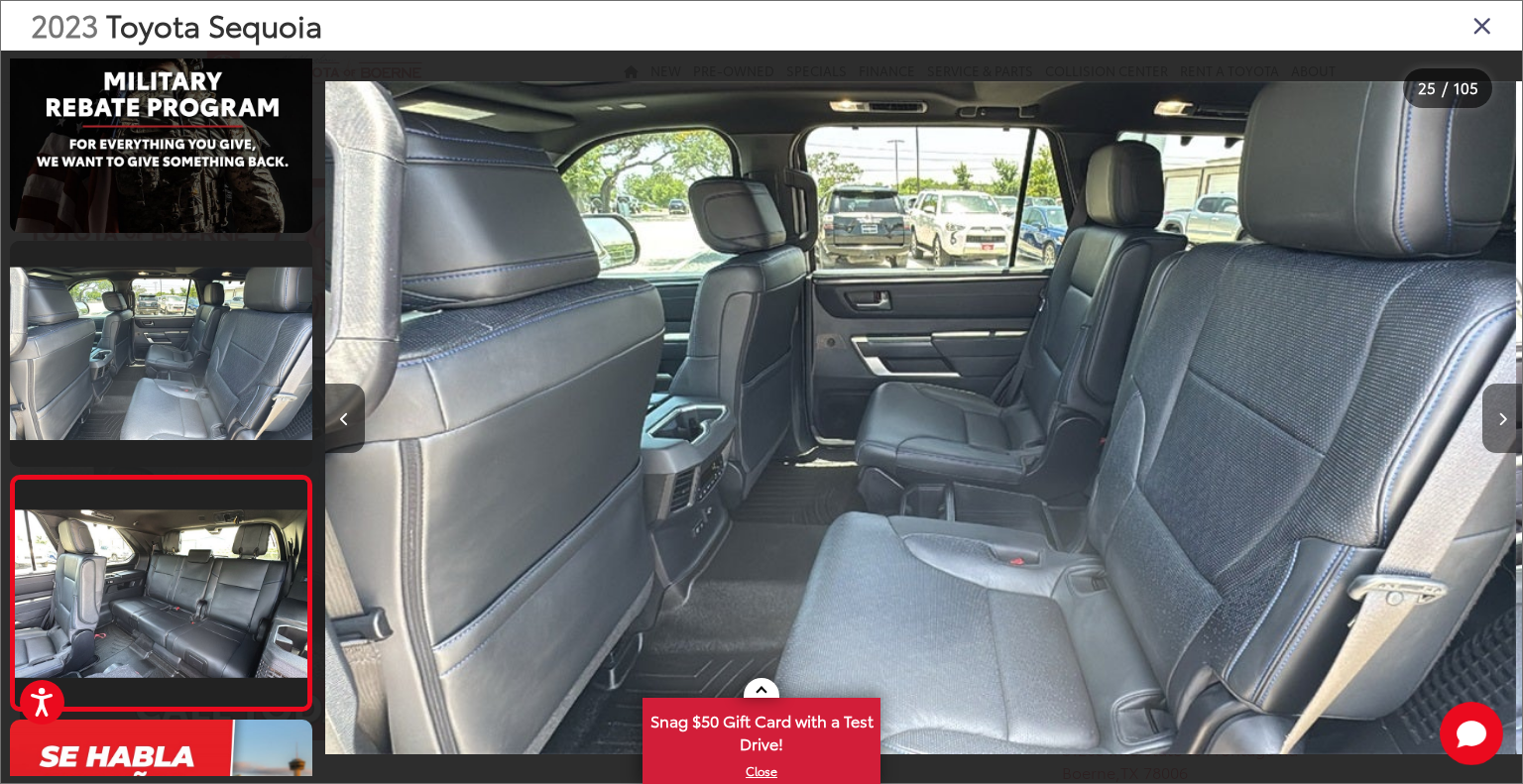 scroll, scrollTop: 0, scrollLeft: 27910, axis: horizontal 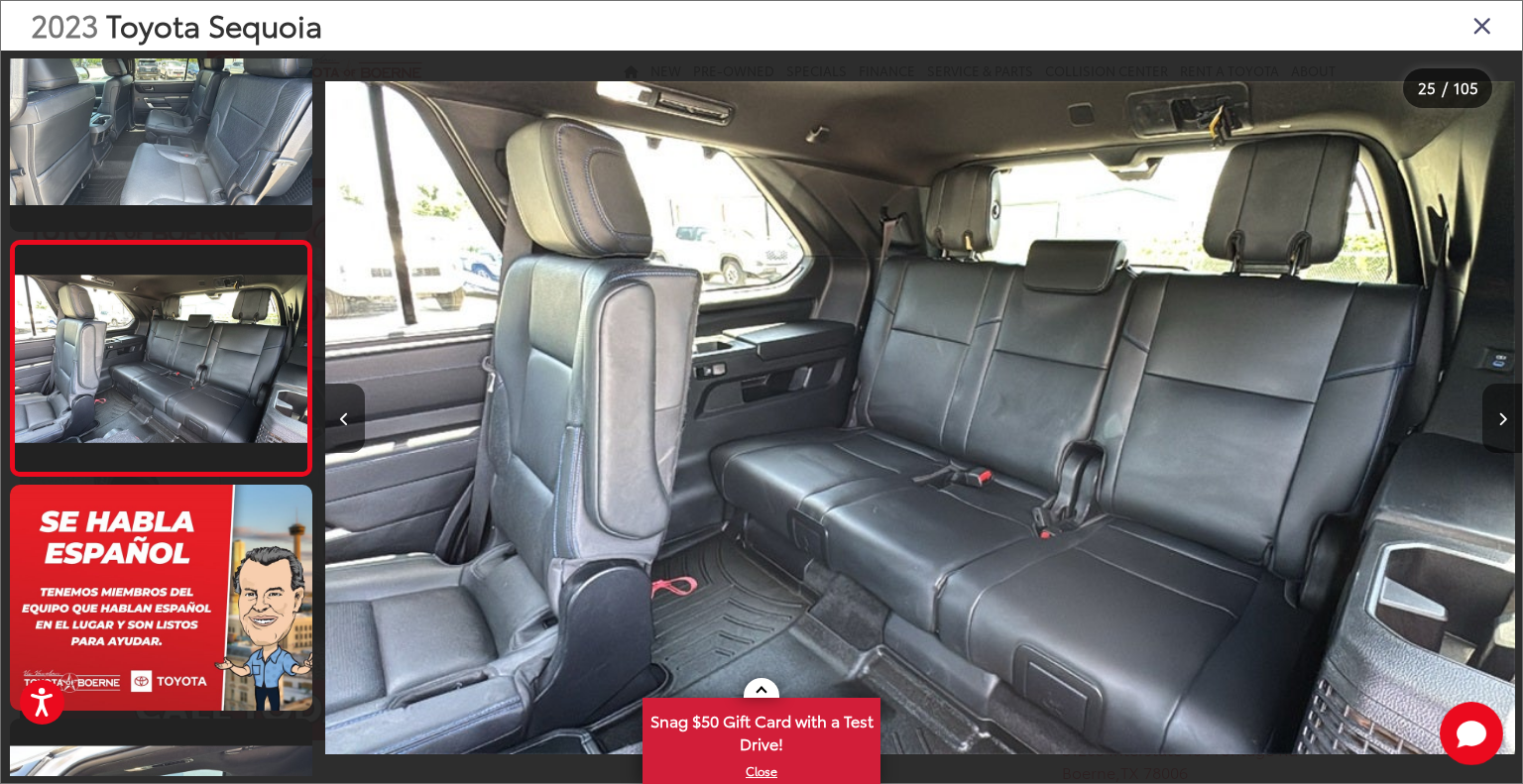 click at bounding box center (1502, 418) 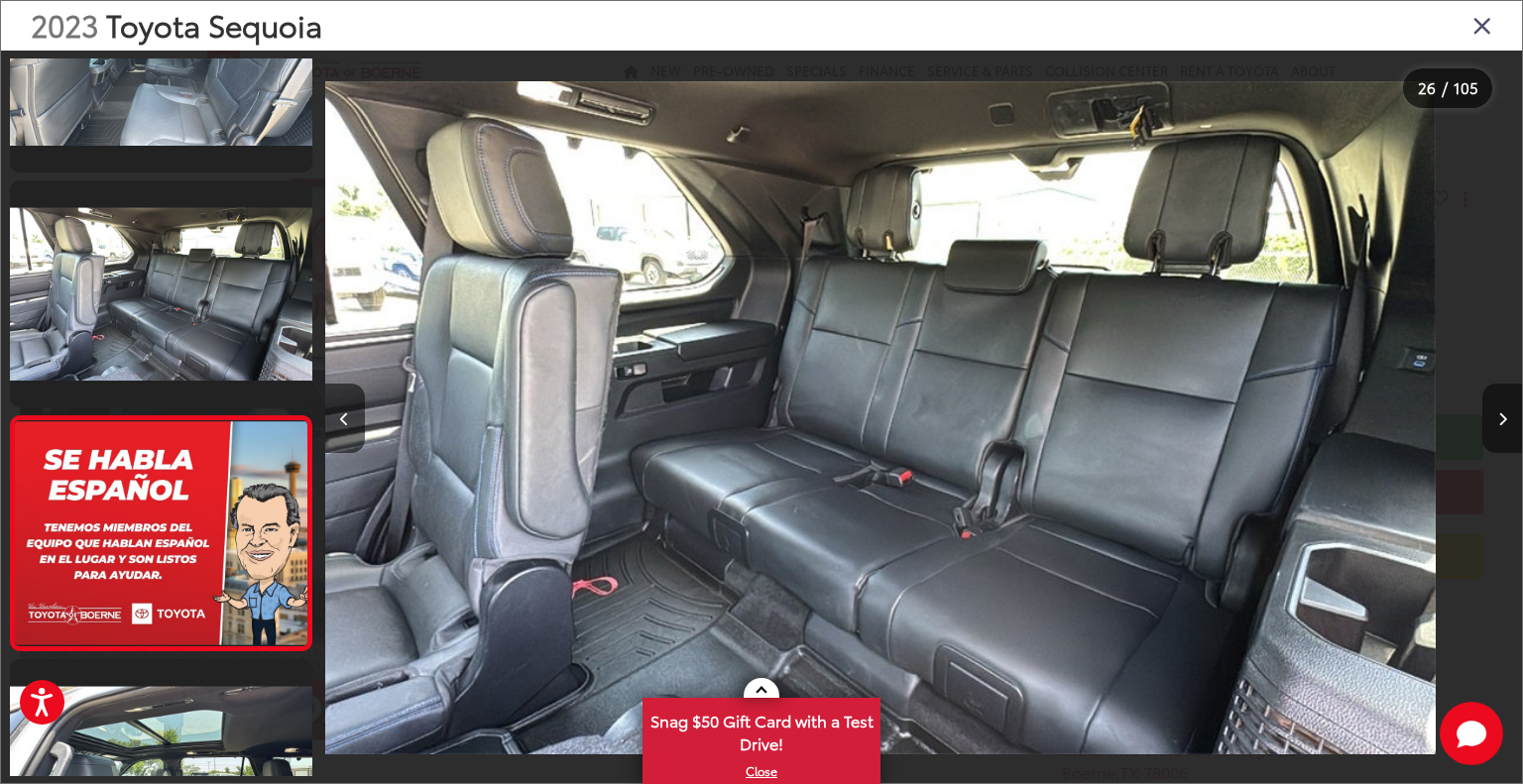 scroll, scrollTop: 5653, scrollLeft: 0, axis: vertical 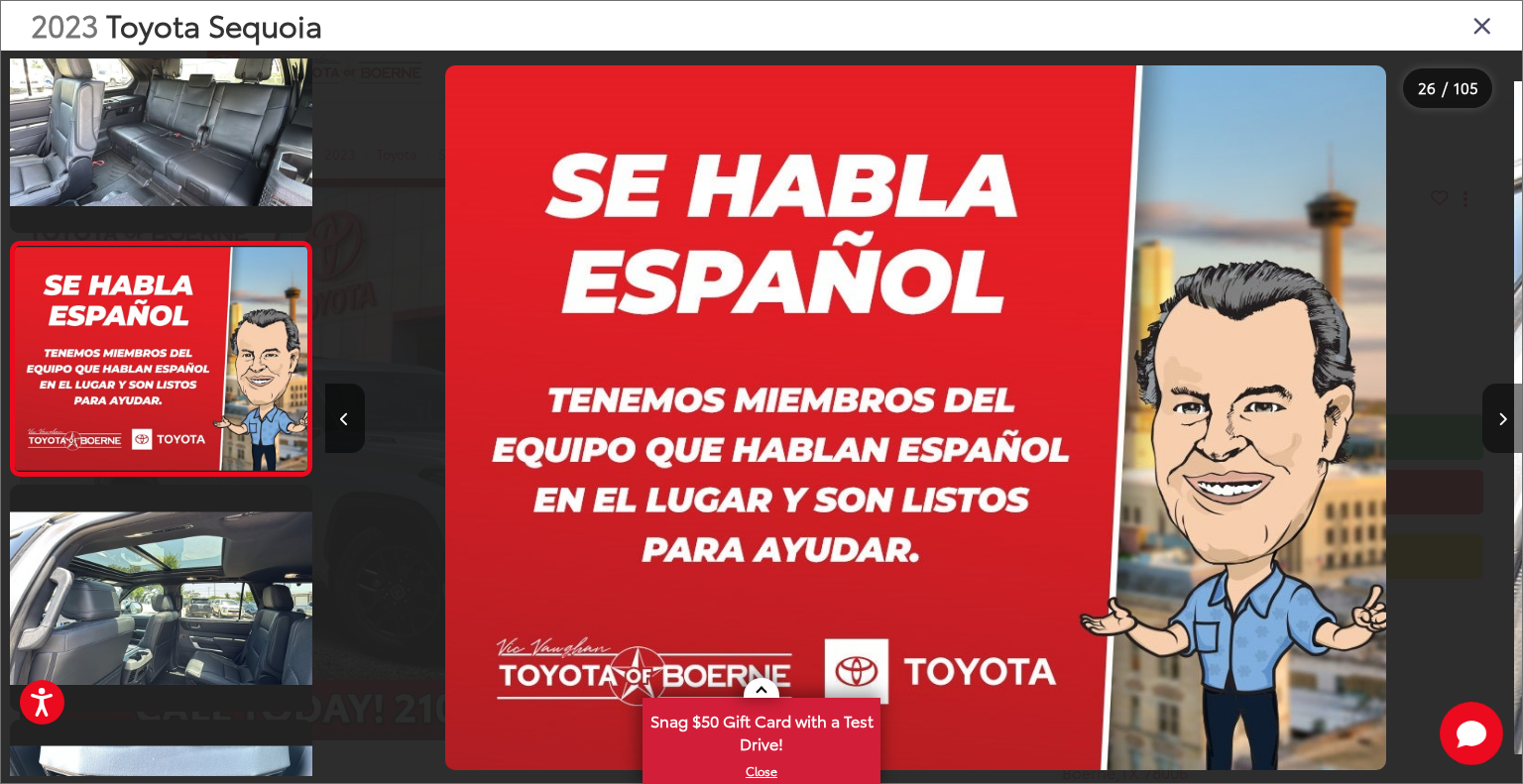 click at bounding box center (1502, 418) 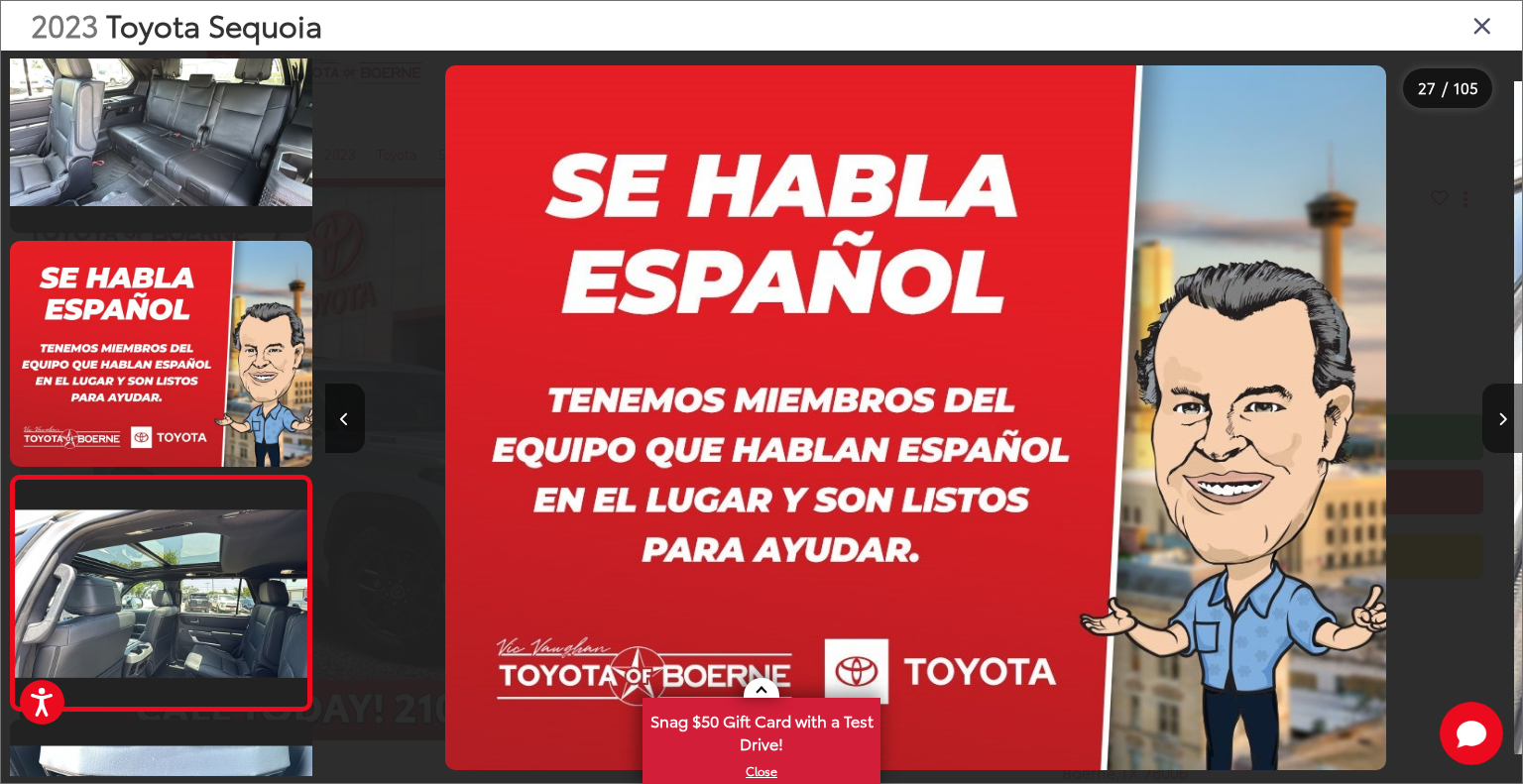 scroll, scrollTop: 0, scrollLeft: 30257, axis: horizontal 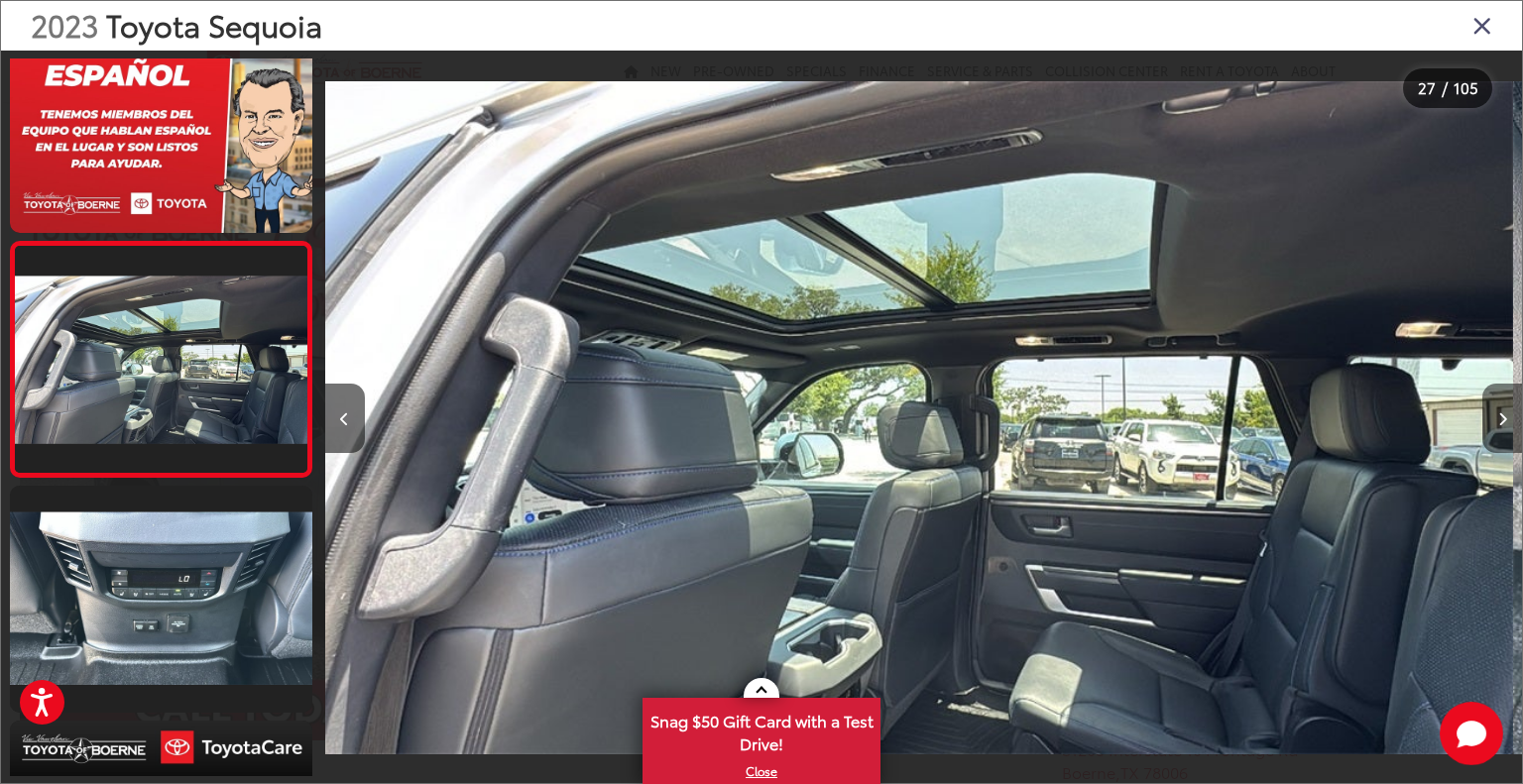 click at bounding box center [1502, 418] 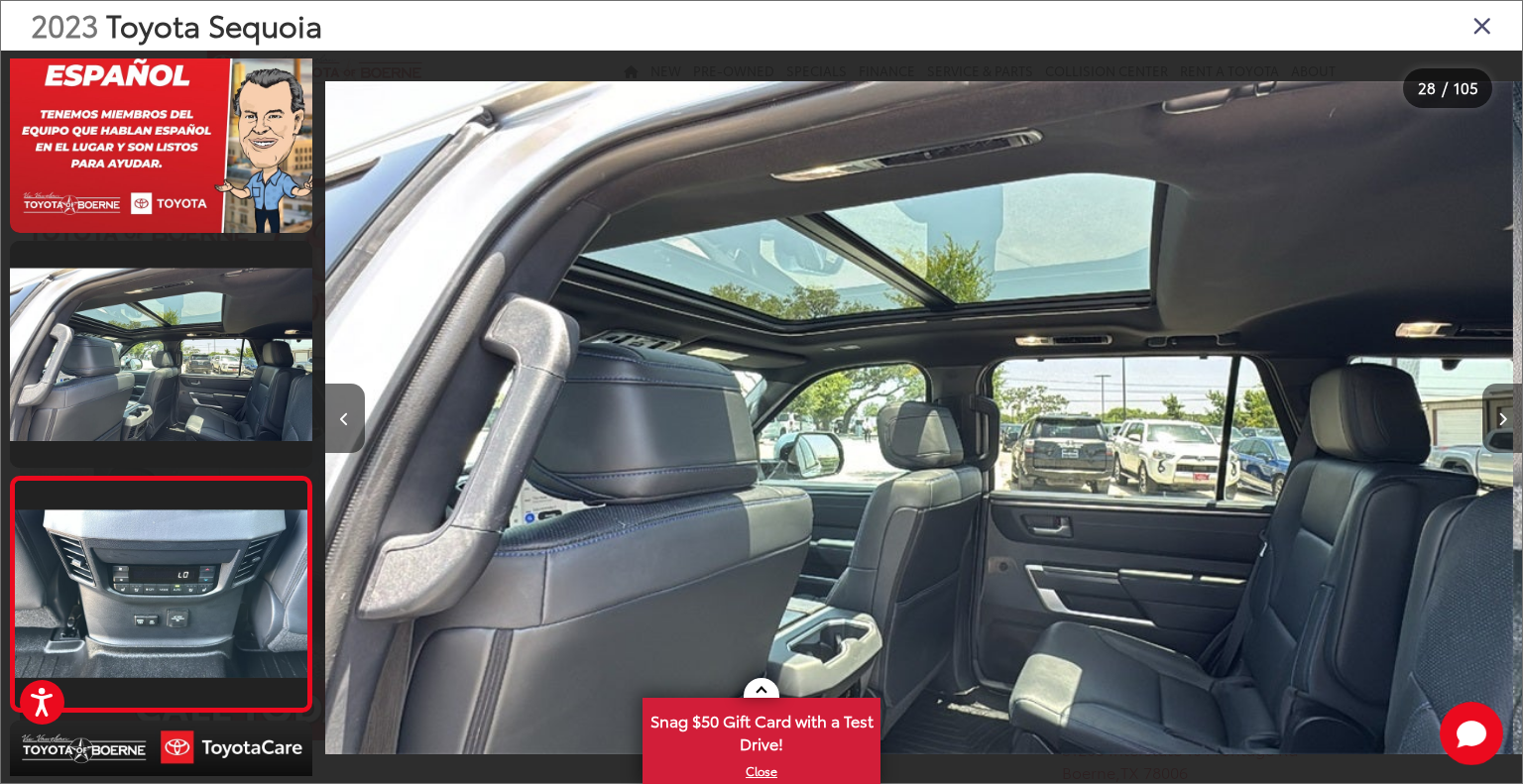 scroll, scrollTop: 0, scrollLeft: 31210, axis: horizontal 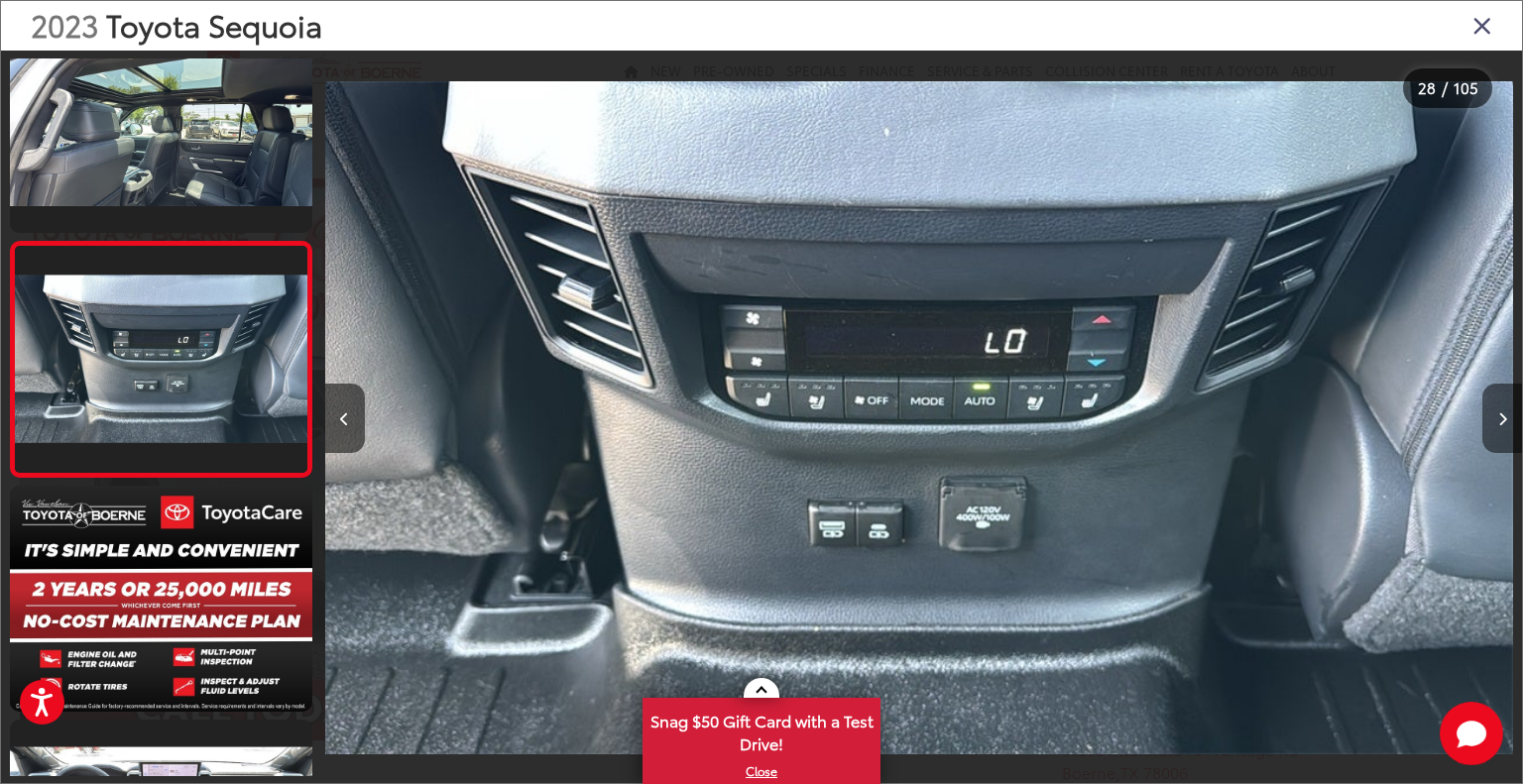click at bounding box center (1502, 418) 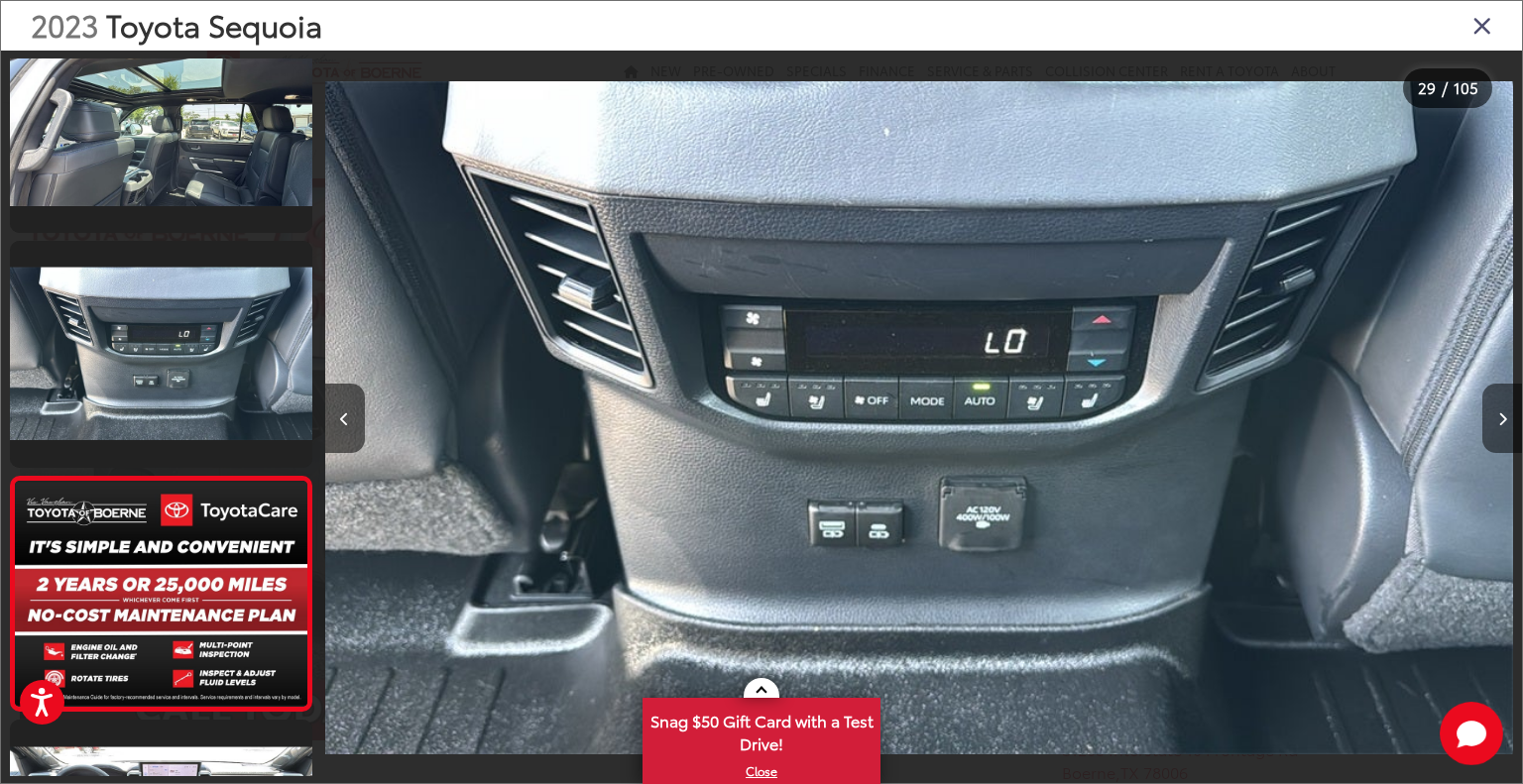 scroll, scrollTop: 0, scrollLeft: 32566, axis: horizontal 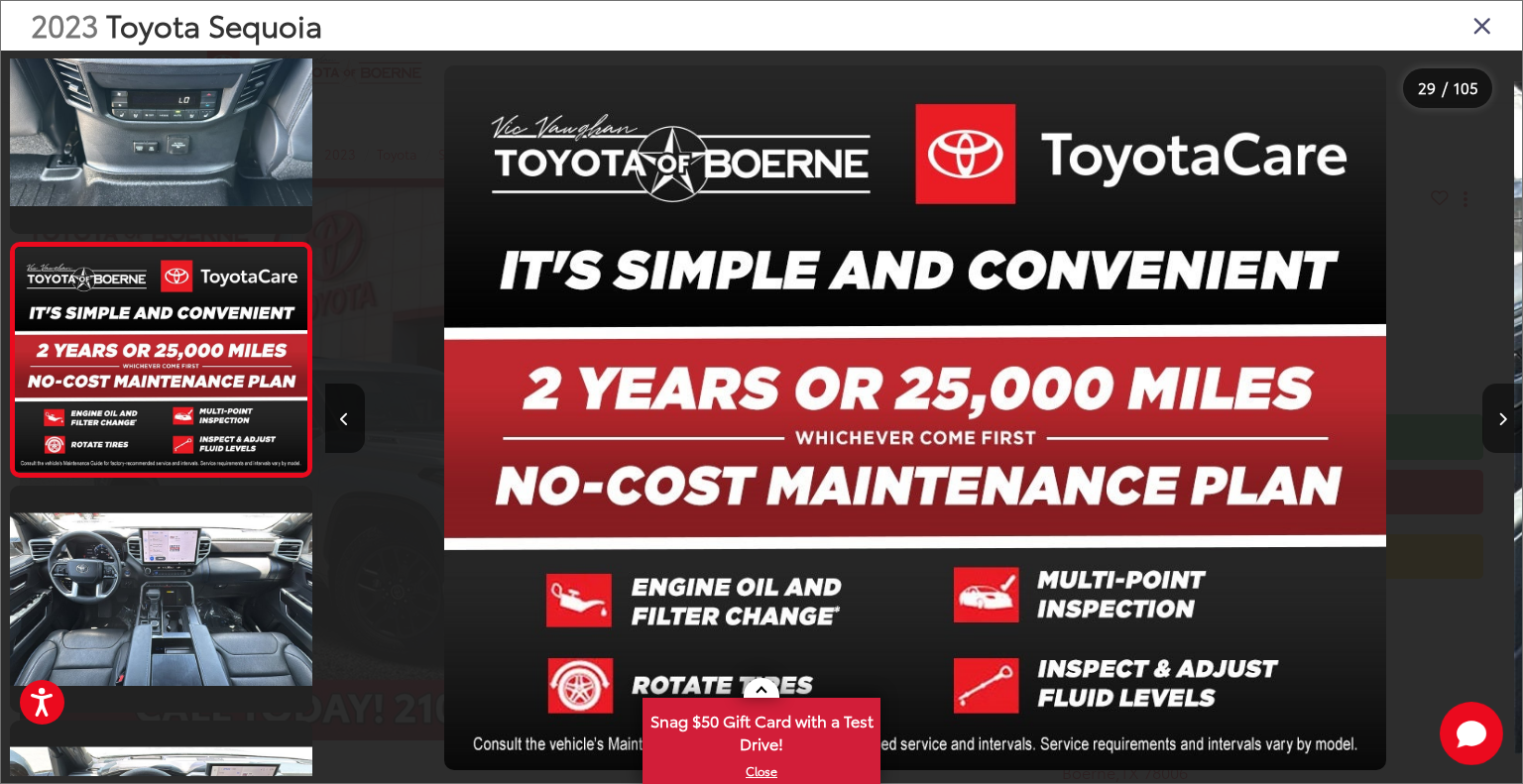 click at bounding box center (1502, 418) 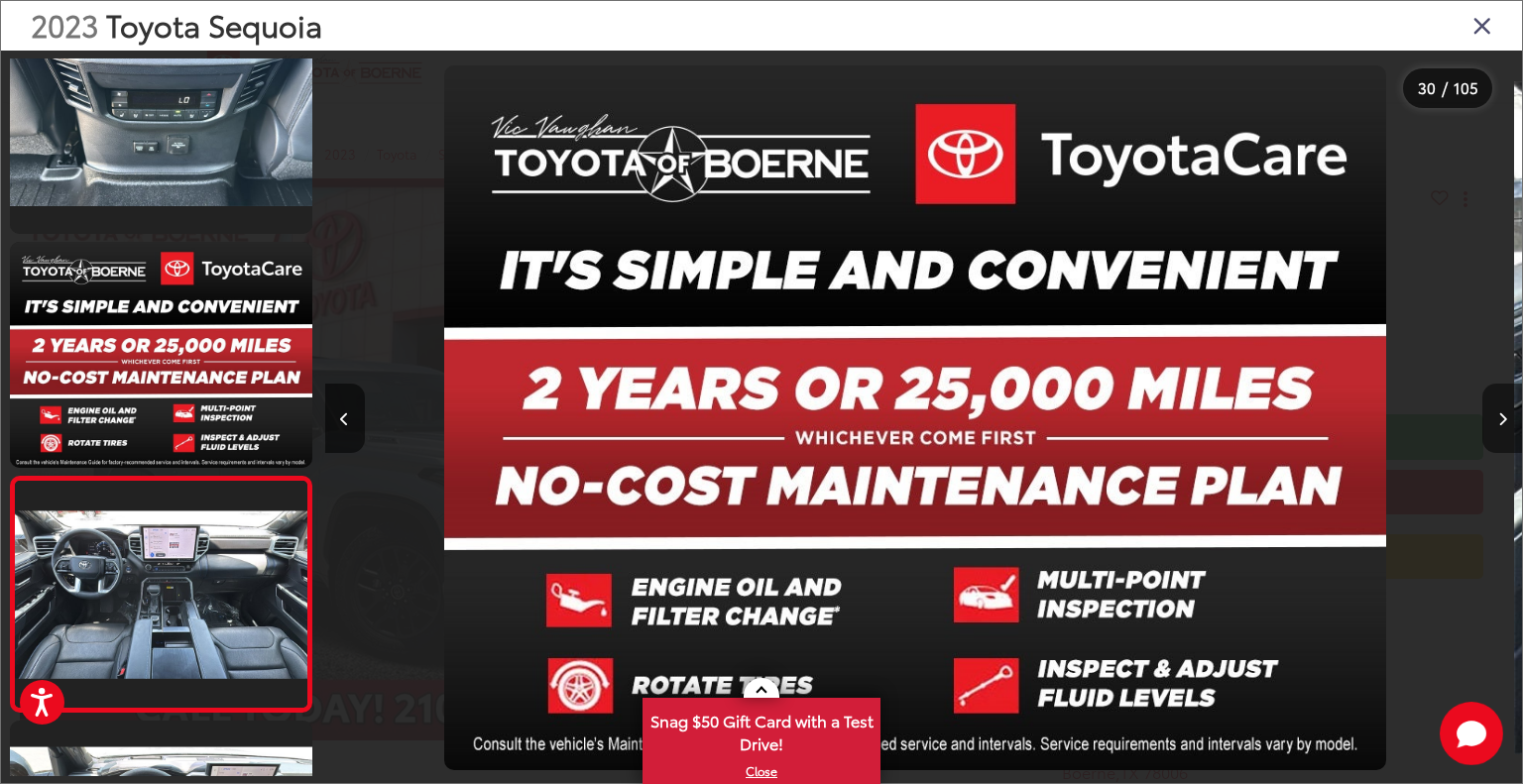 scroll, scrollTop: 0, scrollLeft: 33805, axis: horizontal 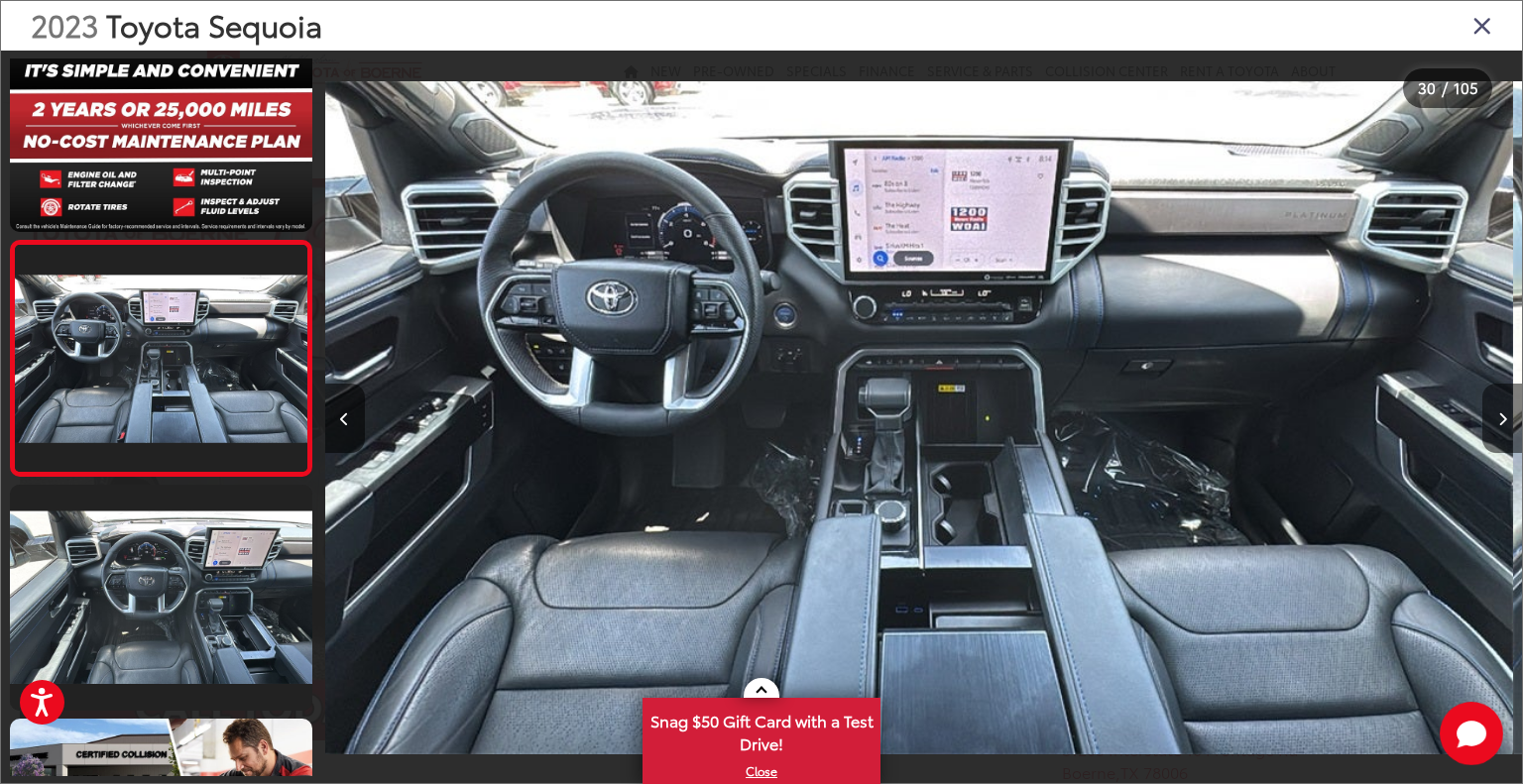 click at bounding box center [1502, 418] 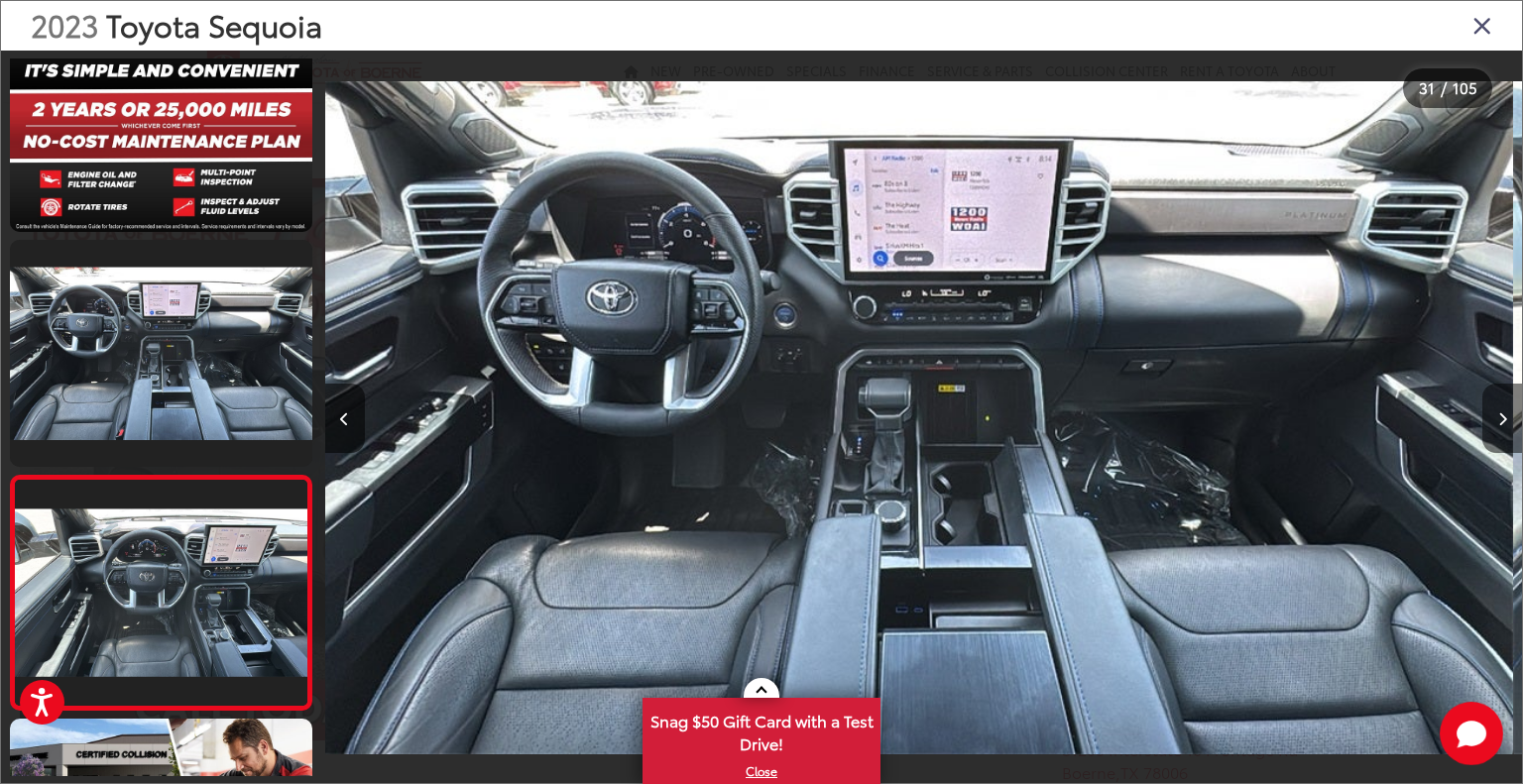 scroll, scrollTop: 0, scrollLeft: 35047, axis: horizontal 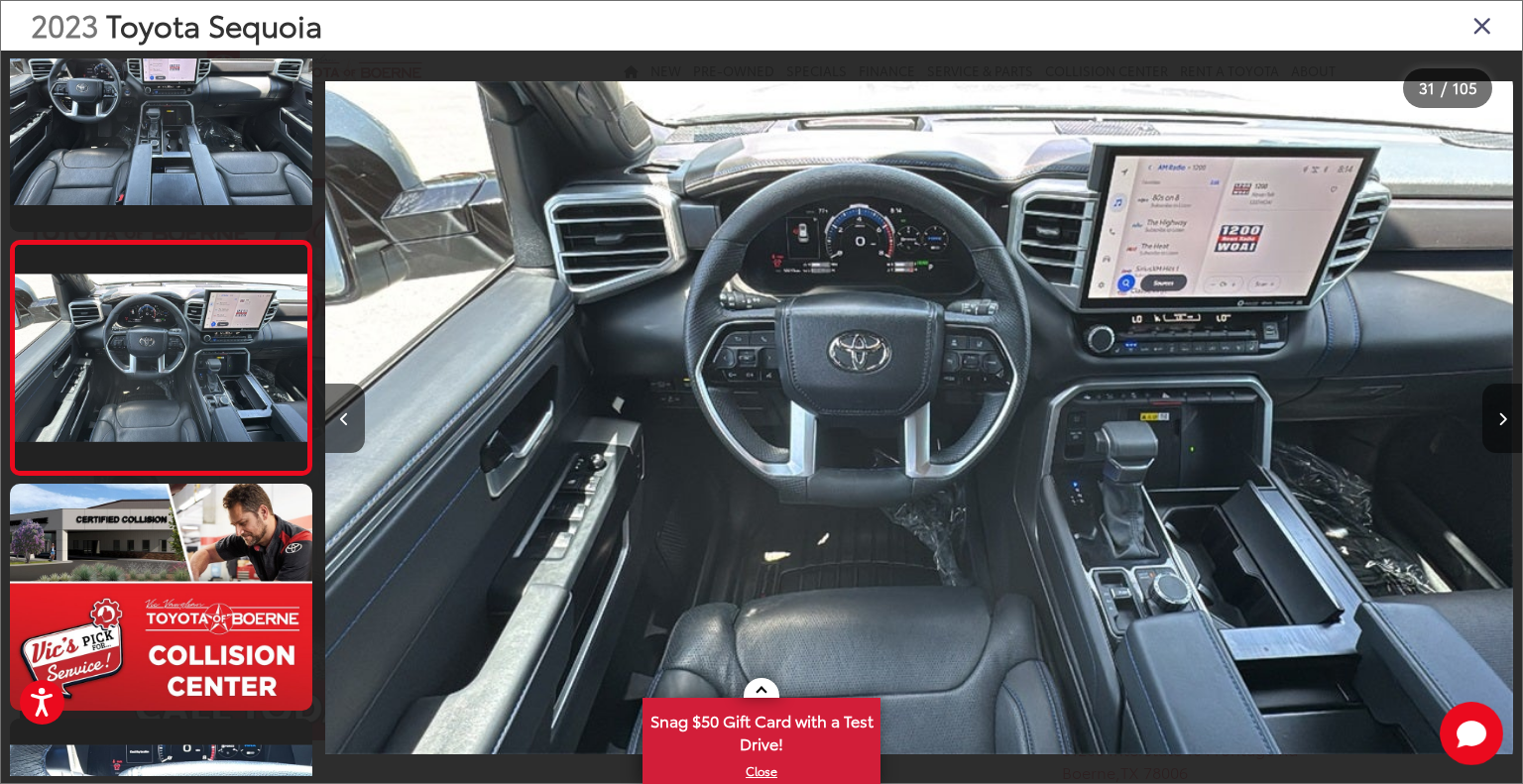 click at bounding box center (1502, 418) 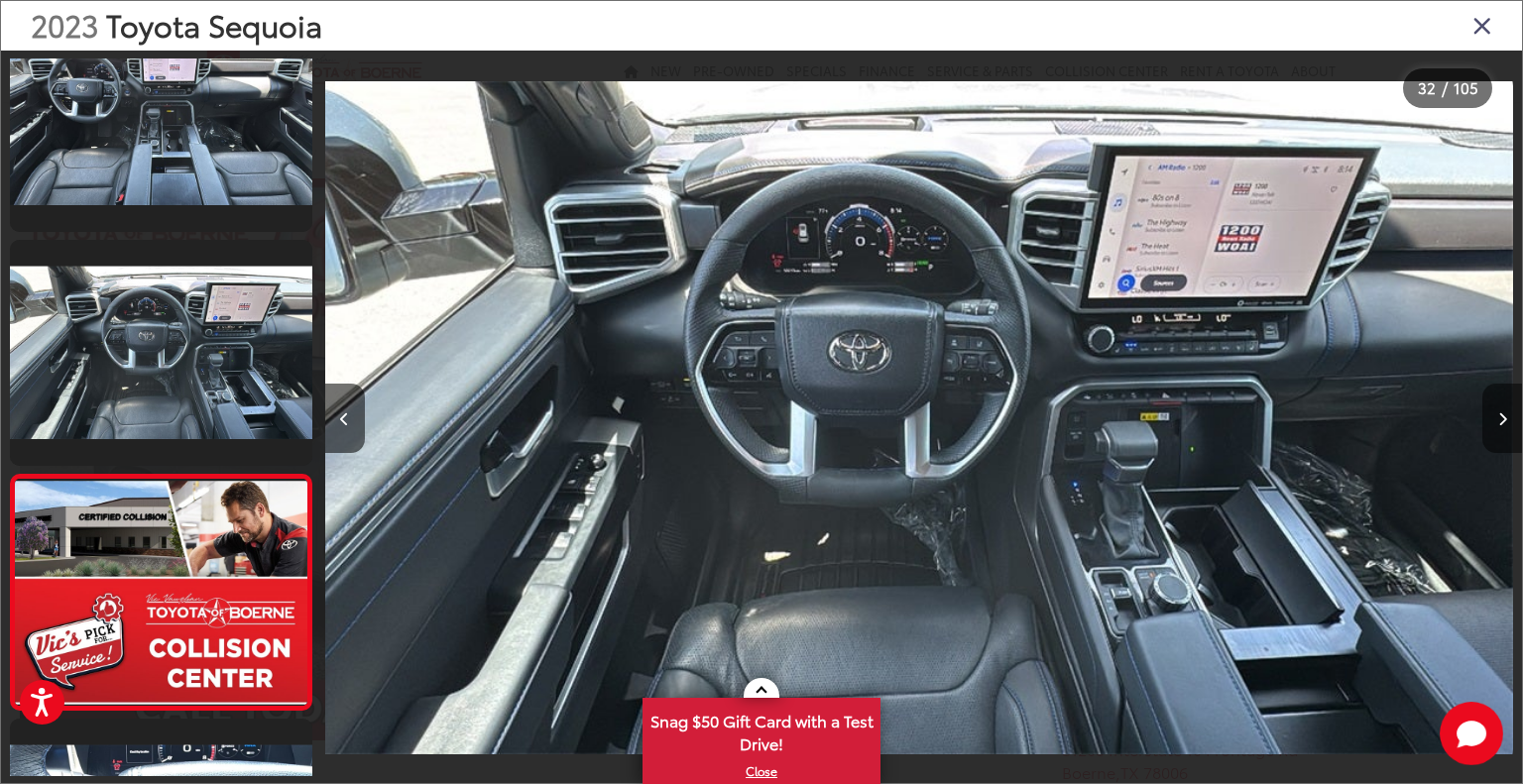 scroll, scrollTop: 0, scrollLeft: 36243, axis: horizontal 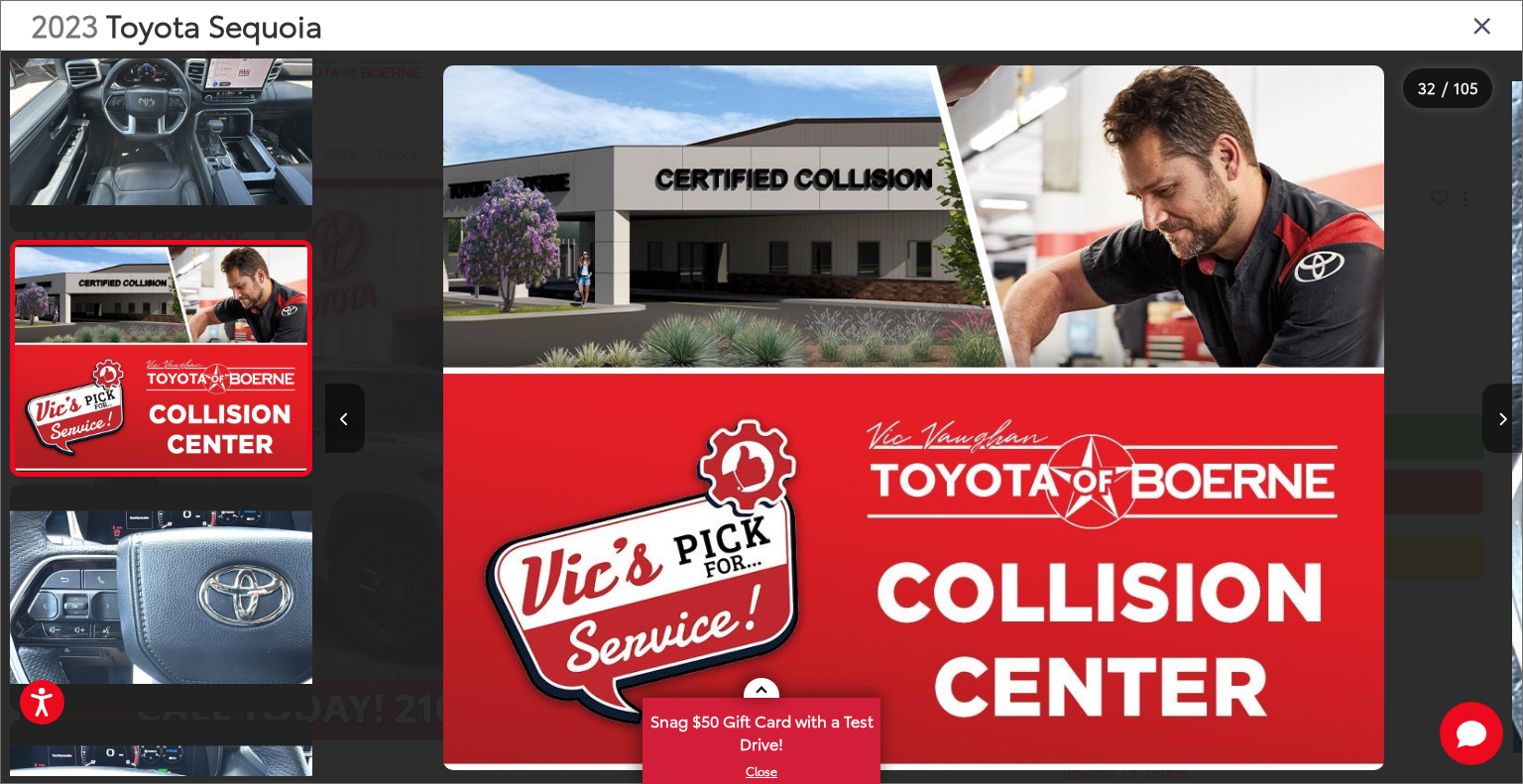 click at bounding box center (1502, 418) 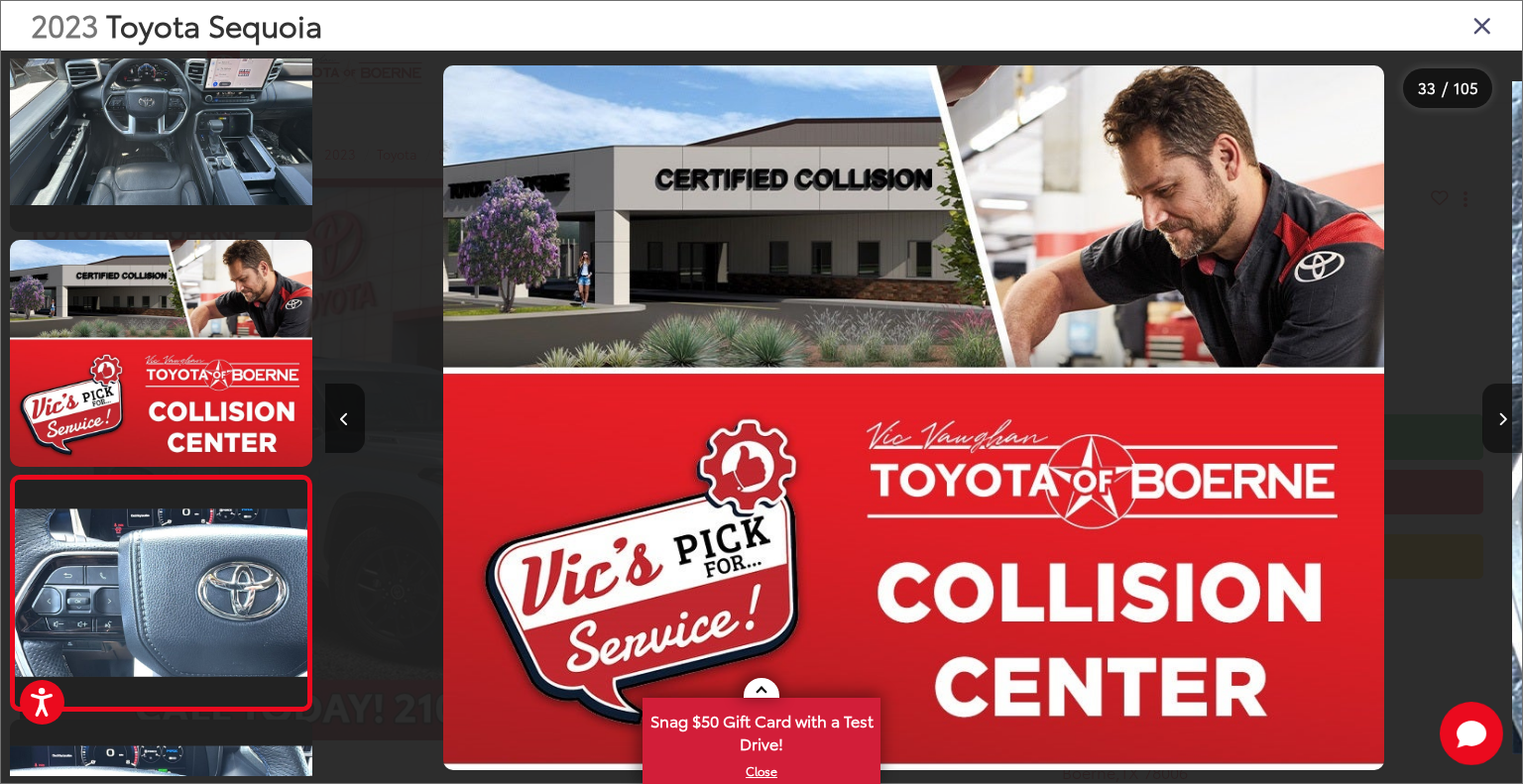 scroll, scrollTop: 0, scrollLeft: 37440, axis: horizontal 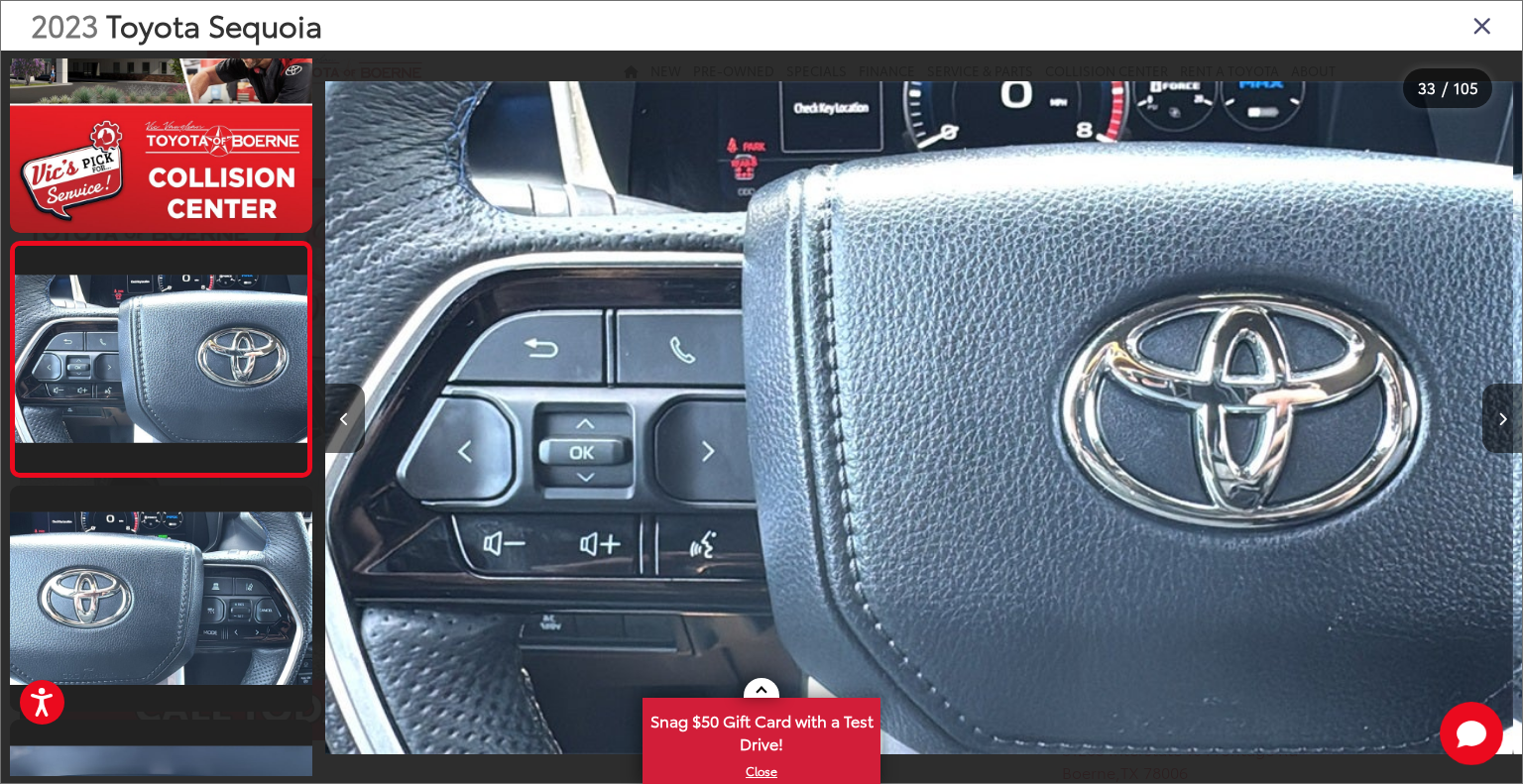 click at bounding box center [1482, 25] 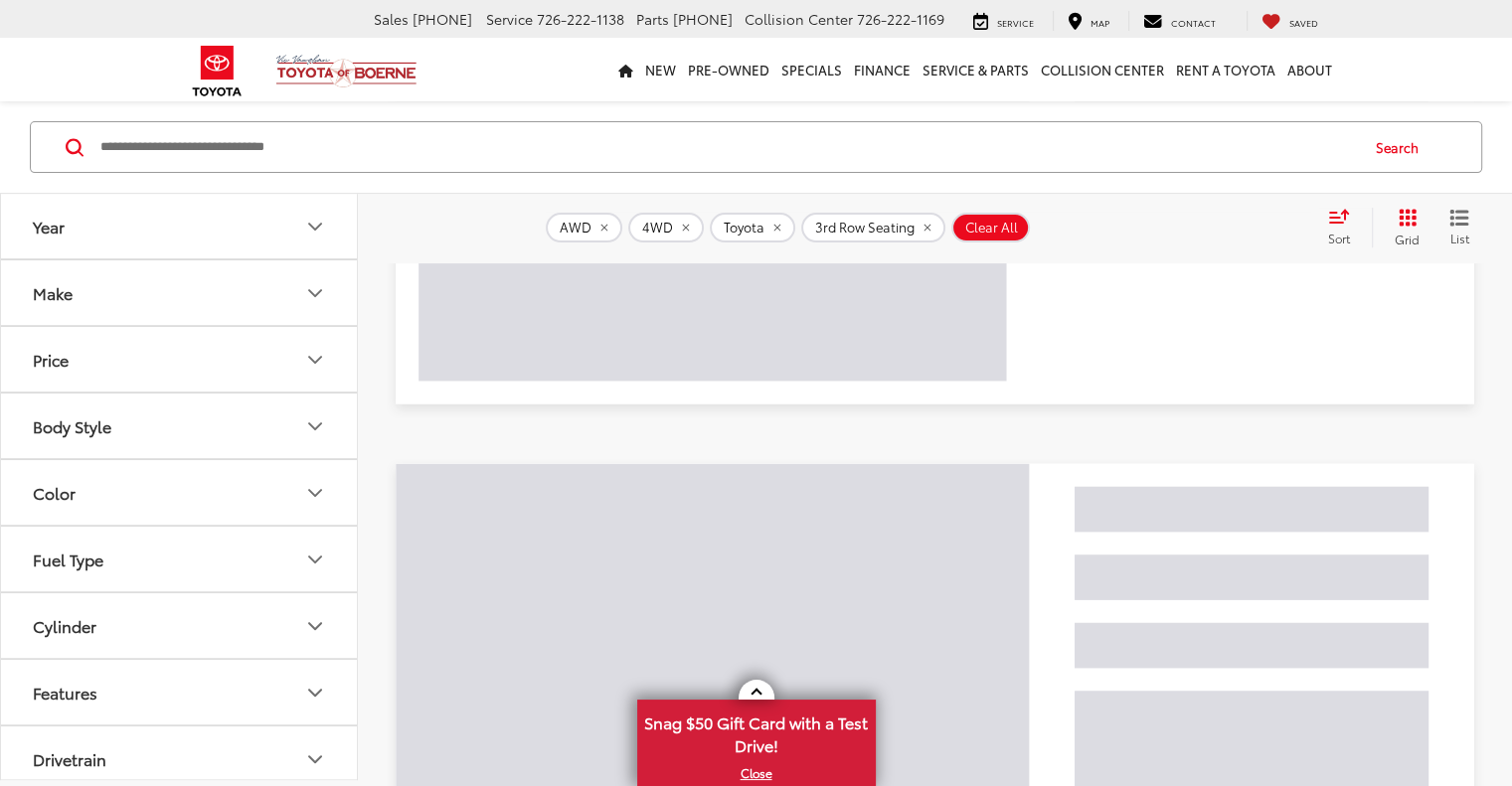 scroll, scrollTop: 496, scrollLeft: 0, axis: vertical 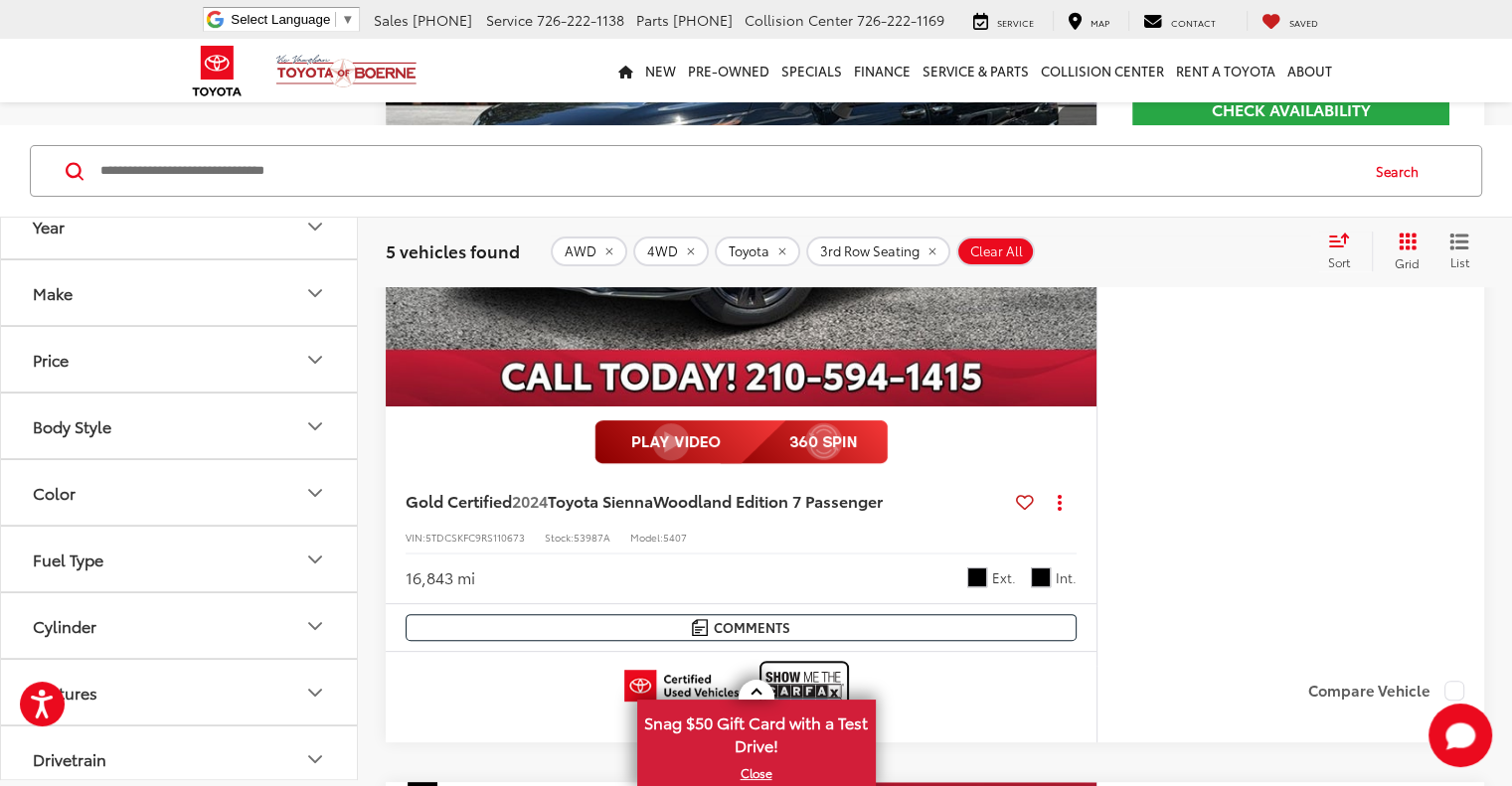 click at bounding box center (804, 692) 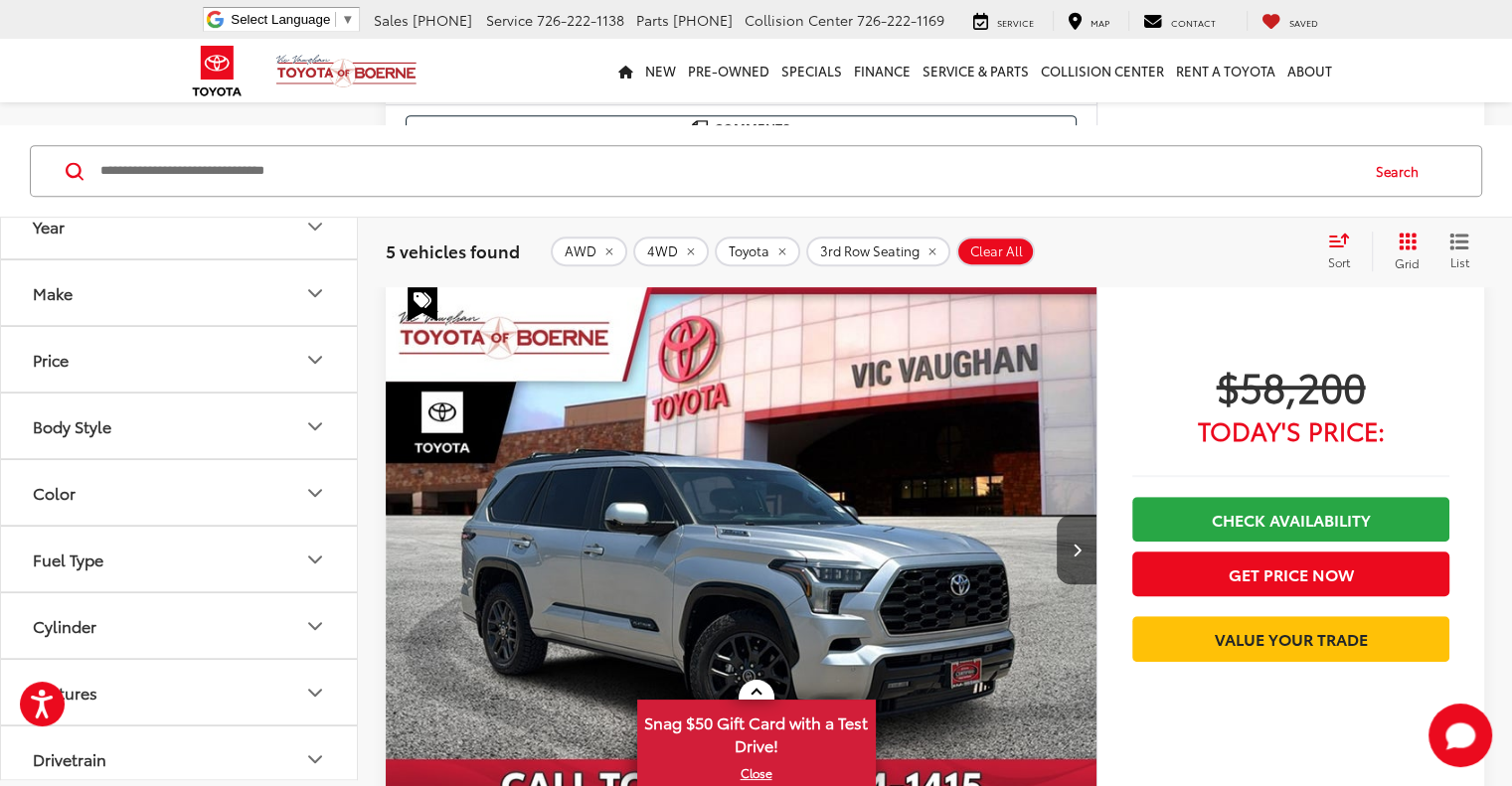 scroll, scrollTop: 1093, scrollLeft: 0, axis: vertical 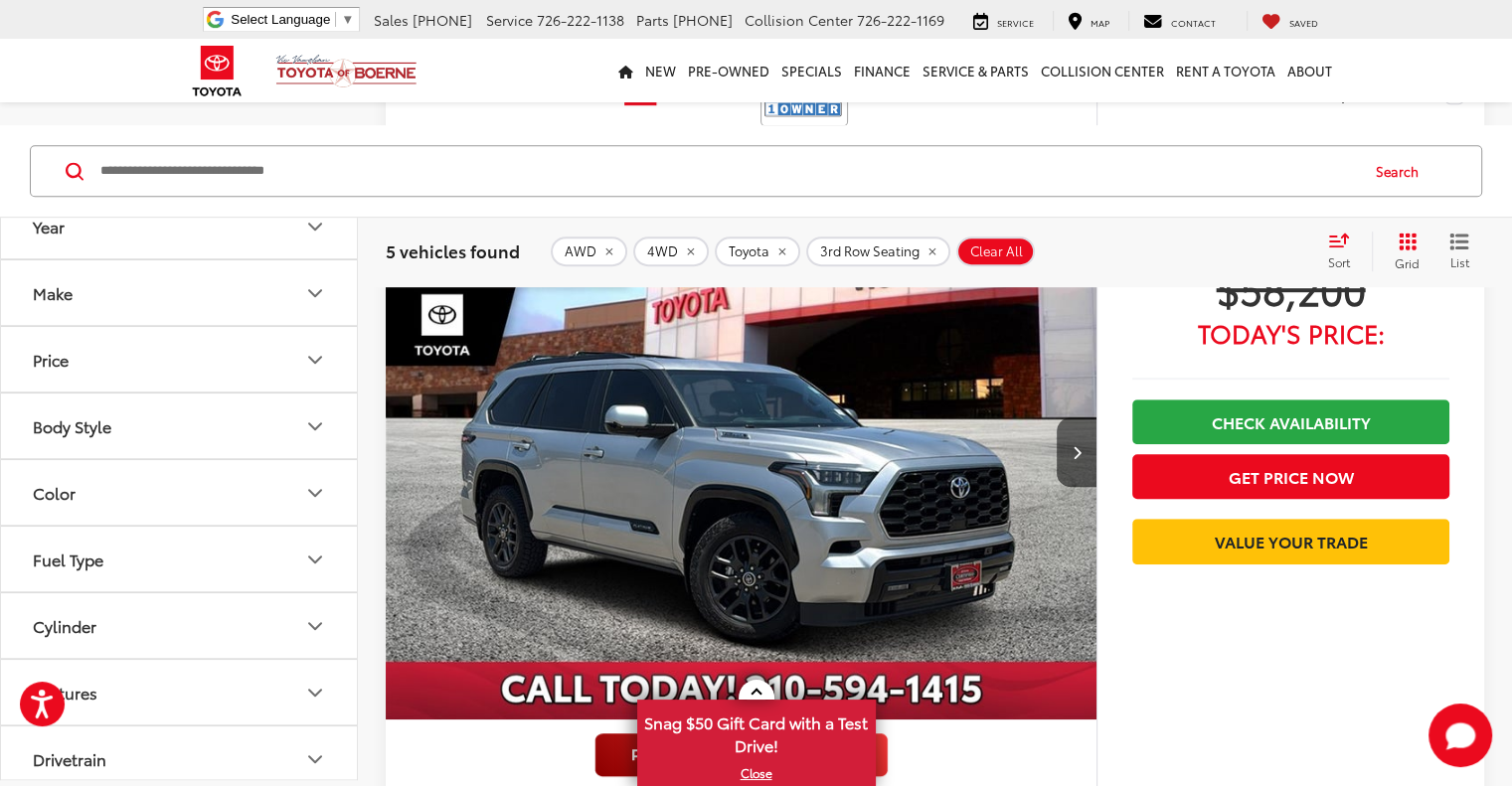 click at bounding box center [804, 1004] 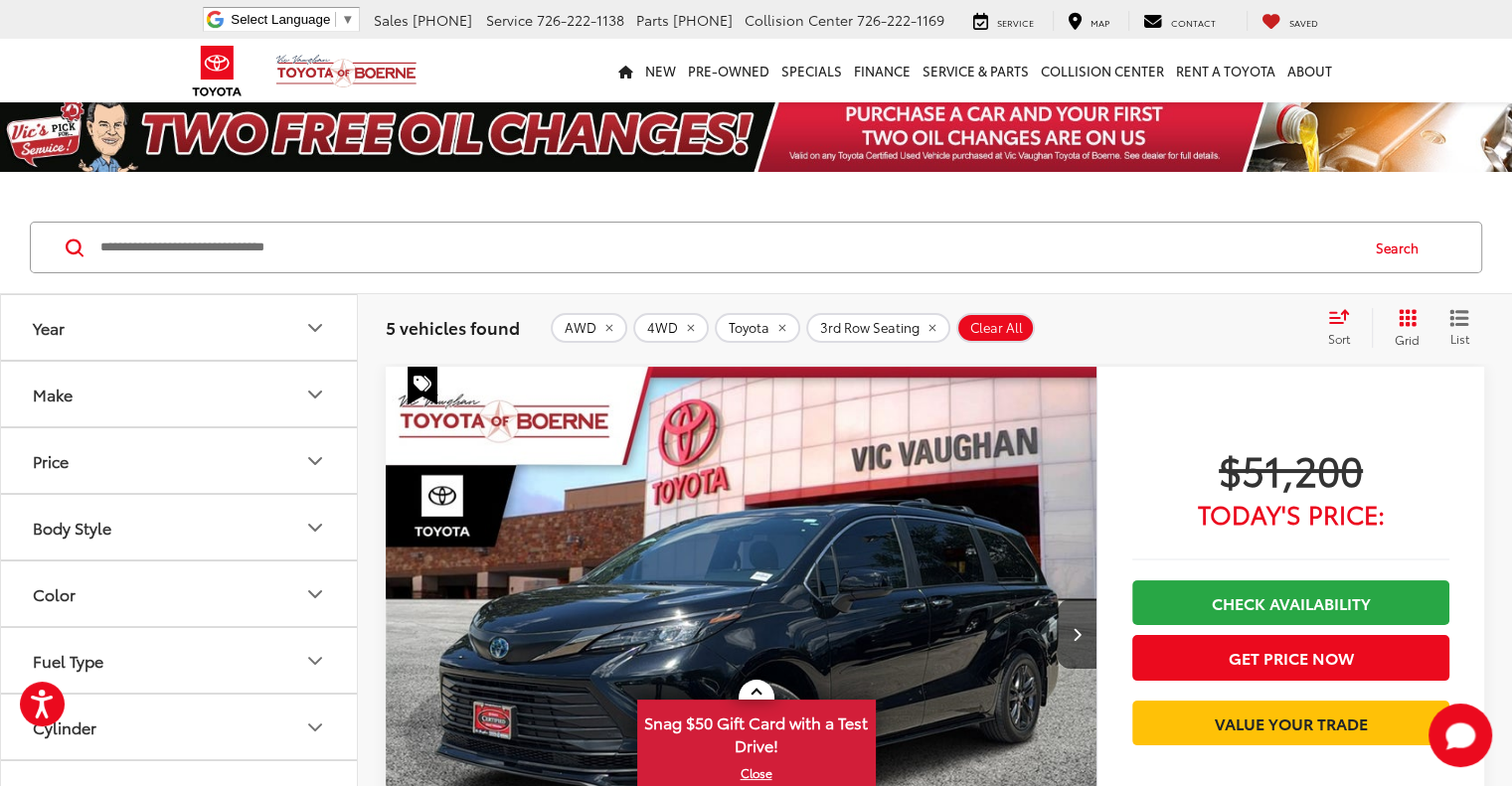 scroll, scrollTop: 0, scrollLeft: 0, axis: both 